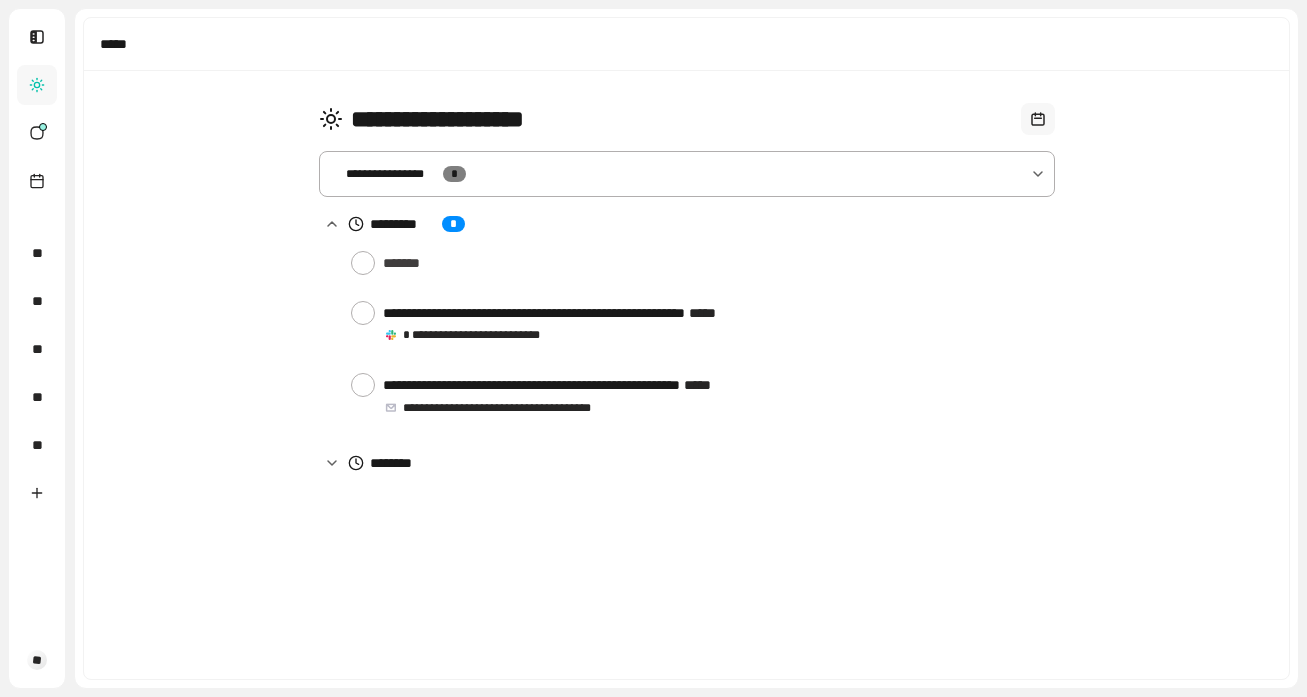 scroll, scrollTop: 0, scrollLeft: 0, axis: both 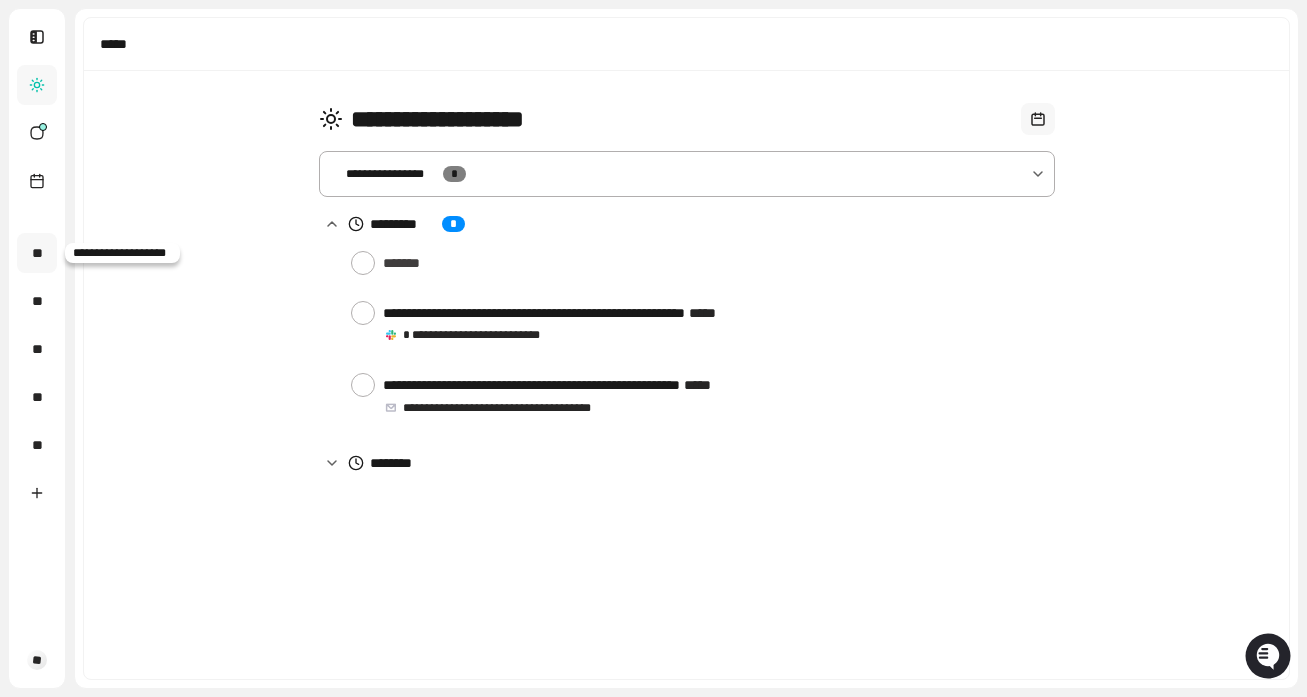 click on "**" at bounding box center (37, 253) 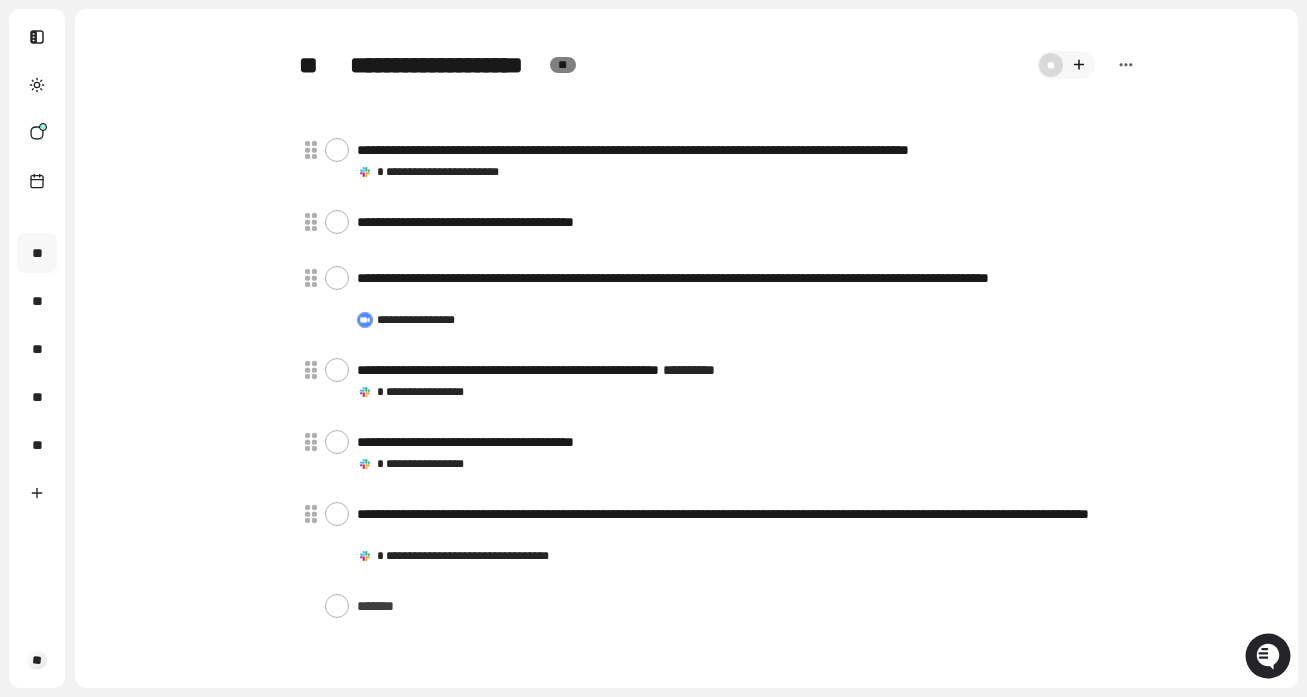 scroll, scrollTop: 414, scrollLeft: 0, axis: vertical 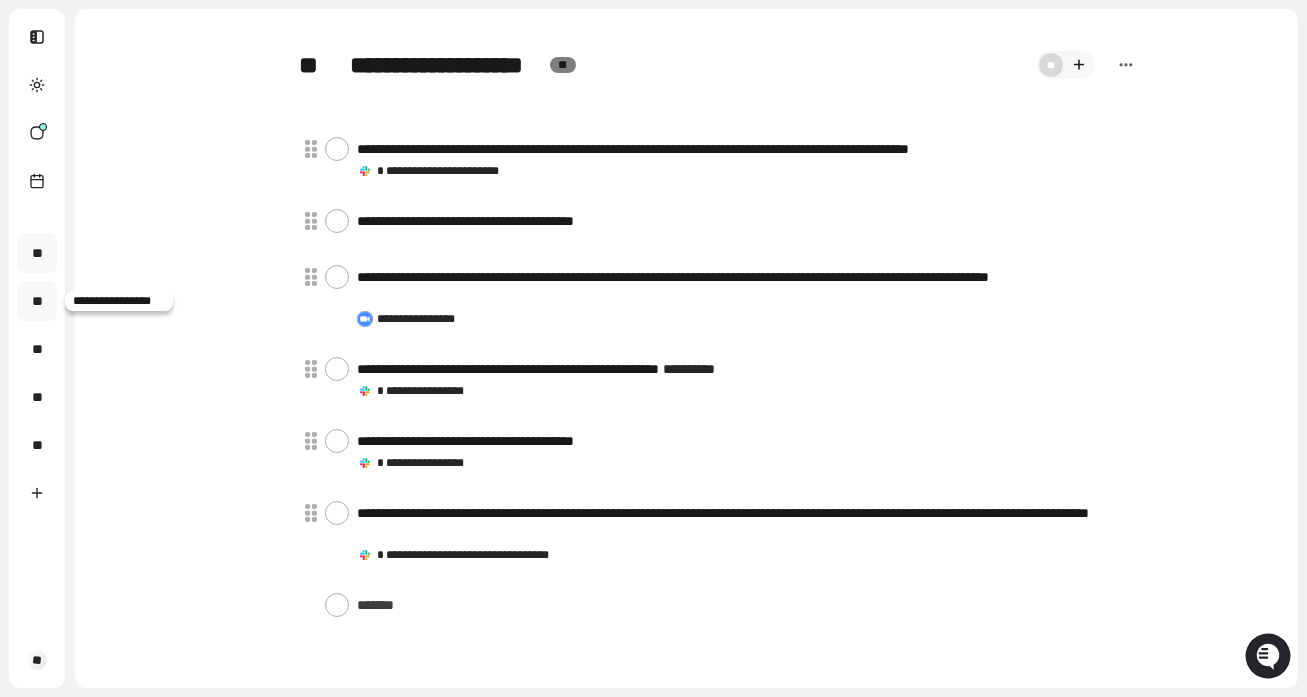 click on "**" at bounding box center (37, 301) 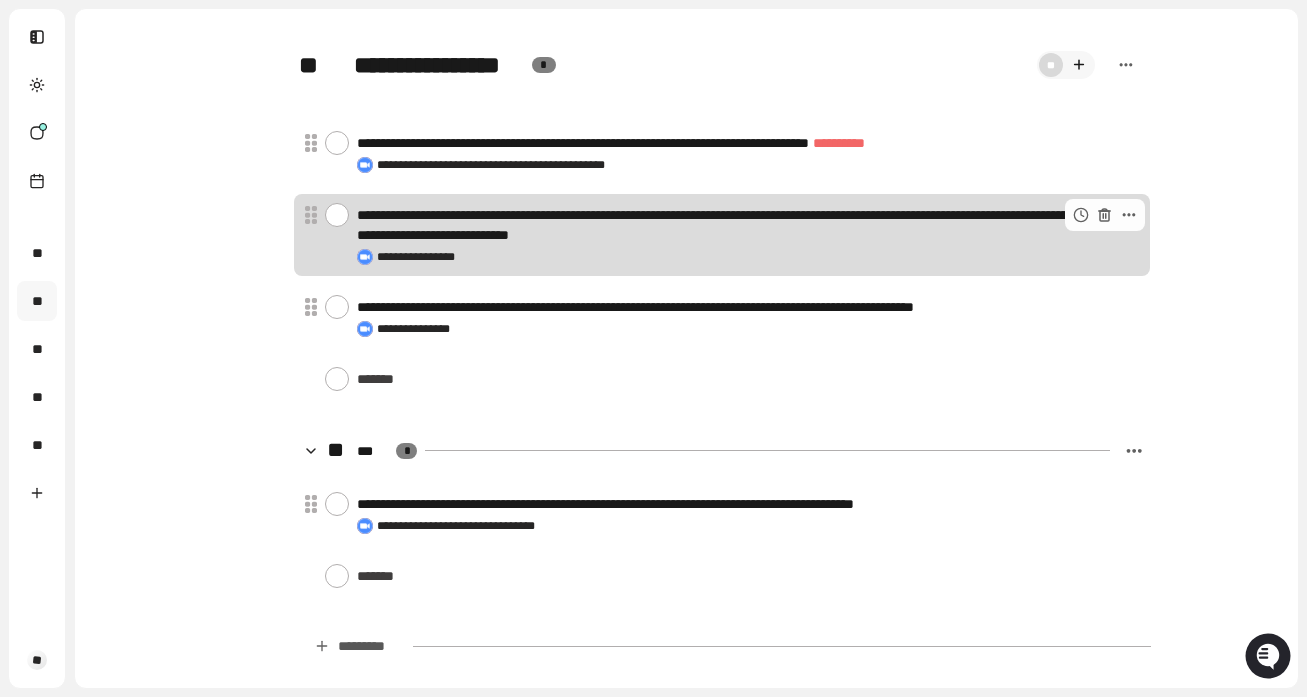 click at bounding box center (337, 215) 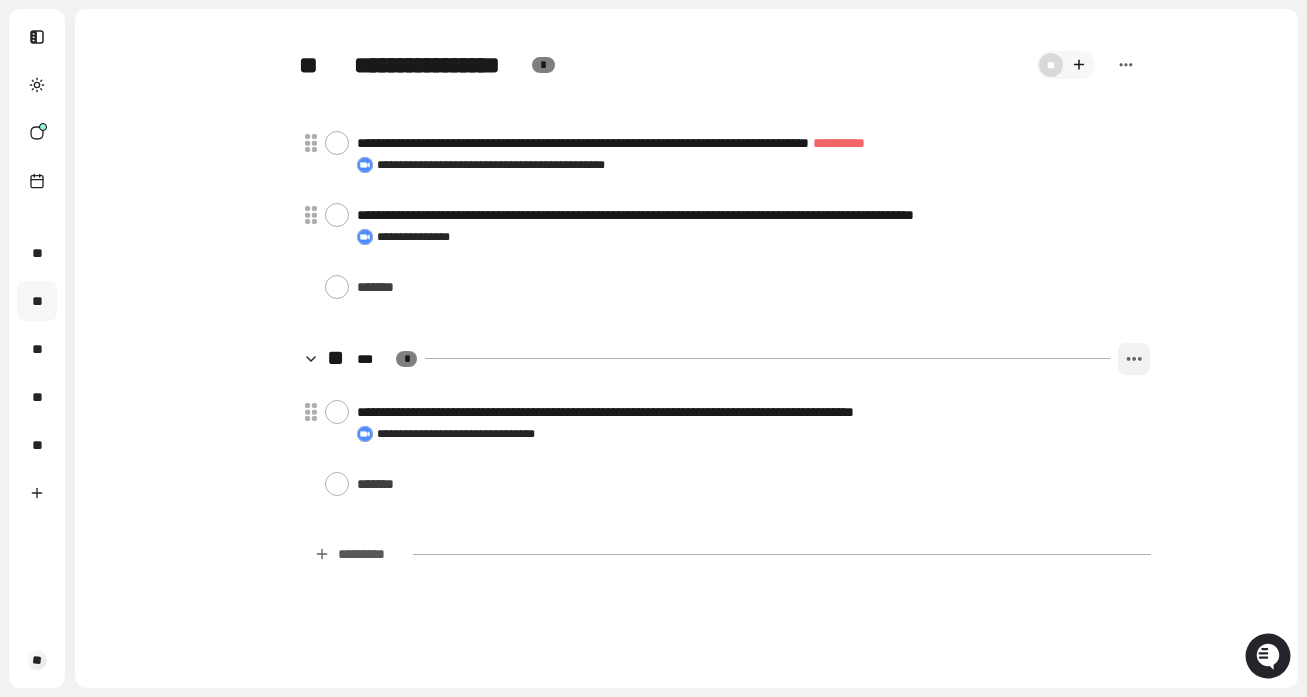 click at bounding box center (1134, 359) 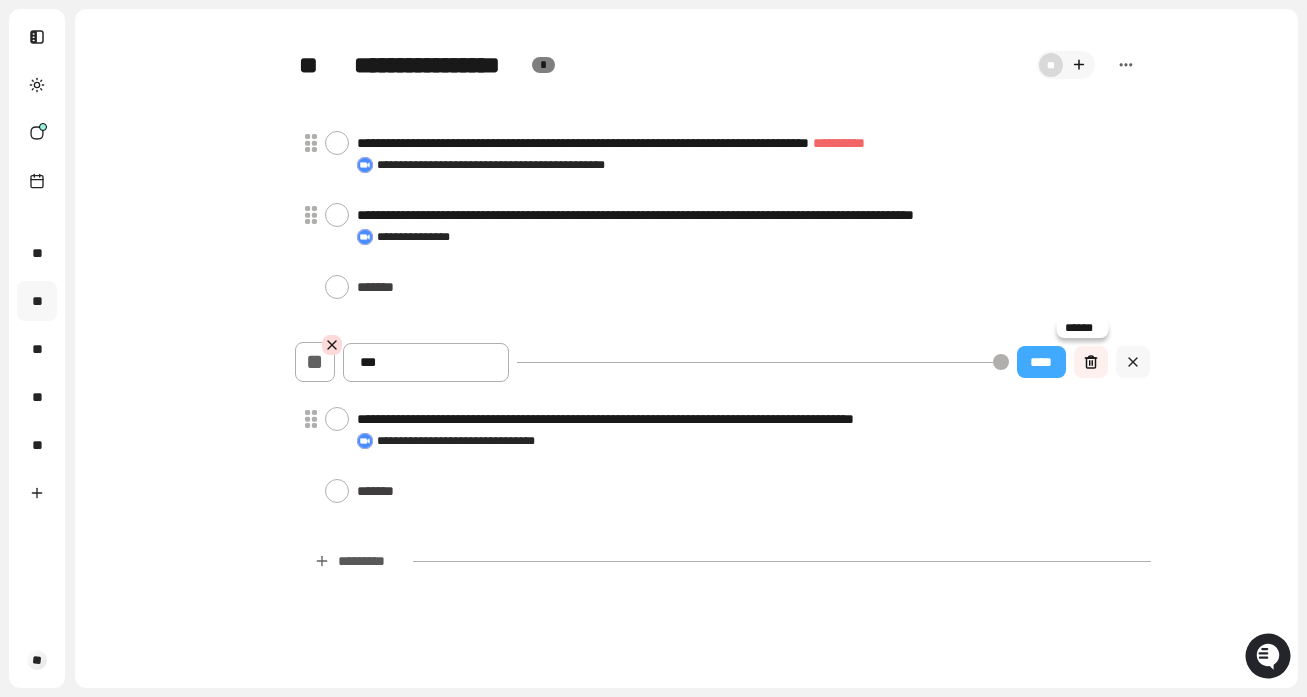 click at bounding box center (1091, 362) 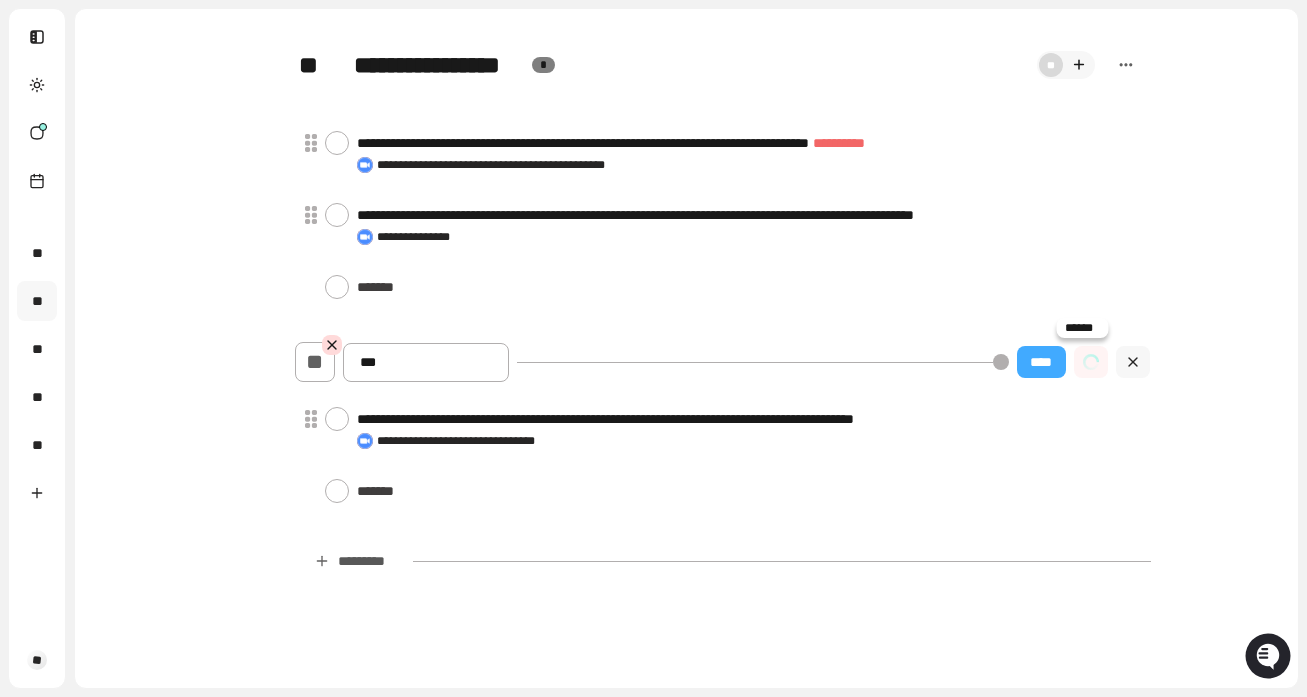 type on "*" 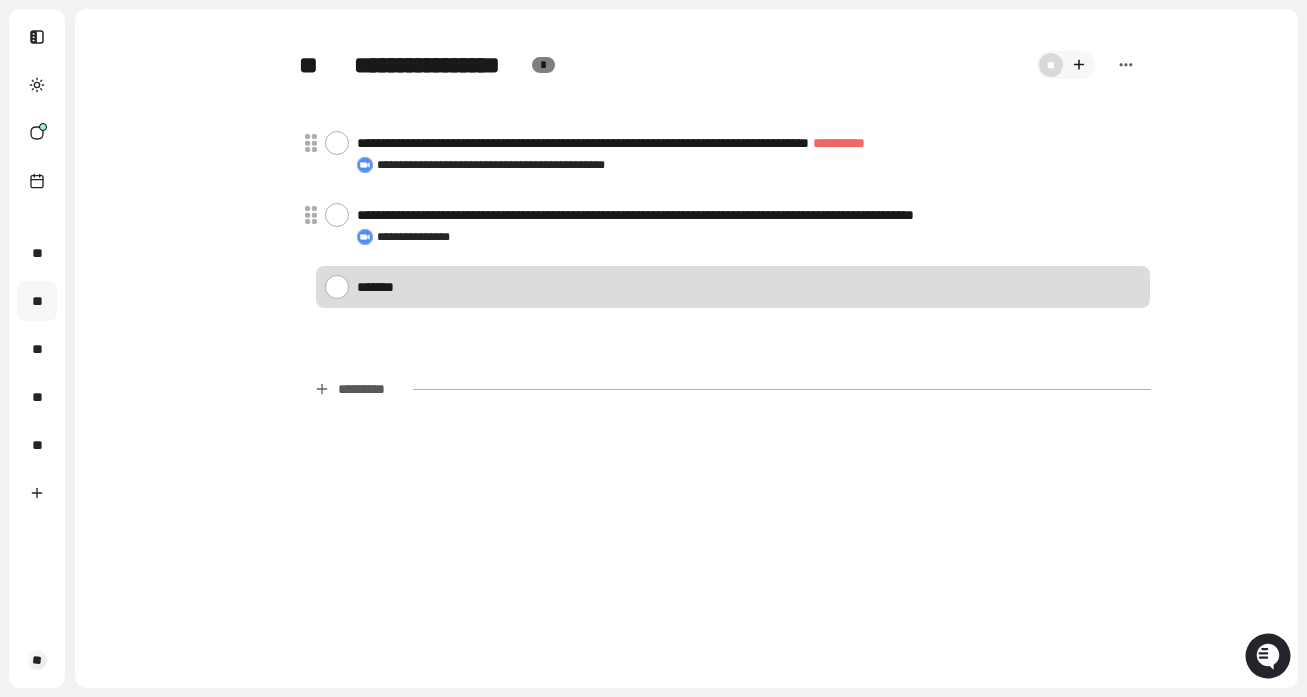 click at bounding box center [749, 286] 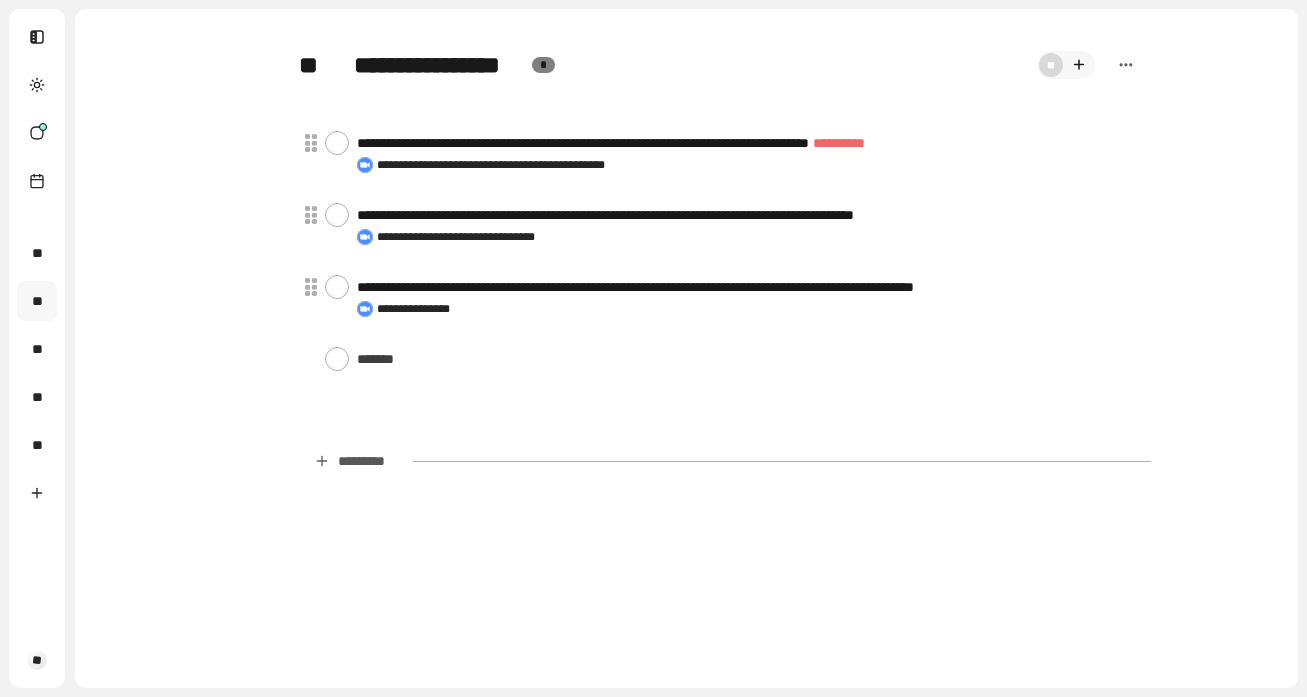 scroll, scrollTop: 0, scrollLeft: 0, axis: both 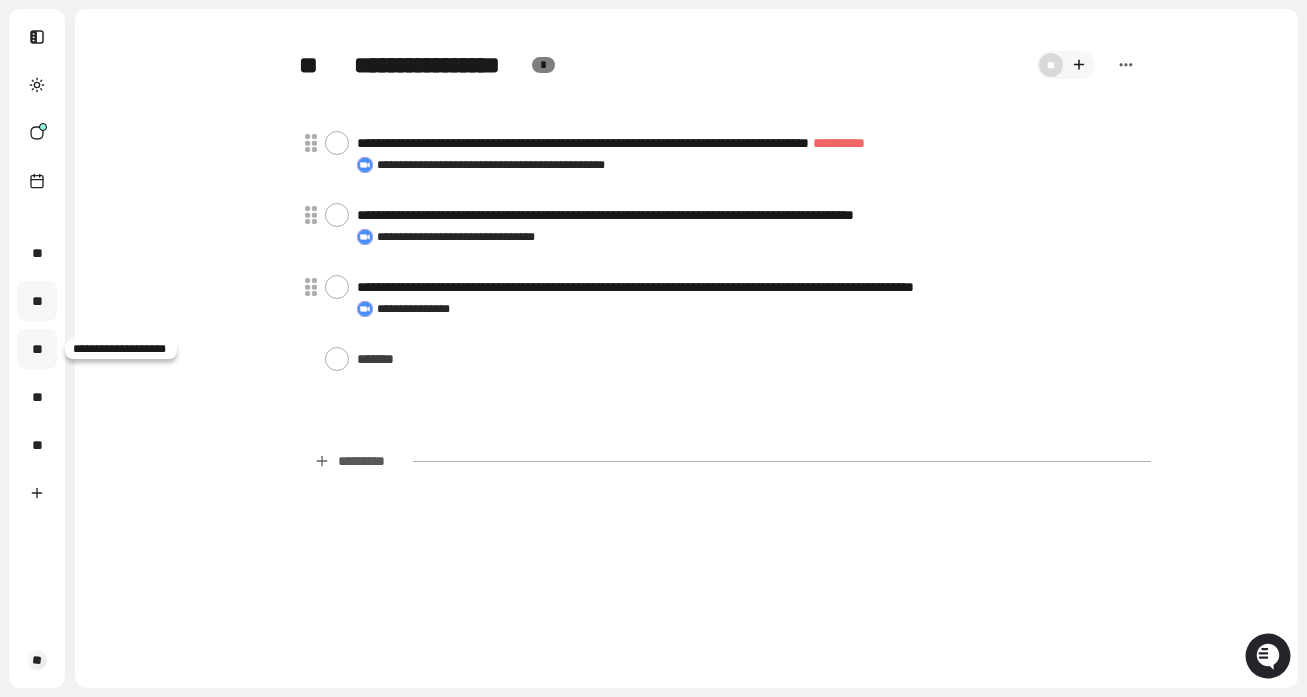 click on "**" at bounding box center [37, 349] 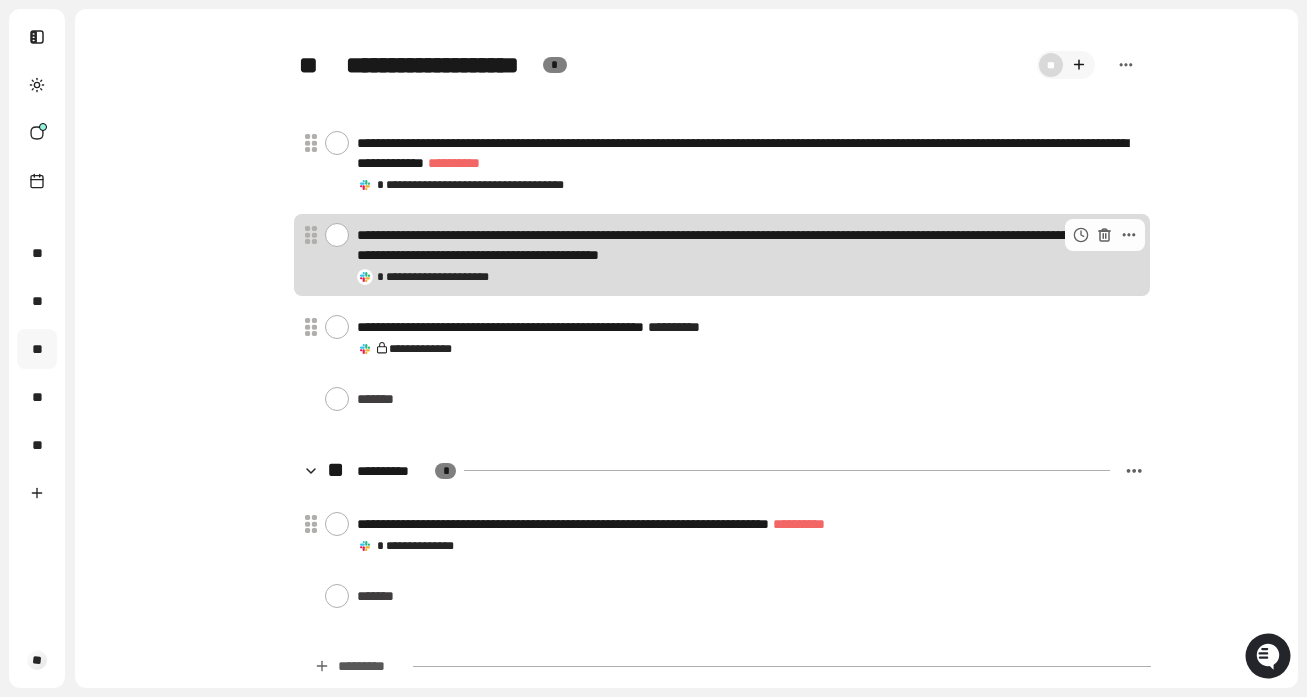click at bounding box center [337, 235] 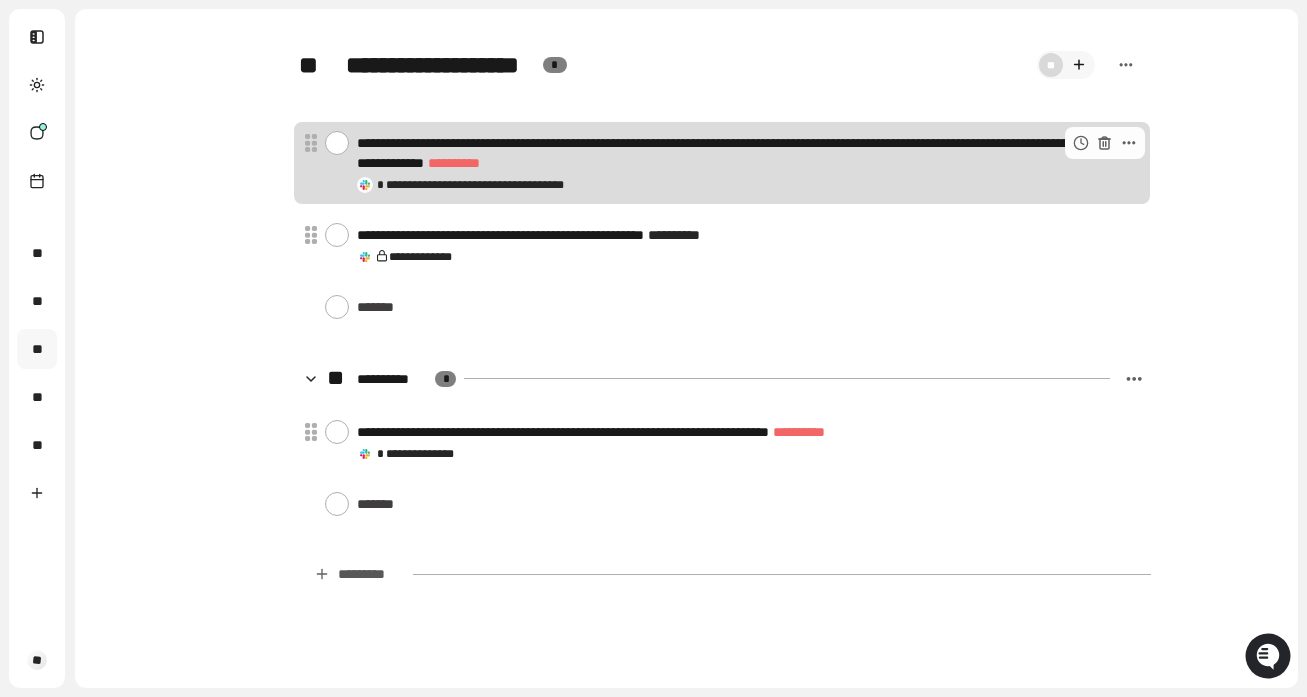 click at bounding box center [337, 143] 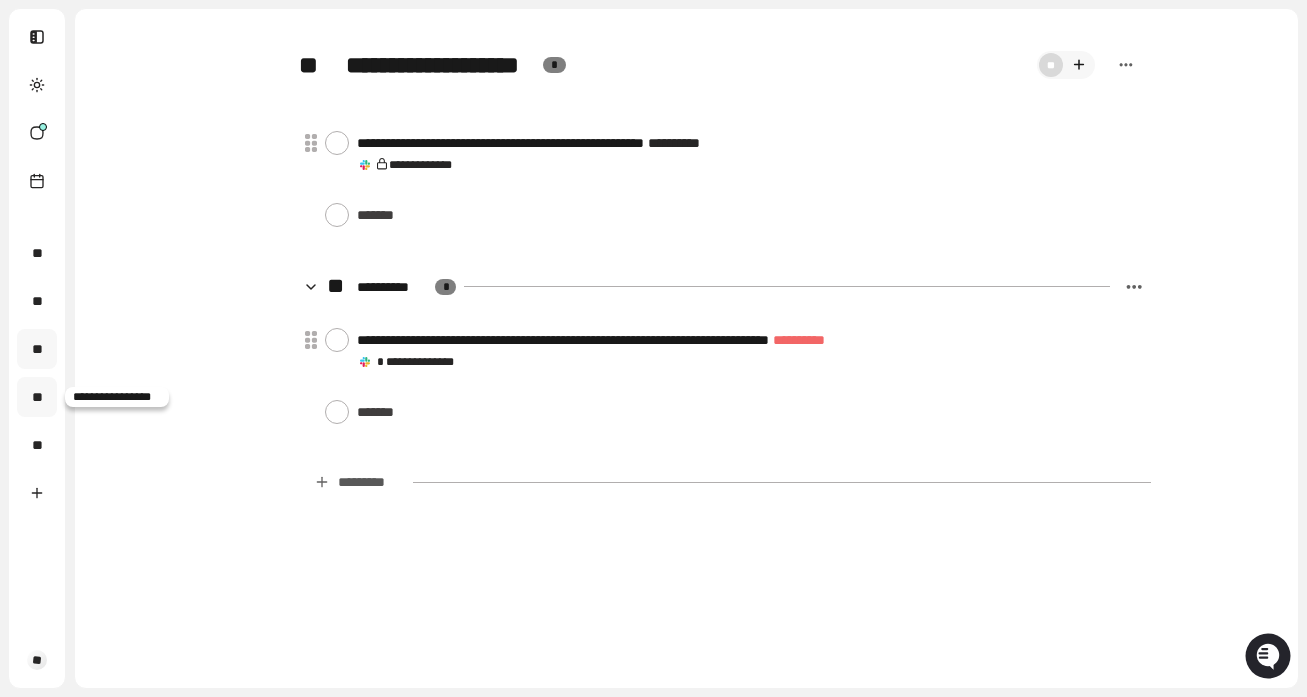 click on "**" at bounding box center [37, 397] 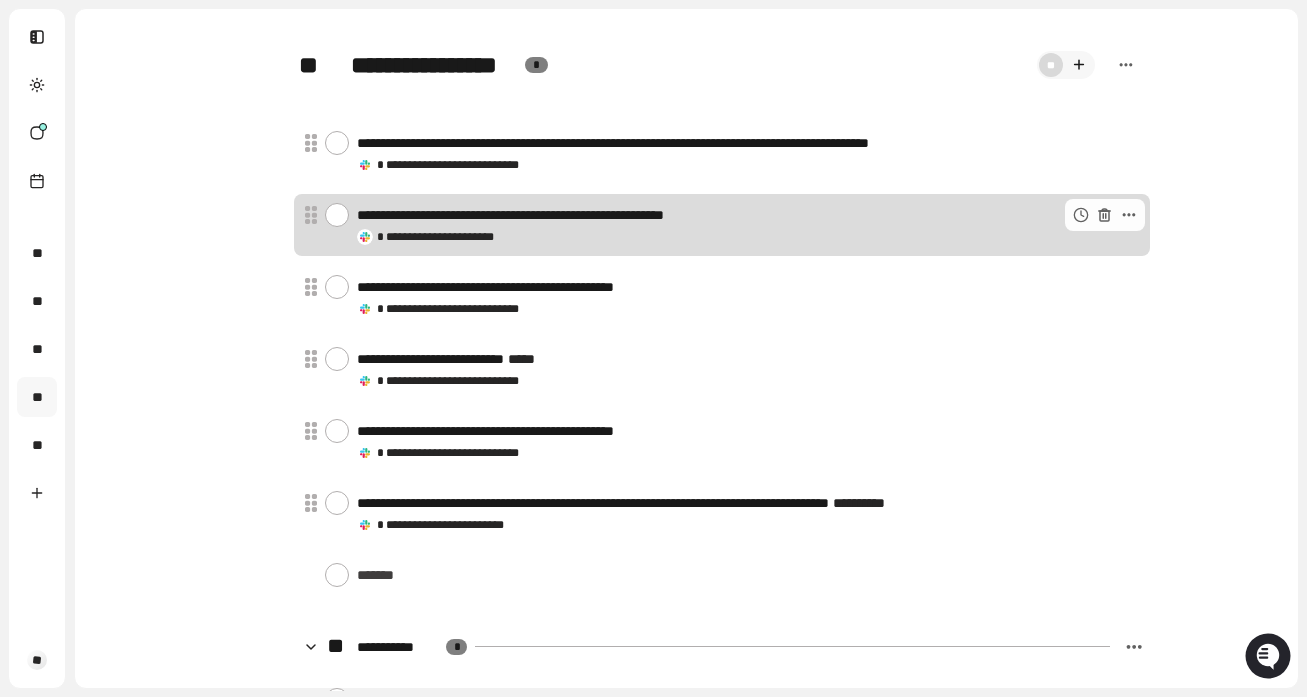 click at bounding box center [337, 215] 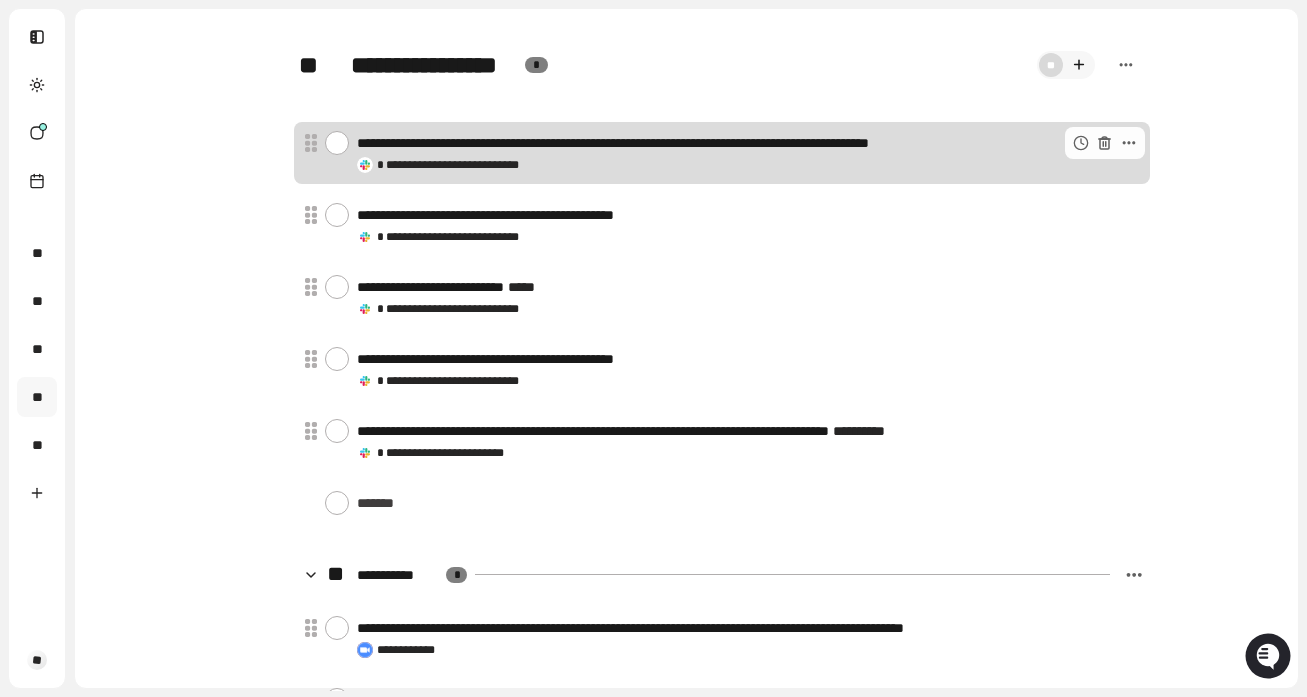 click at bounding box center (337, 143) 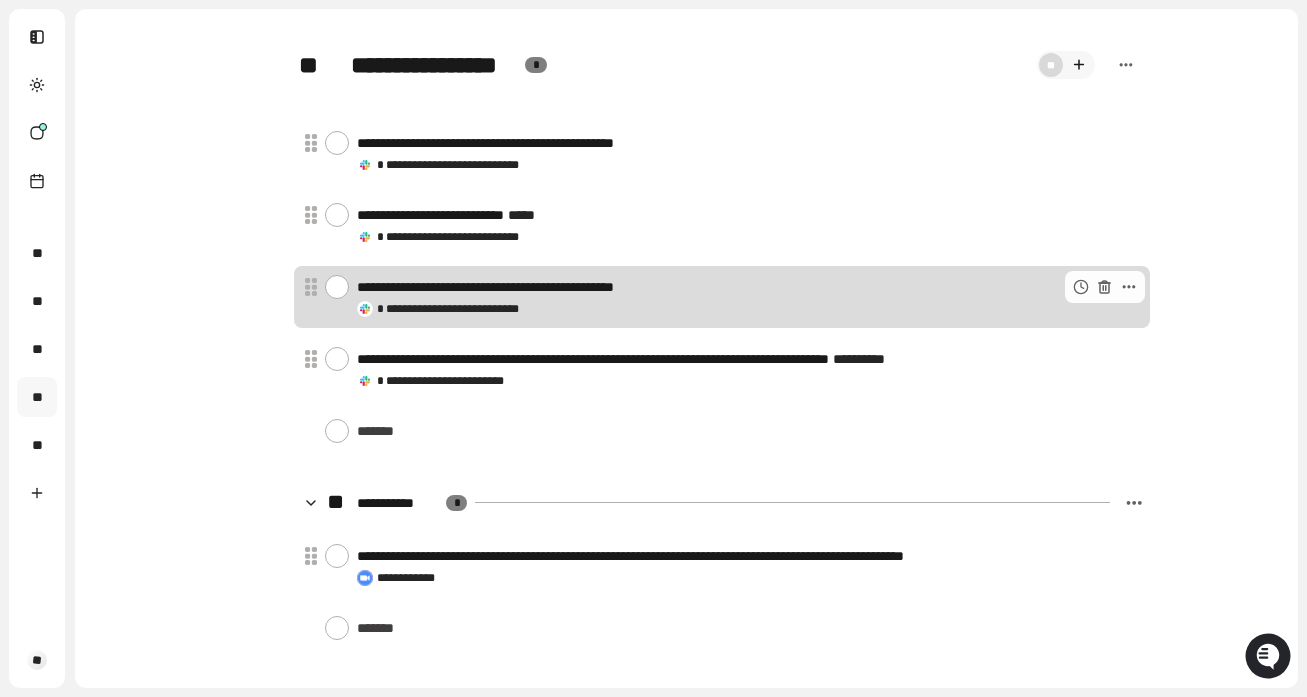 click at bounding box center (337, 287) 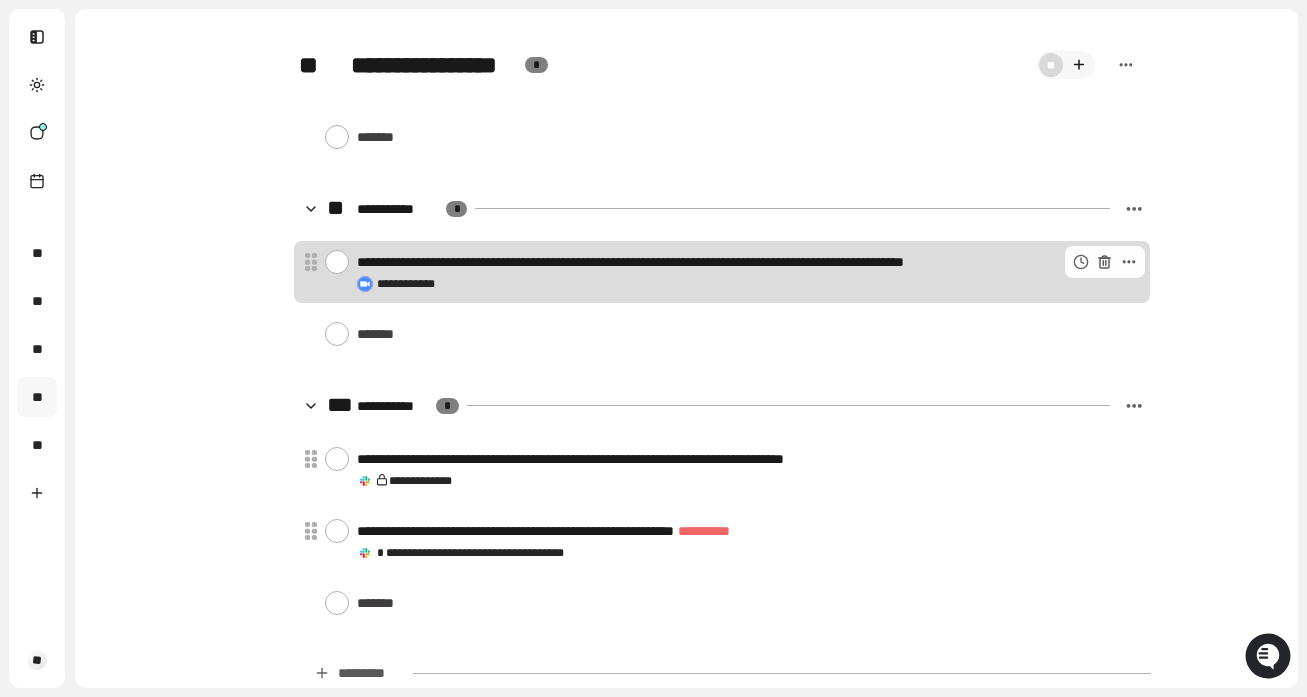 scroll, scrollTop: 228, scrollLeft: 0, axis: vertical 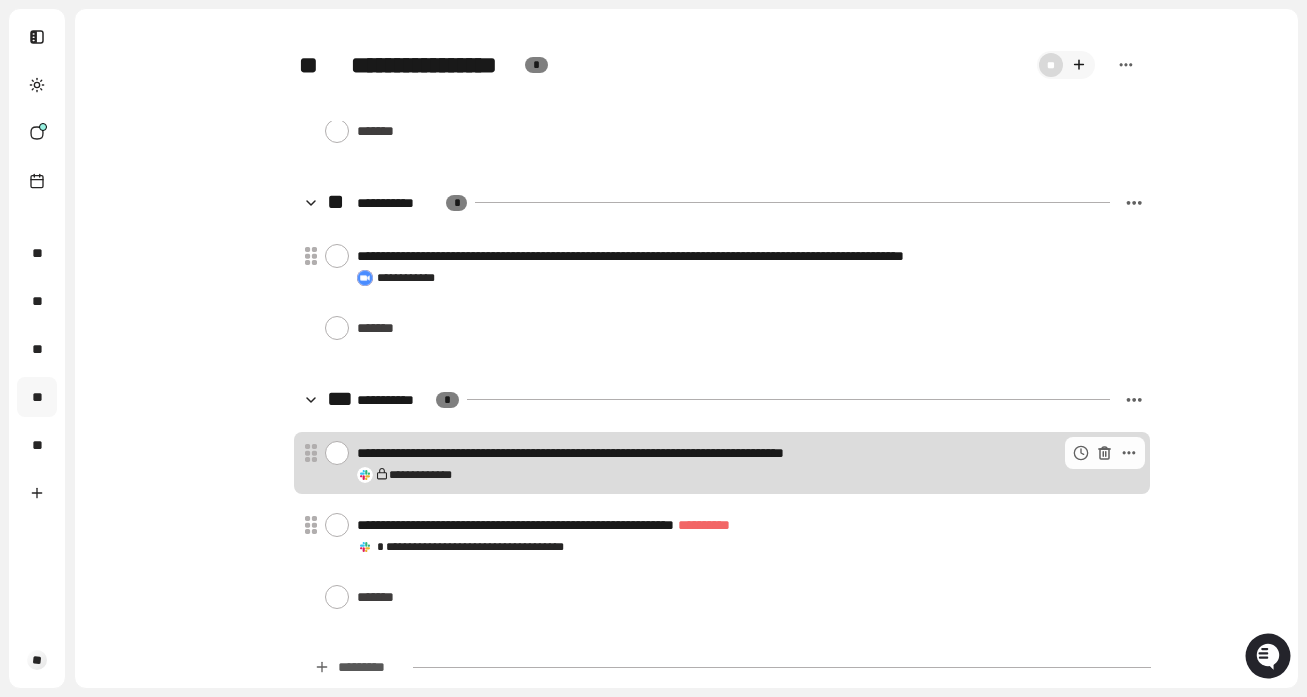 click on "**********" at bounding box center (722, 463) 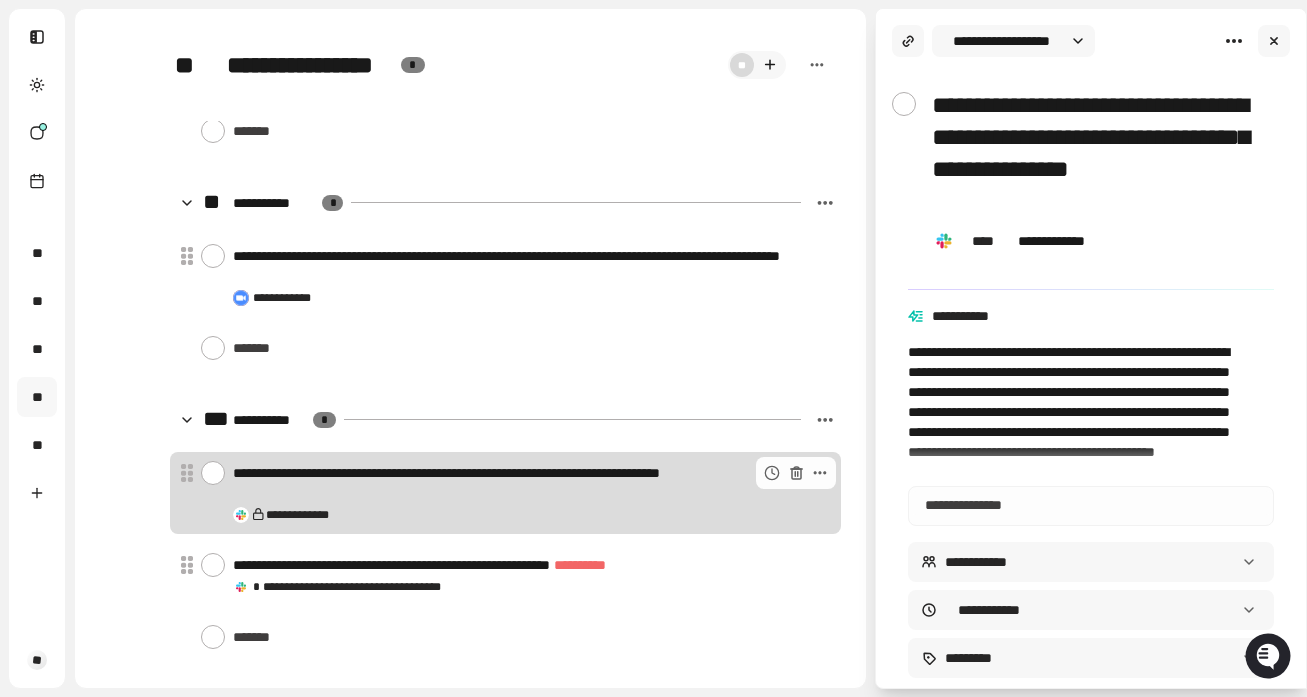 click at bounding box center (213, 473) 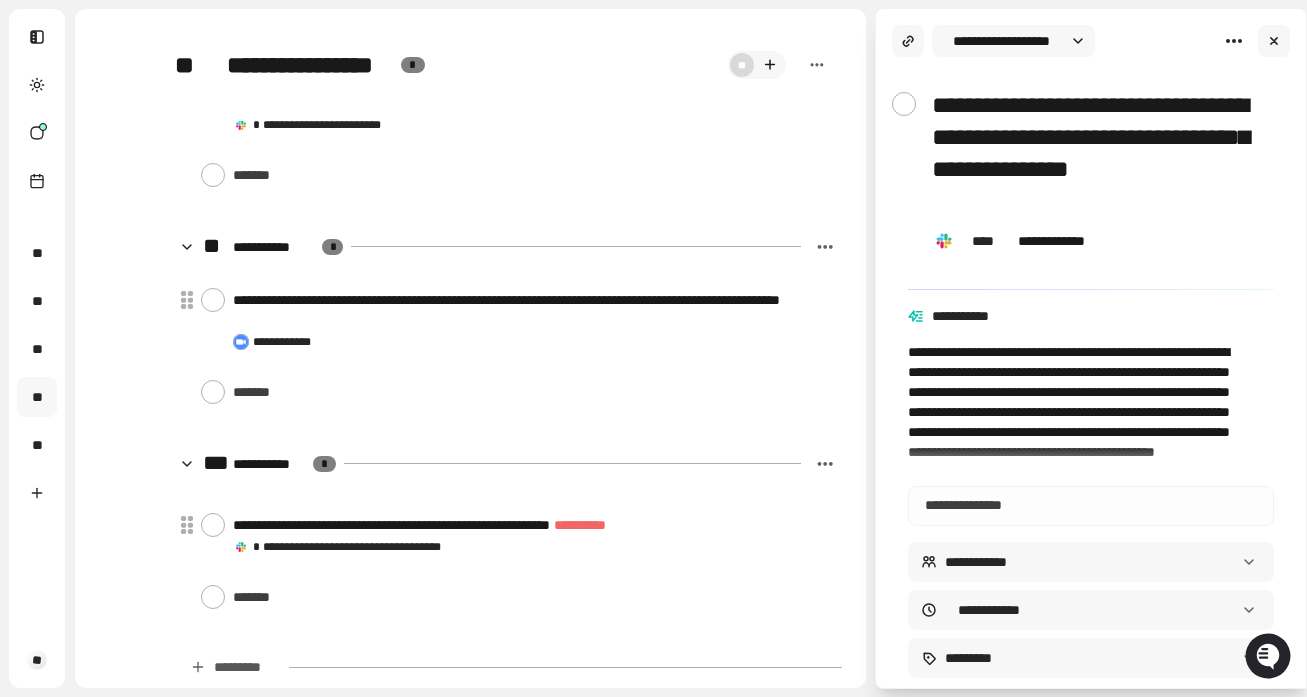 scroll, scrollTop: 196, scrollLeft: 0, axis: vertical 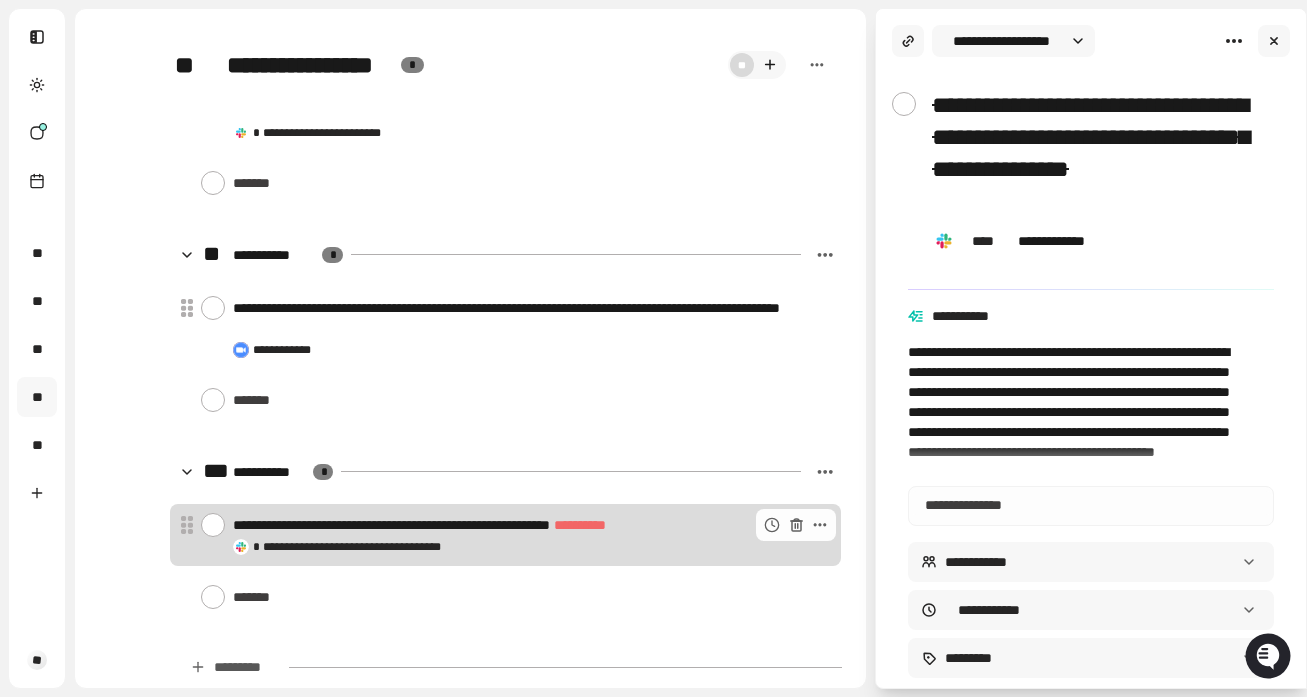 click at bounding box center [213, 525] 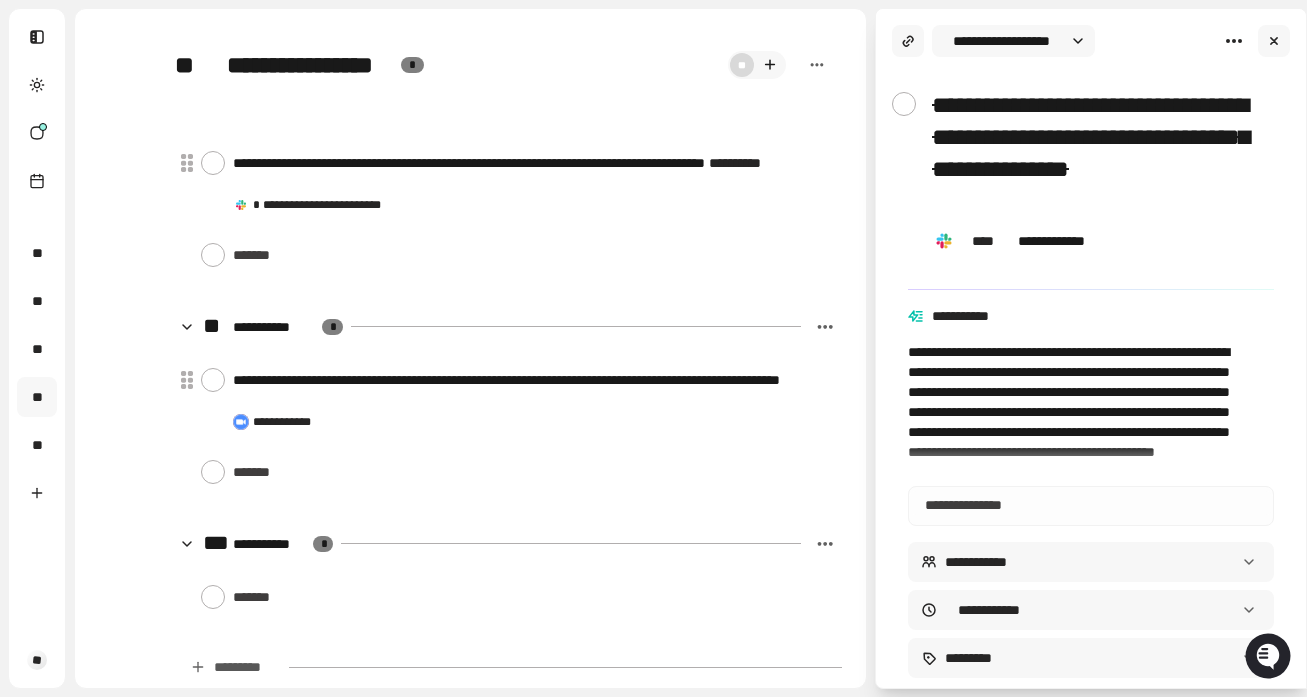 scroll, scrollTop: 124, scrollLeft: 0, axis: vertical 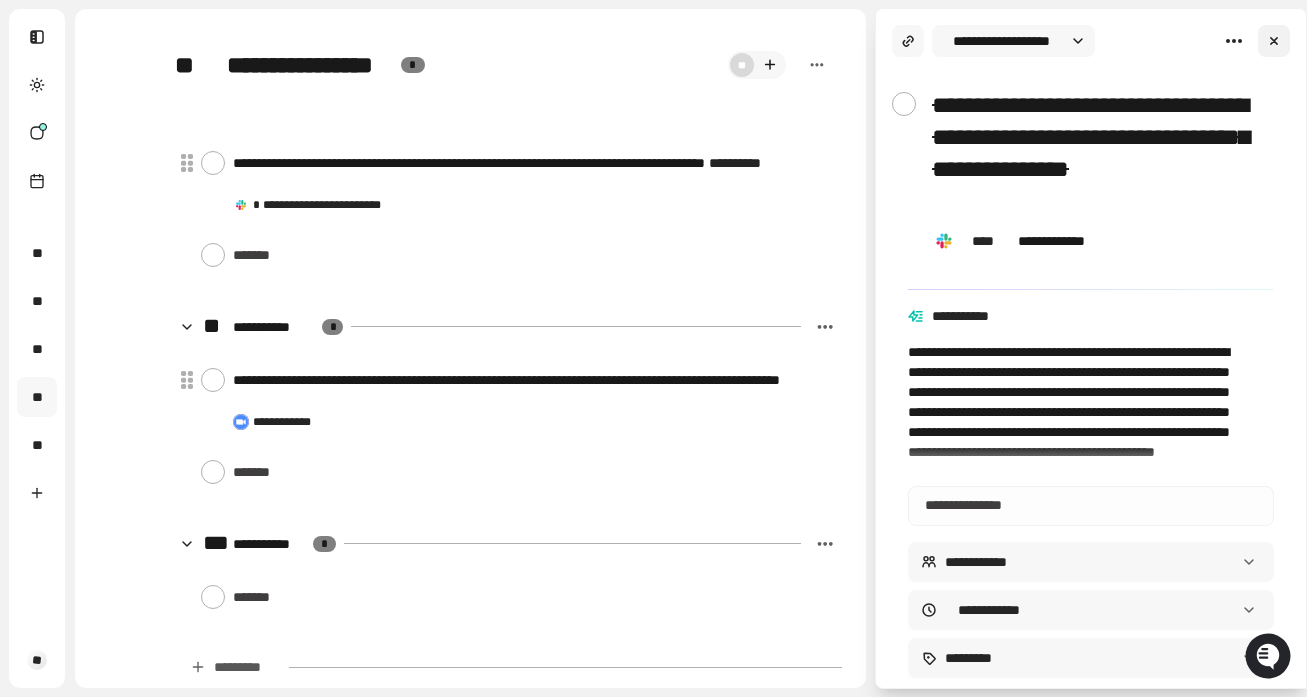 click at bounding box center (1274, 41) 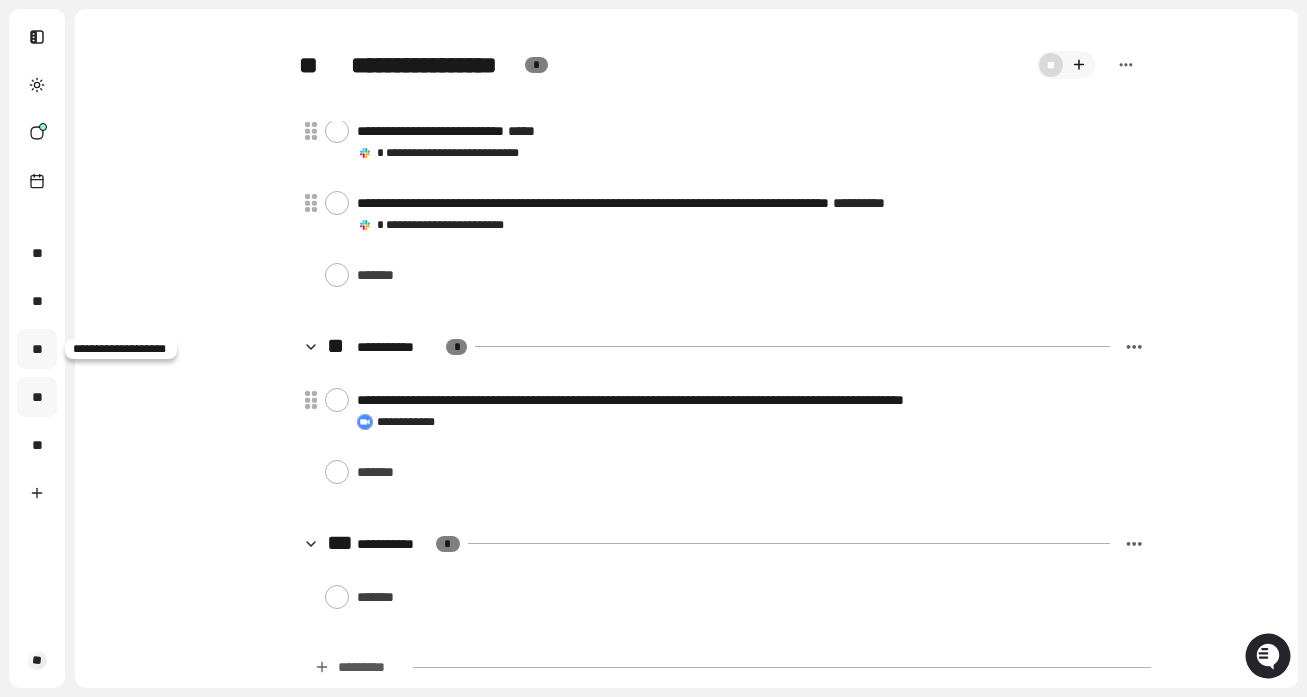 click on "**" at bounding box center (37, 349) 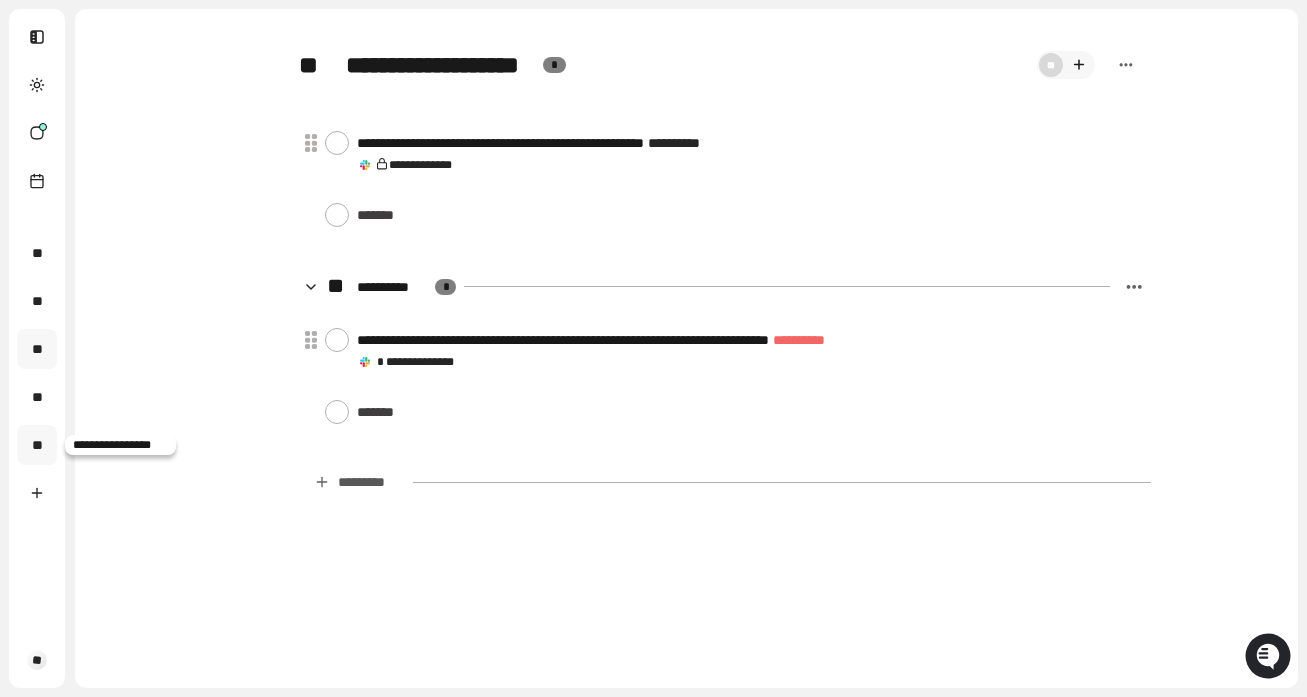 click on "**" at bounding box center (37, 445) 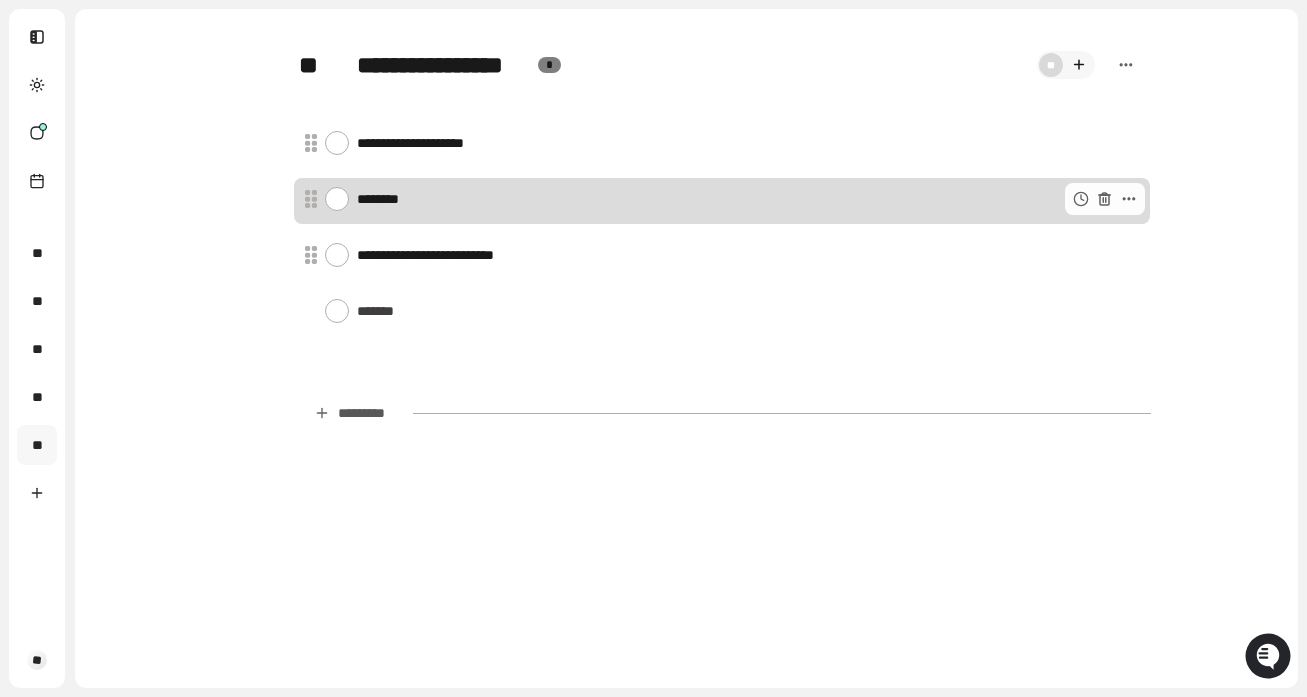 click at bounding box center (337, 199) 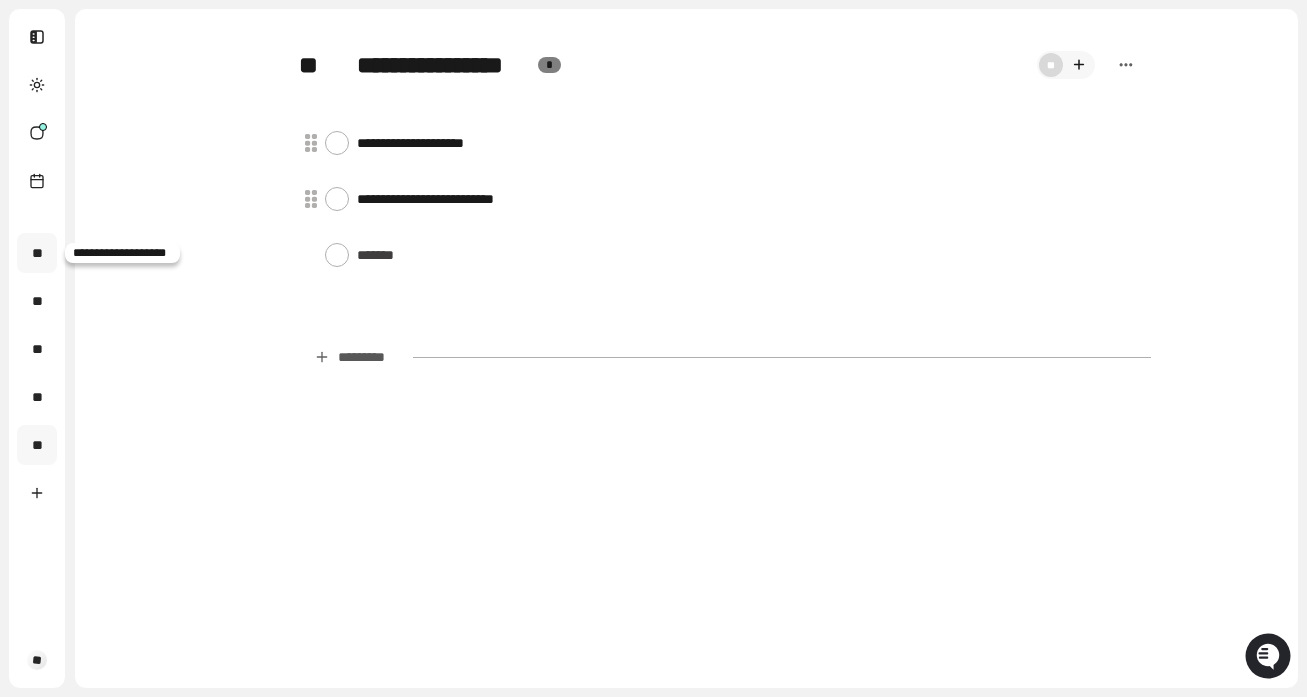 click on "**" at bounding box center (37, 253) 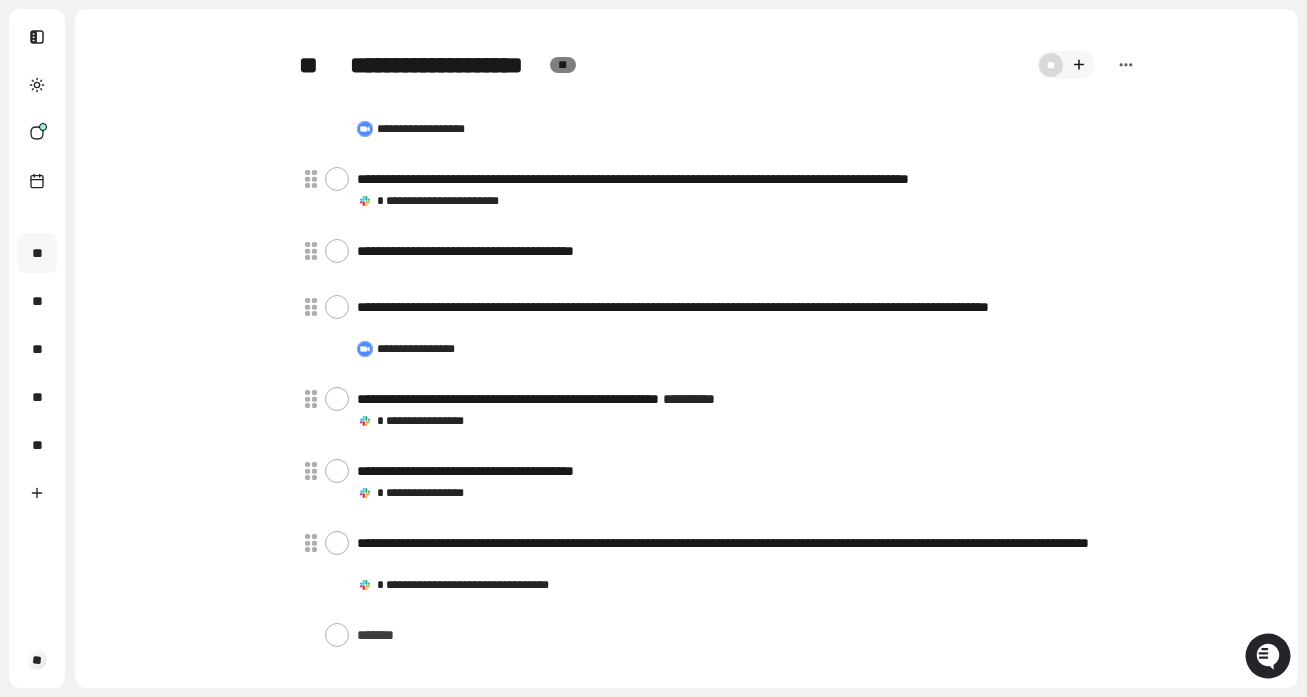 scroll, scrollTop: 454, scrollLeft: 0, axis: vertical 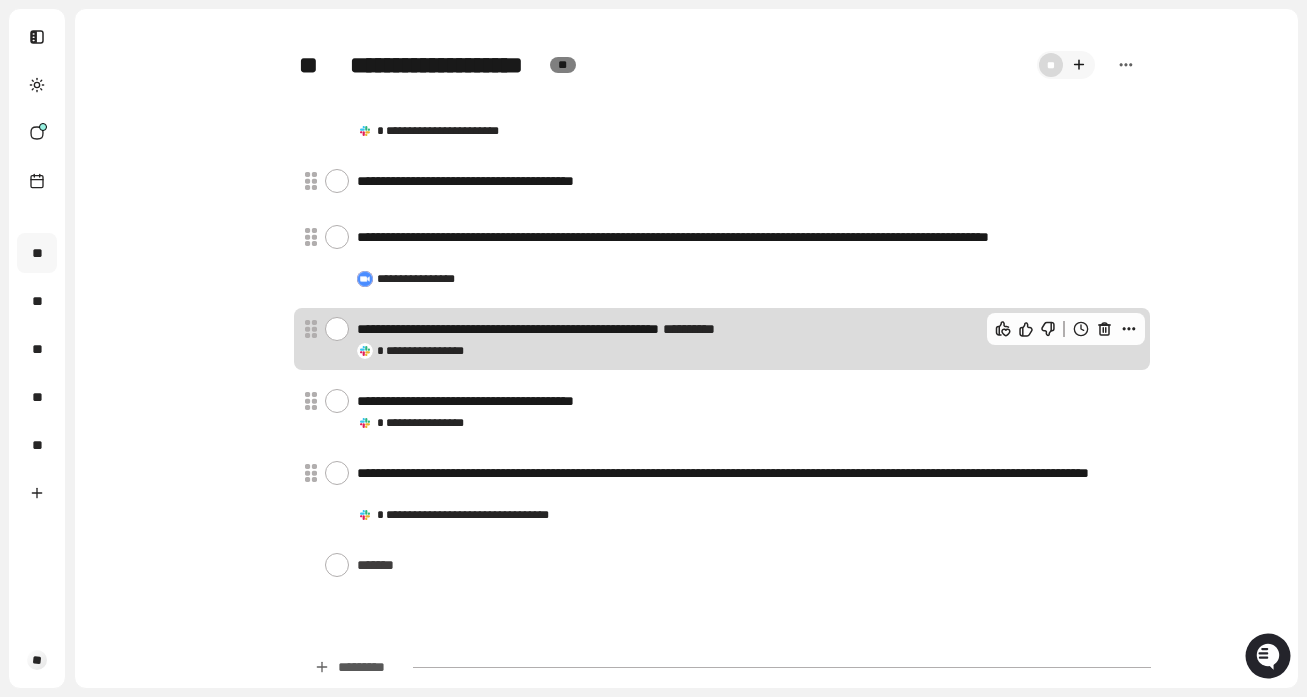 click at bounding box center (1066, 329) 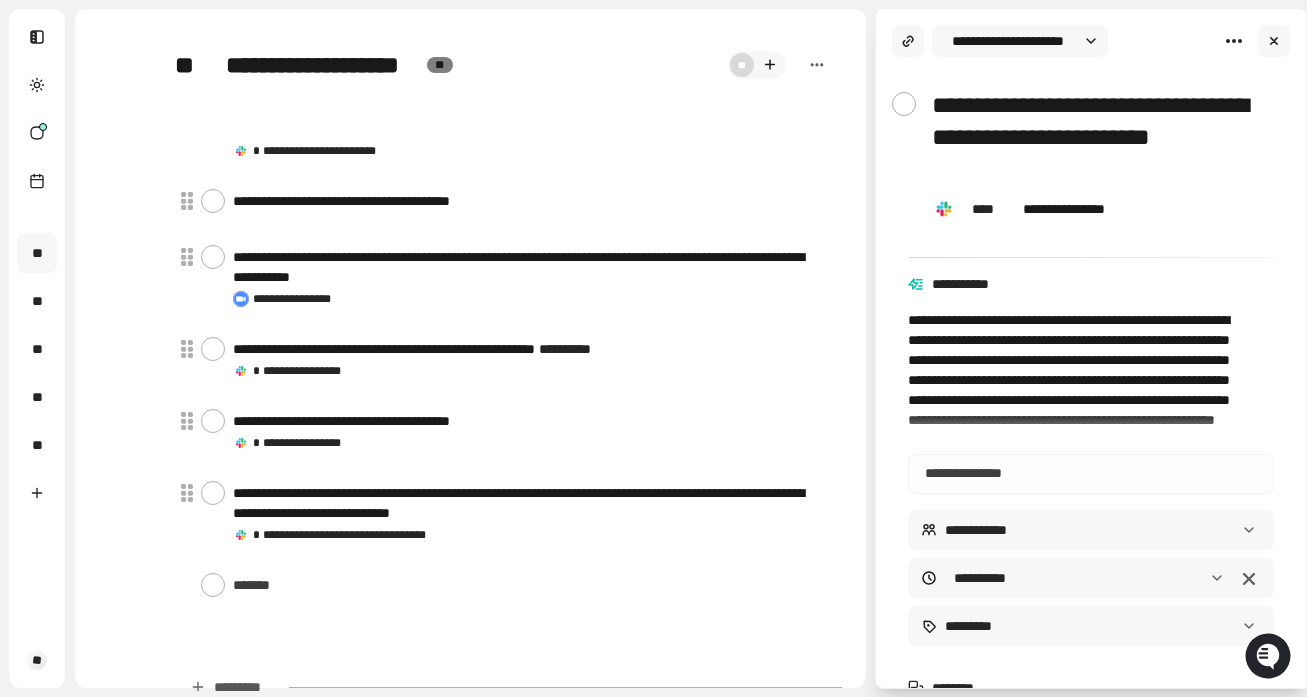 click on "**********" at bounding box center [1099, 137] 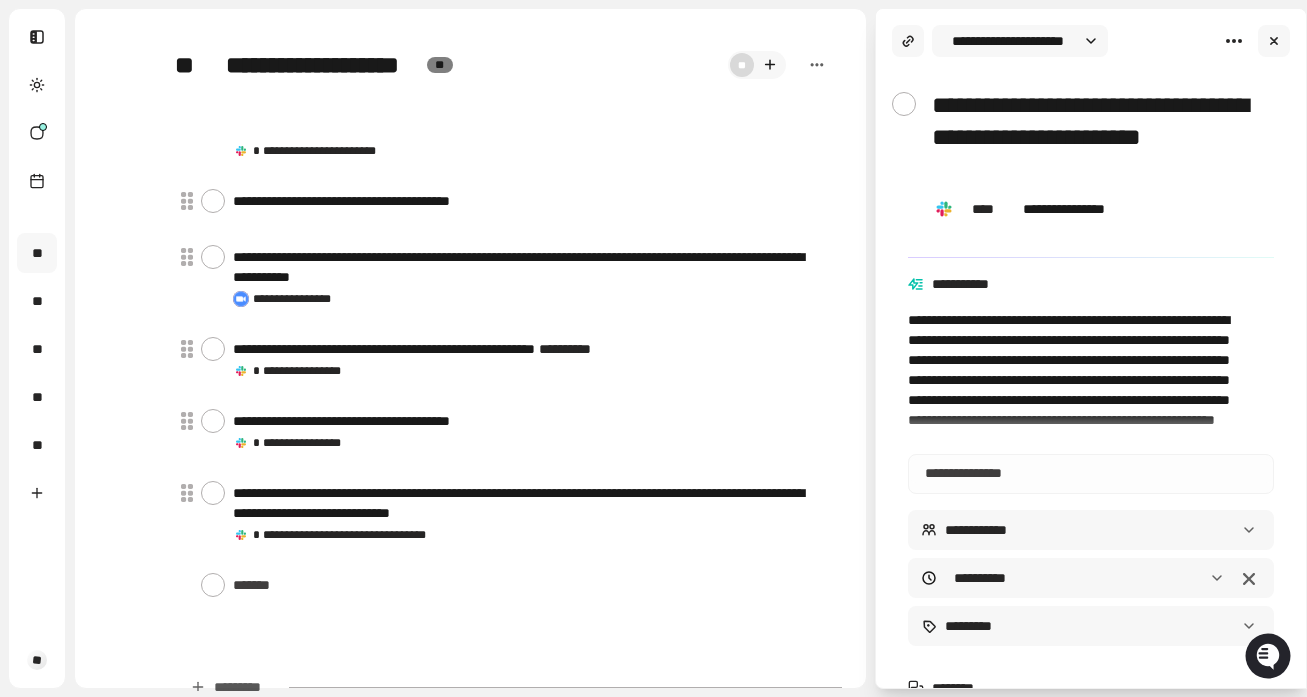 type on "*" 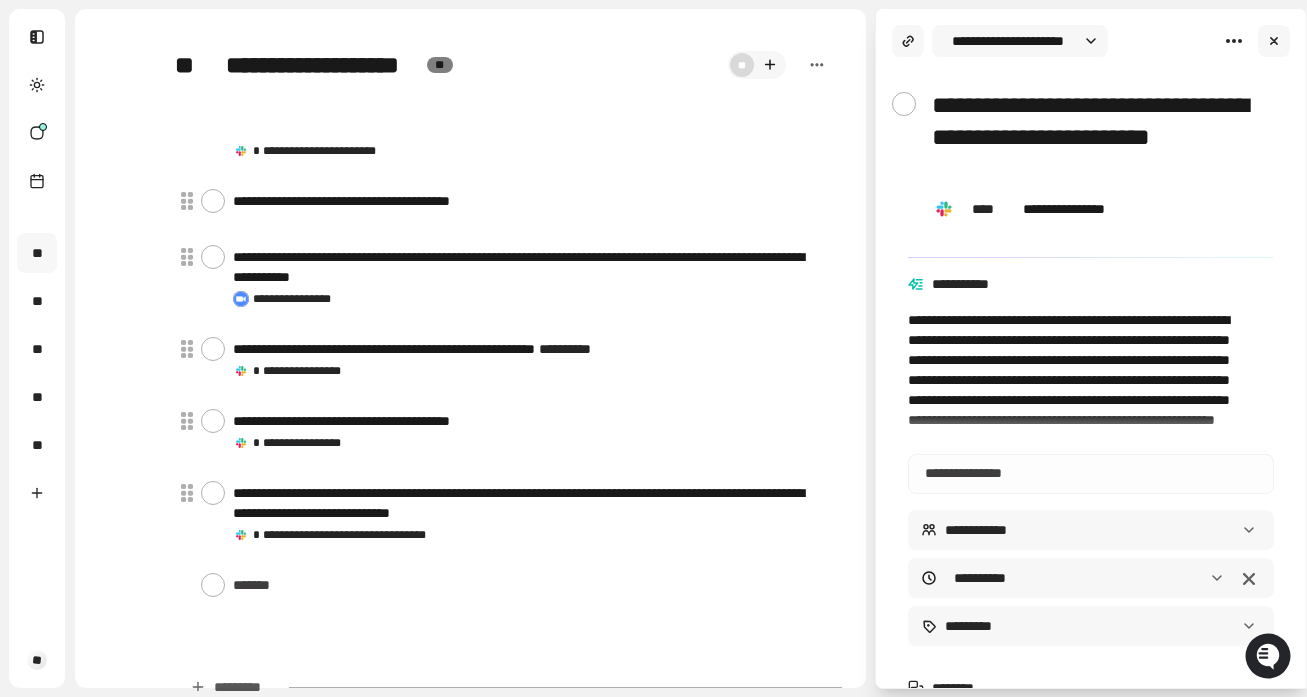 type on "*" 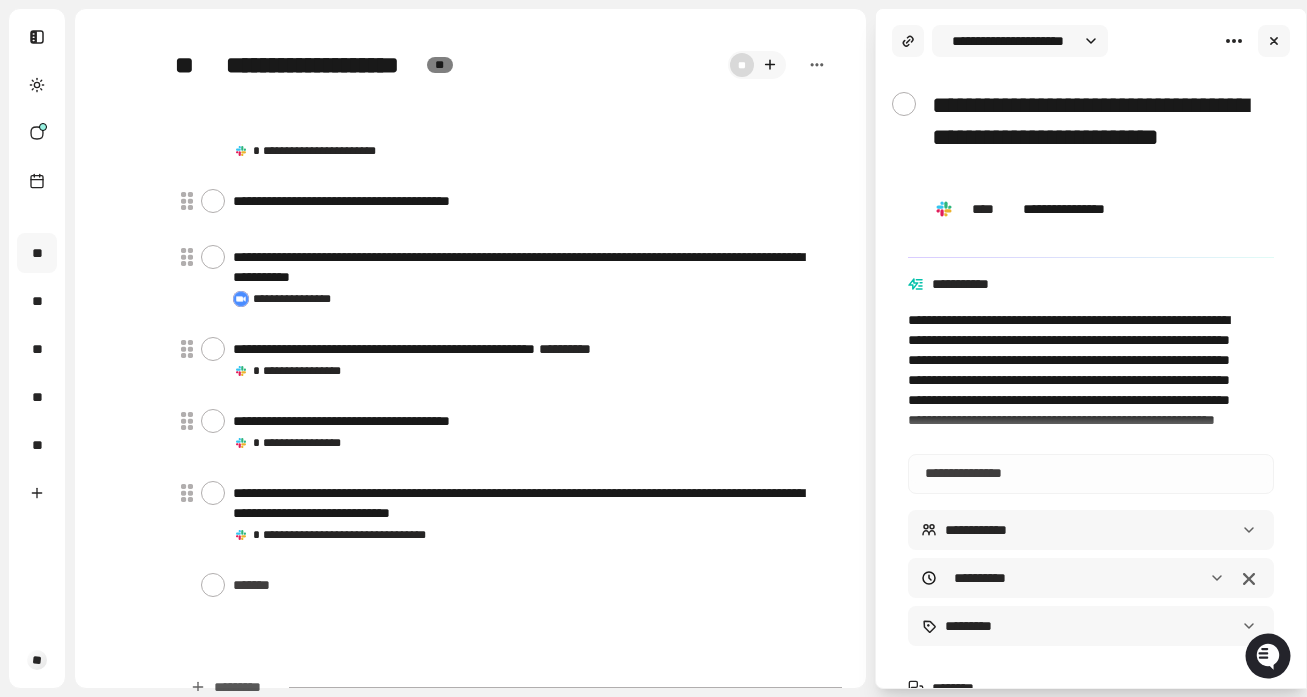 type on "*" 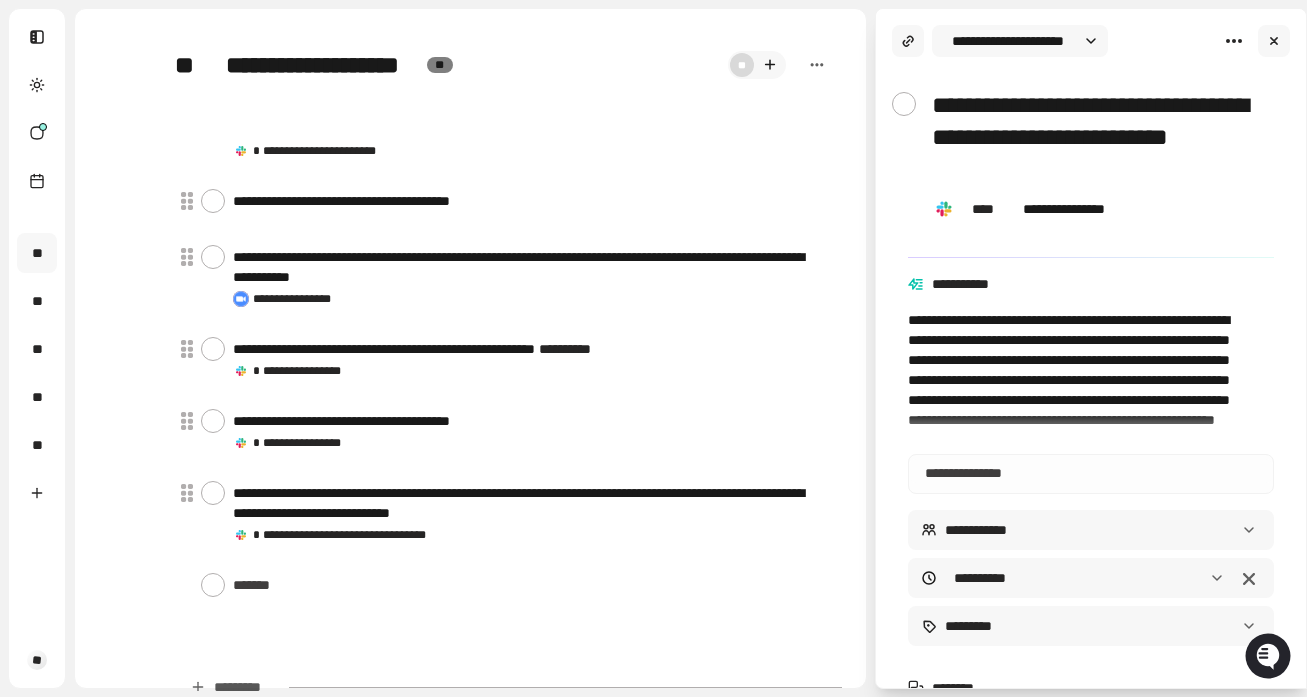 type on "*" 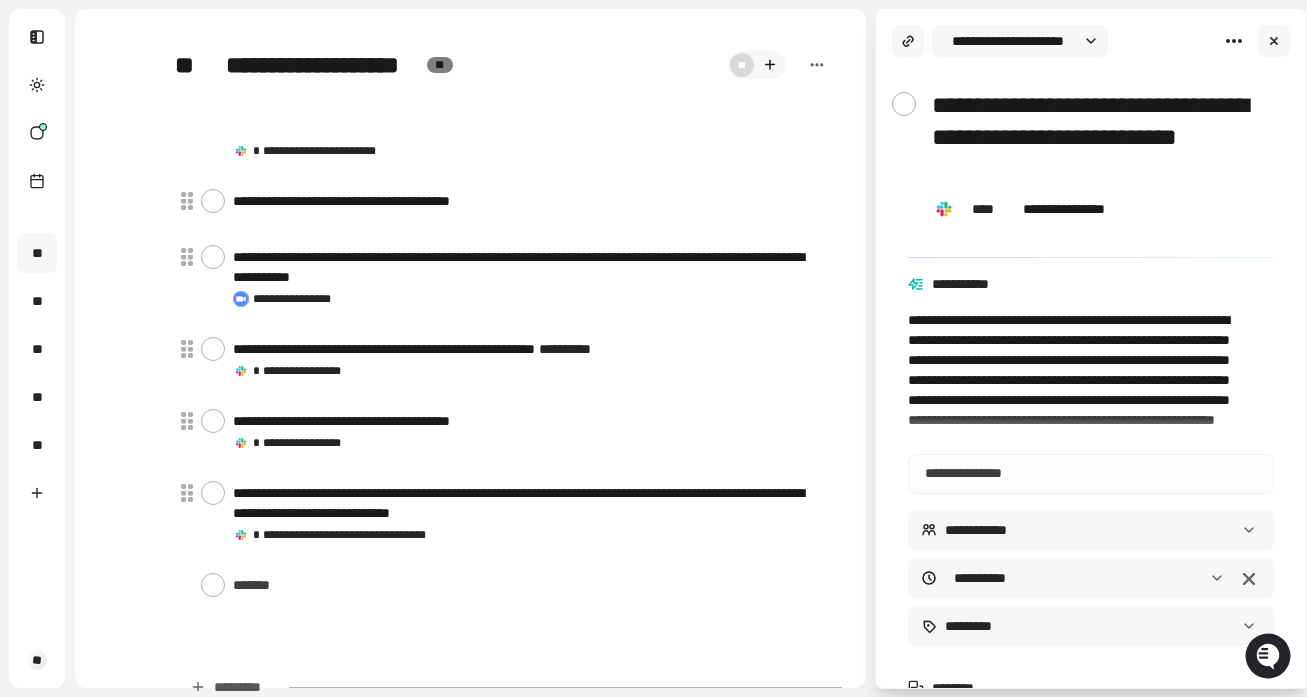 type on "*" 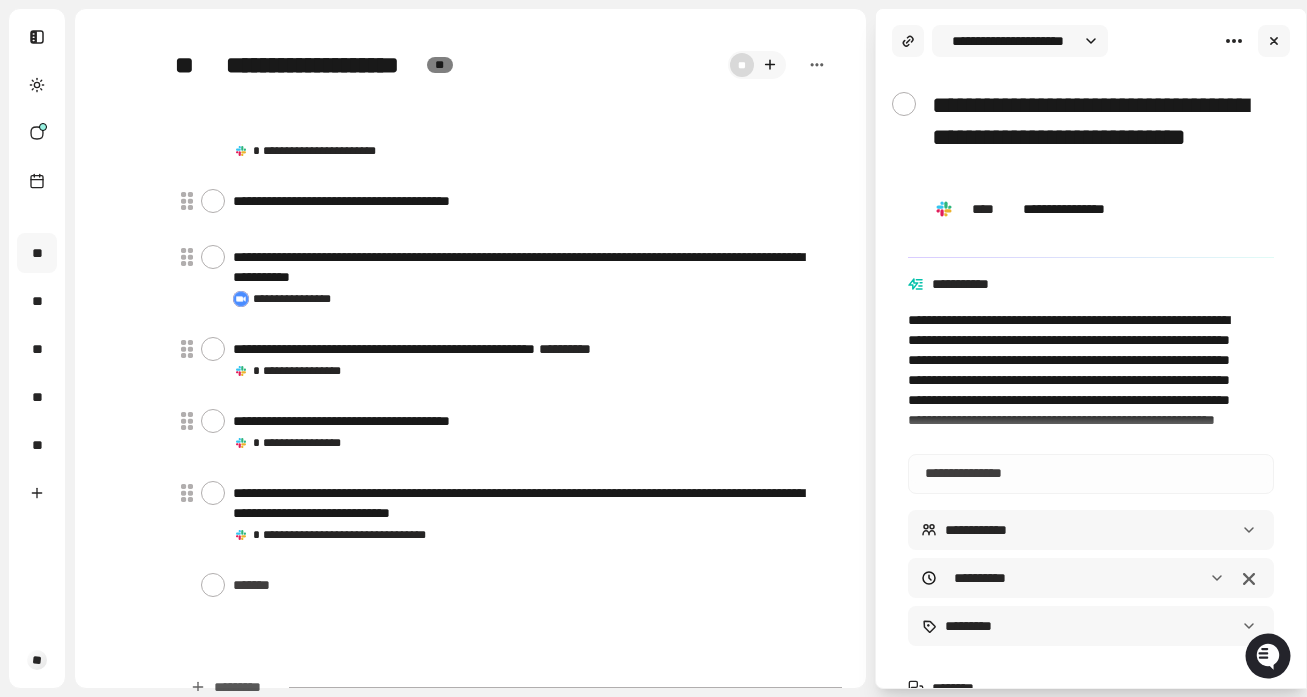 type on "*" 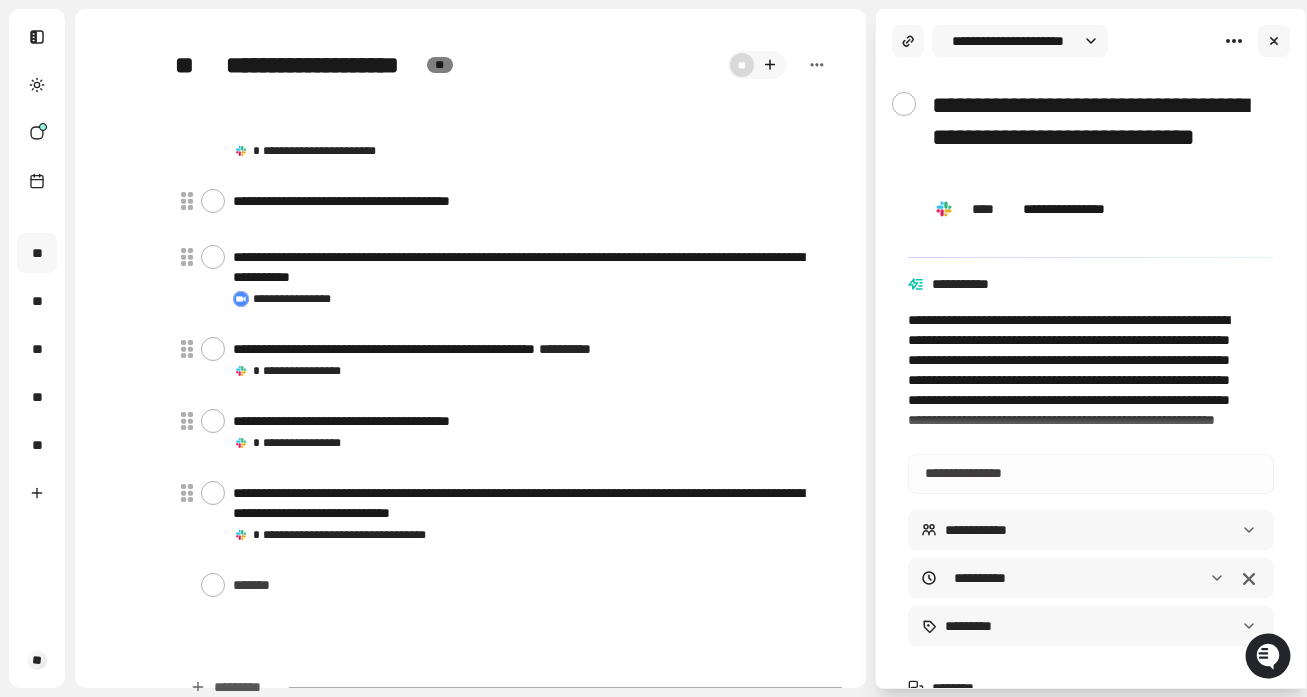 type on "*" 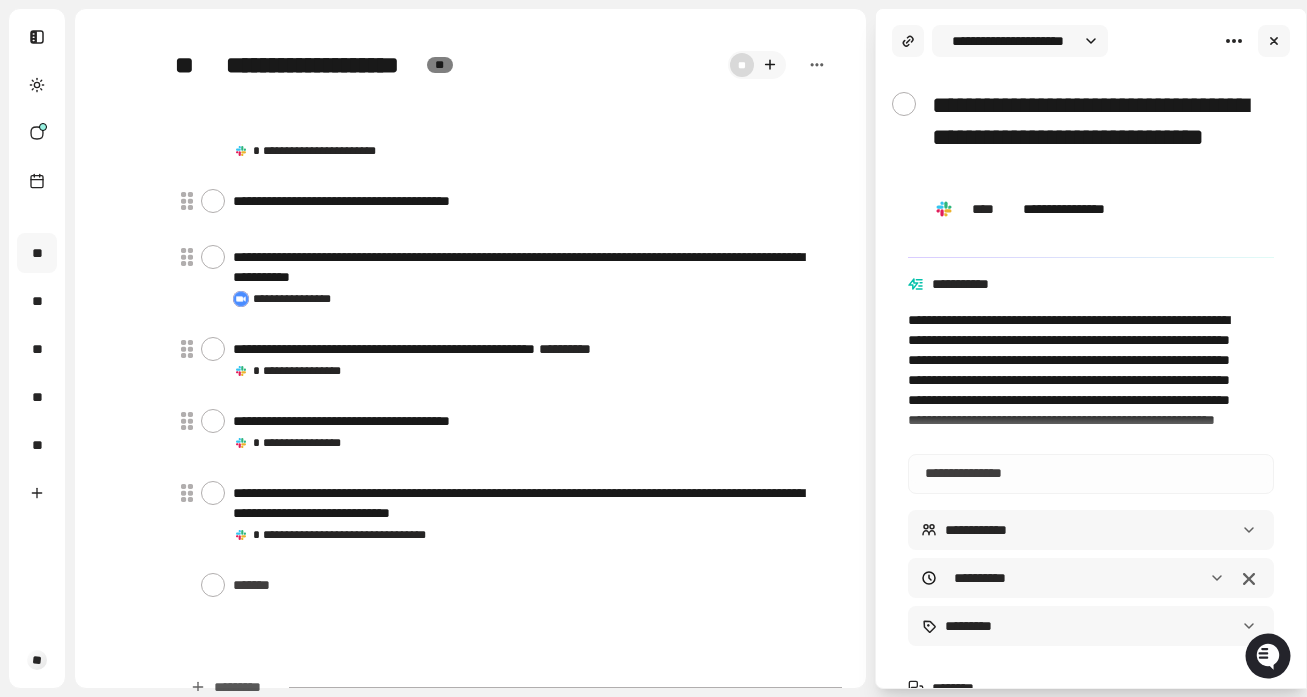type on "*" 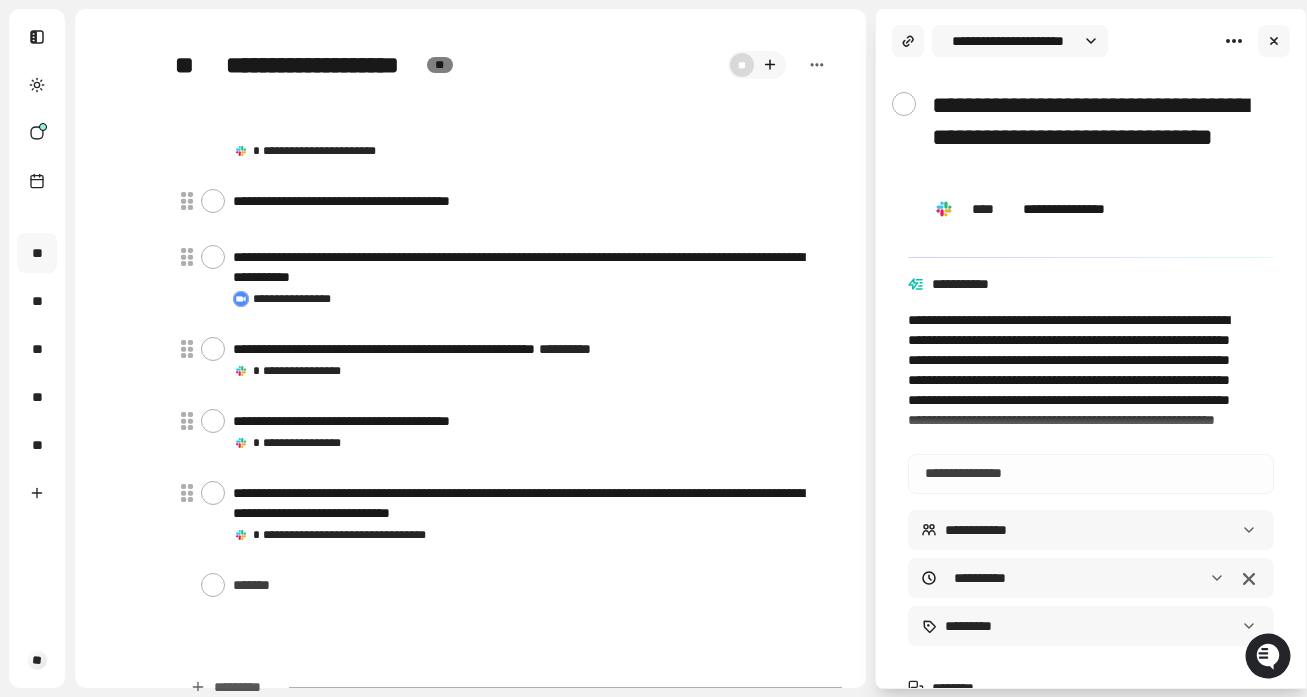 type on "*" 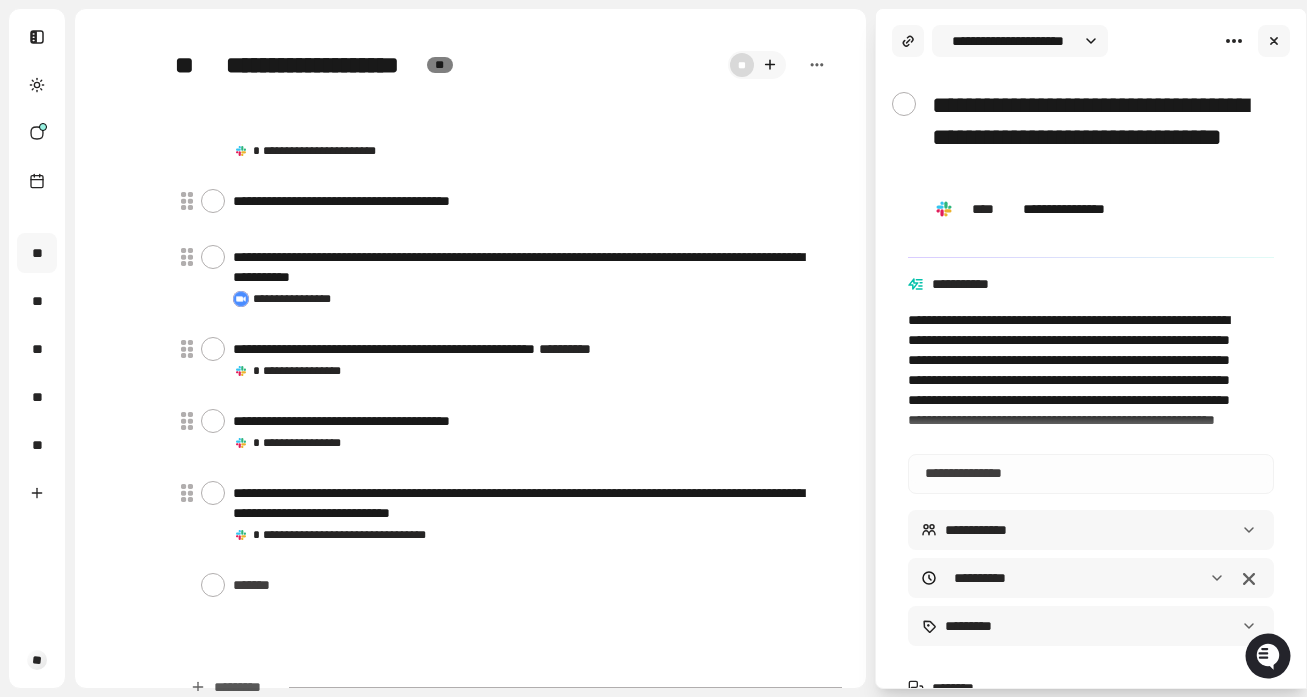 type on "*" 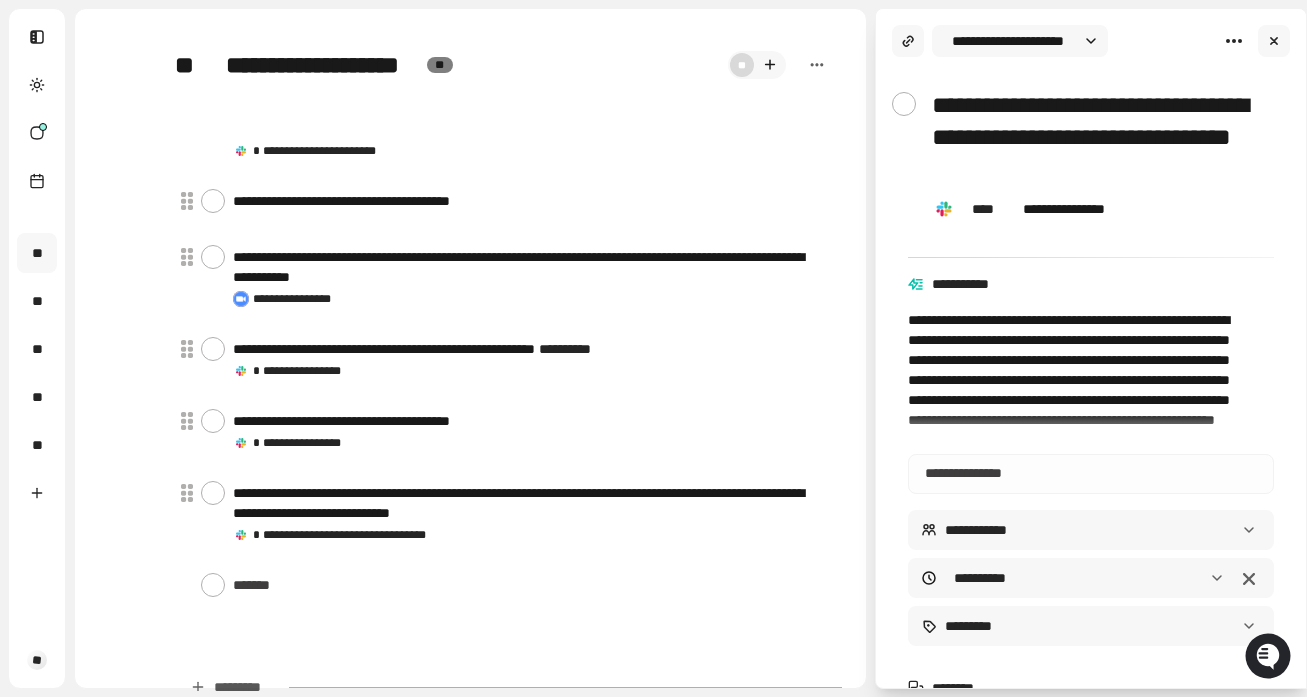 type on "*" 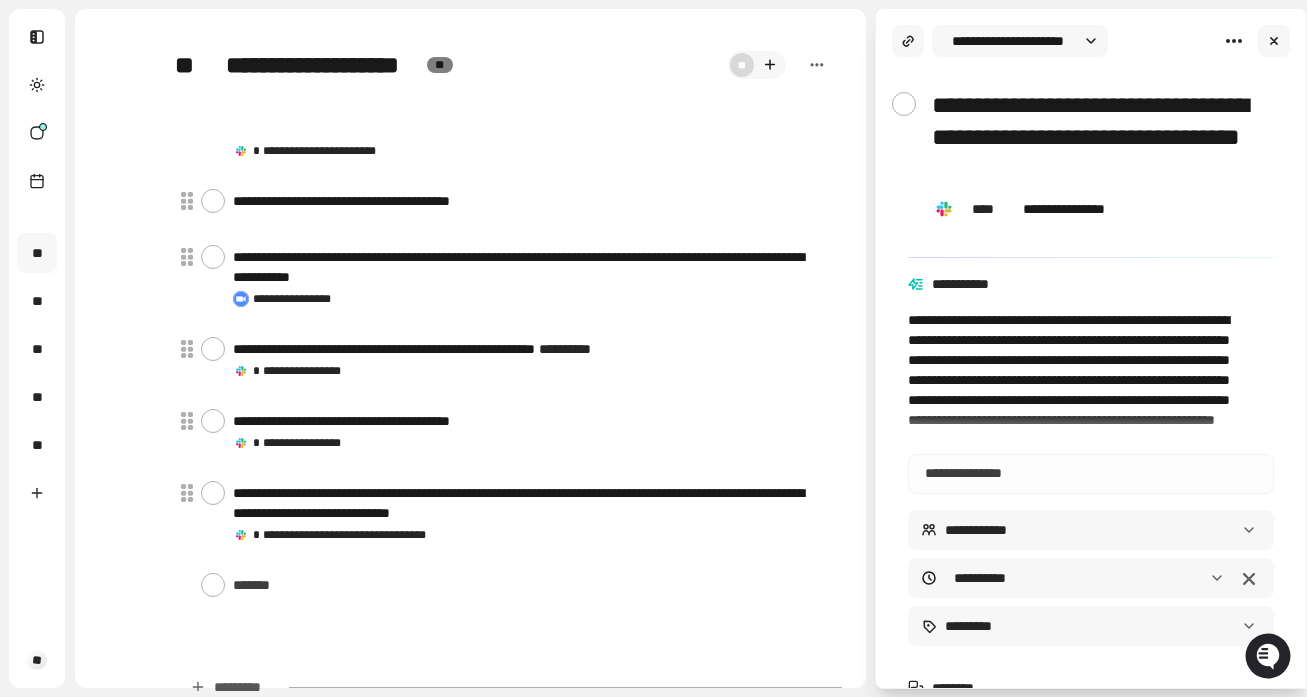 type on "*" 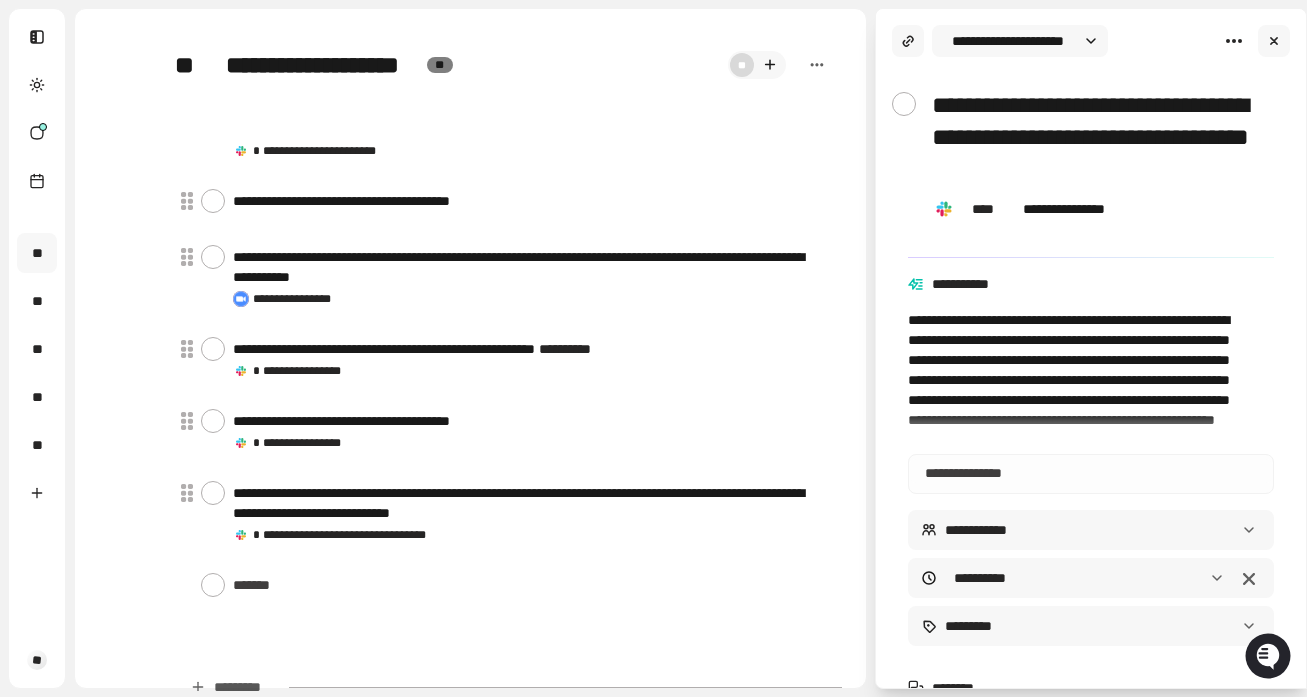 type on "*" 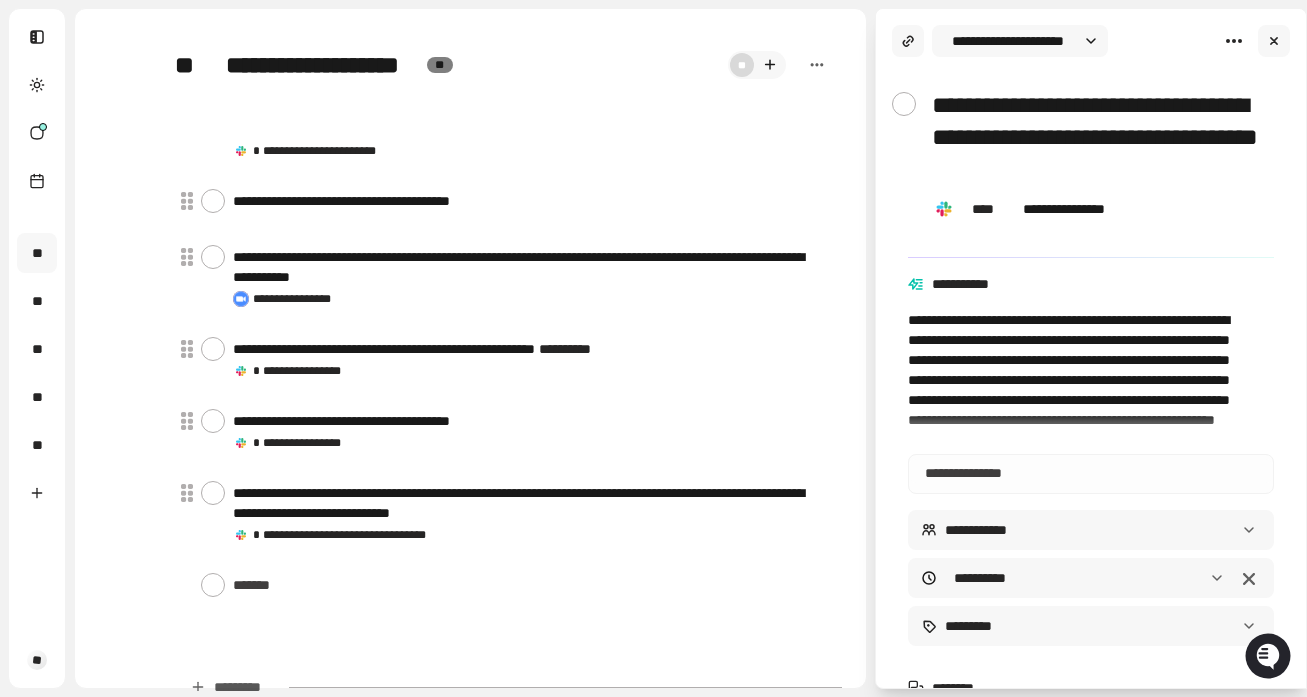type on "*" 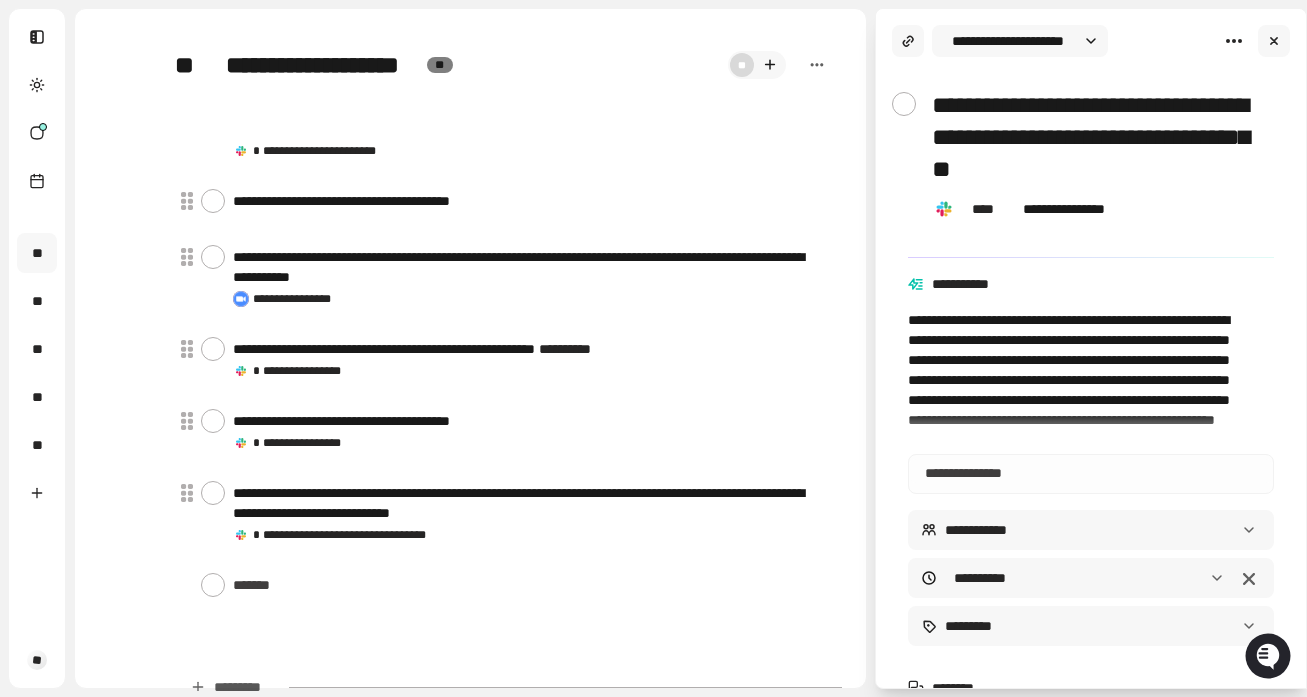 type on "*" 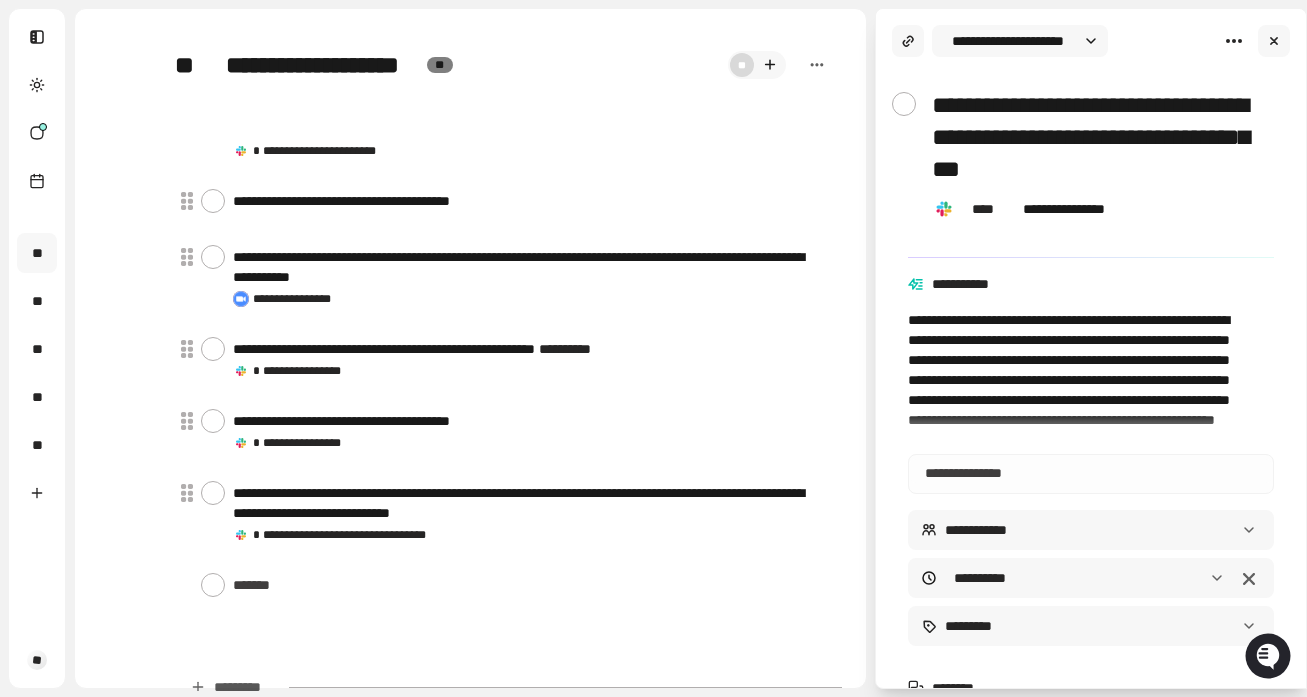 type on "**********" 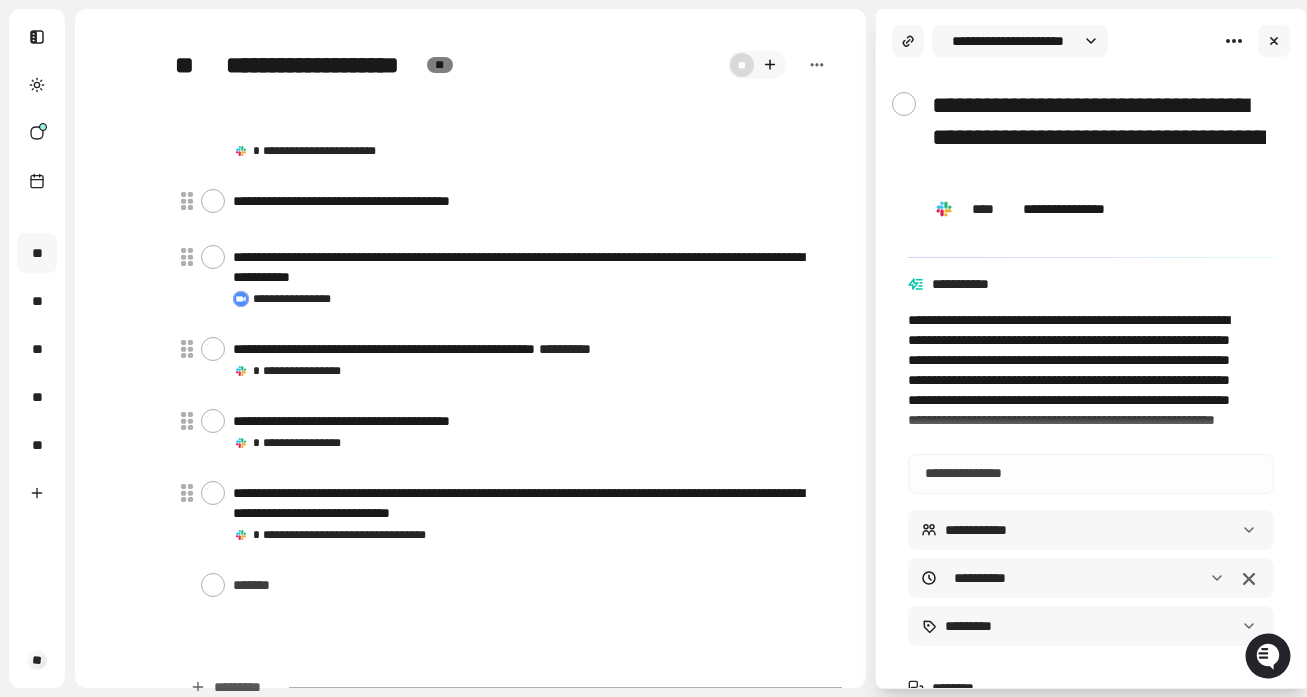 type on "*" 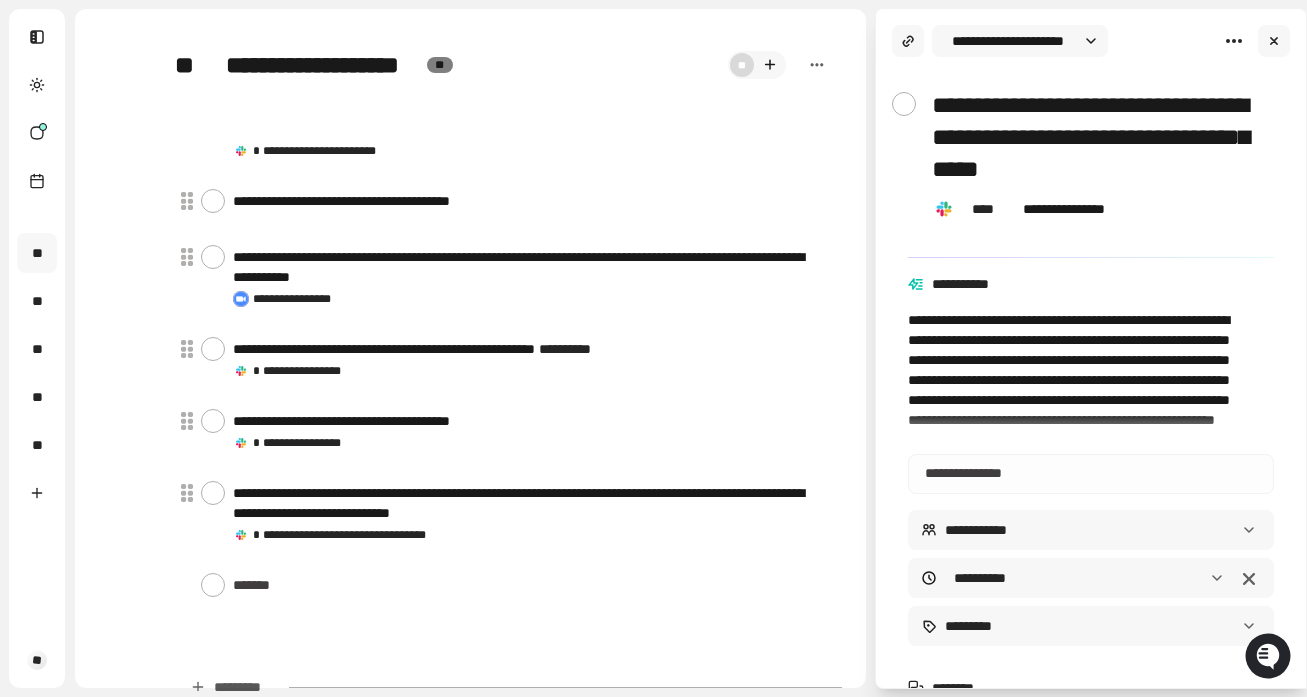 type on "*" 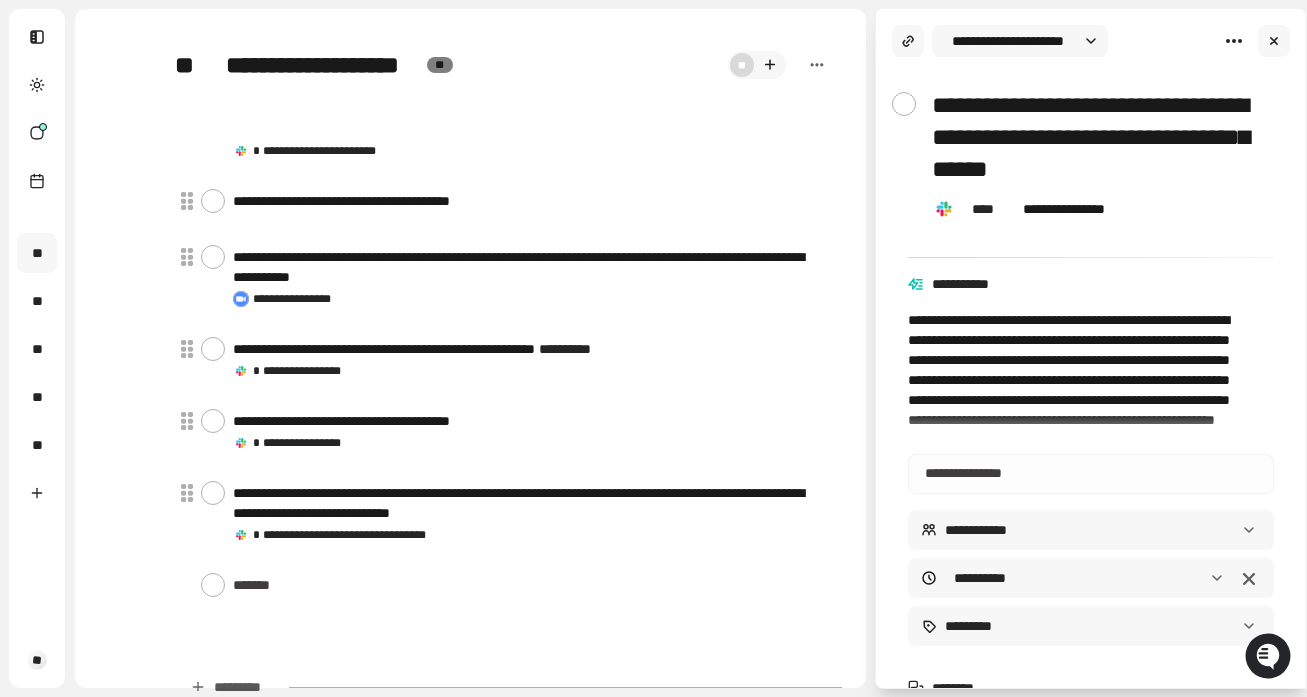 type on "**********" 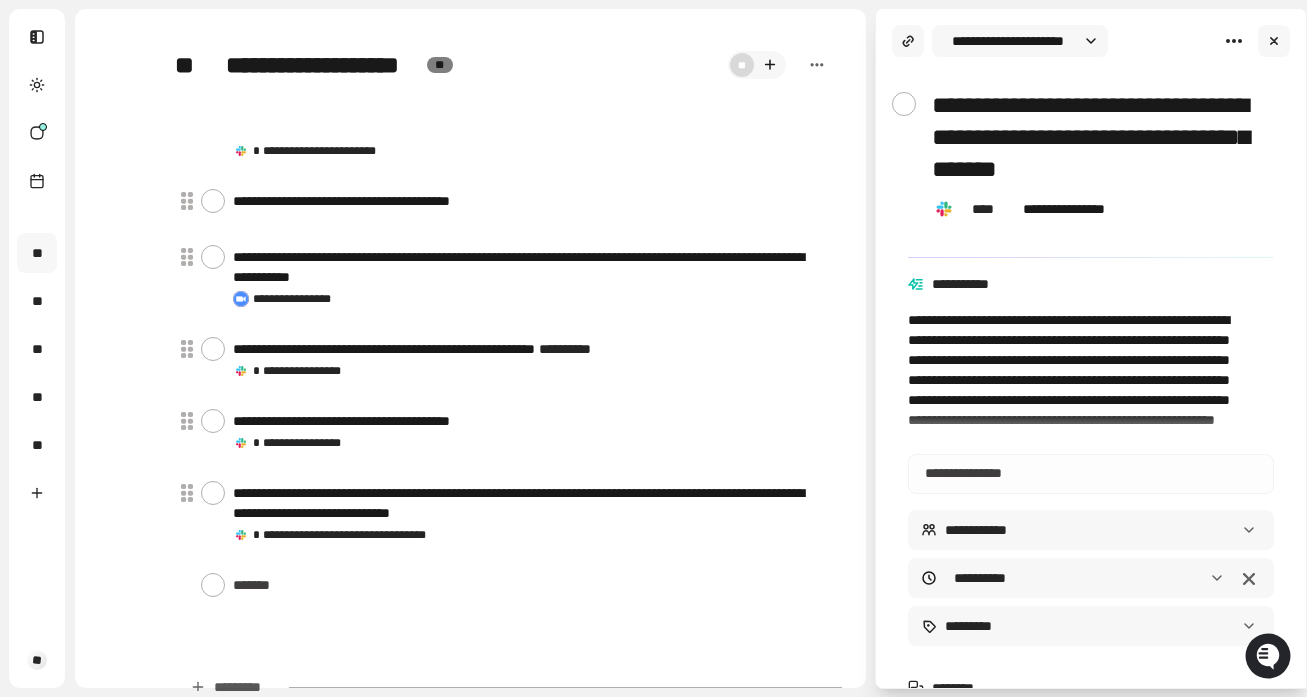 type on "*" 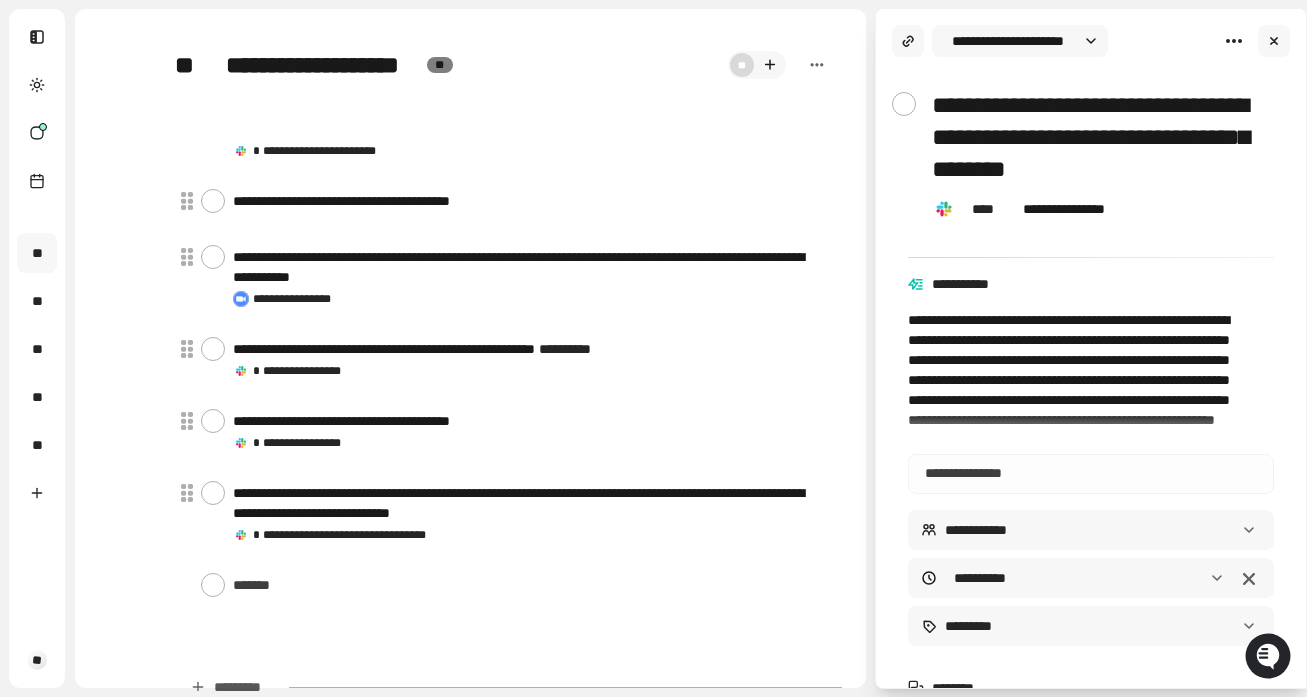 type on "*" 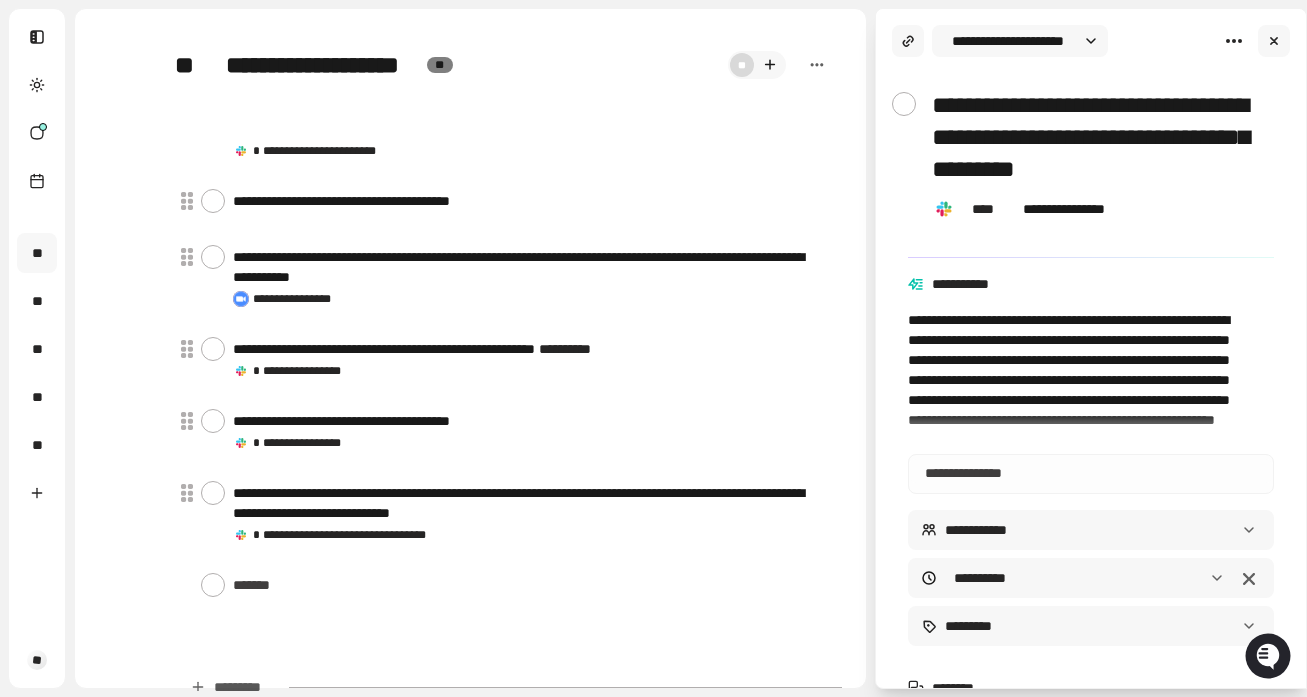 type on "*" 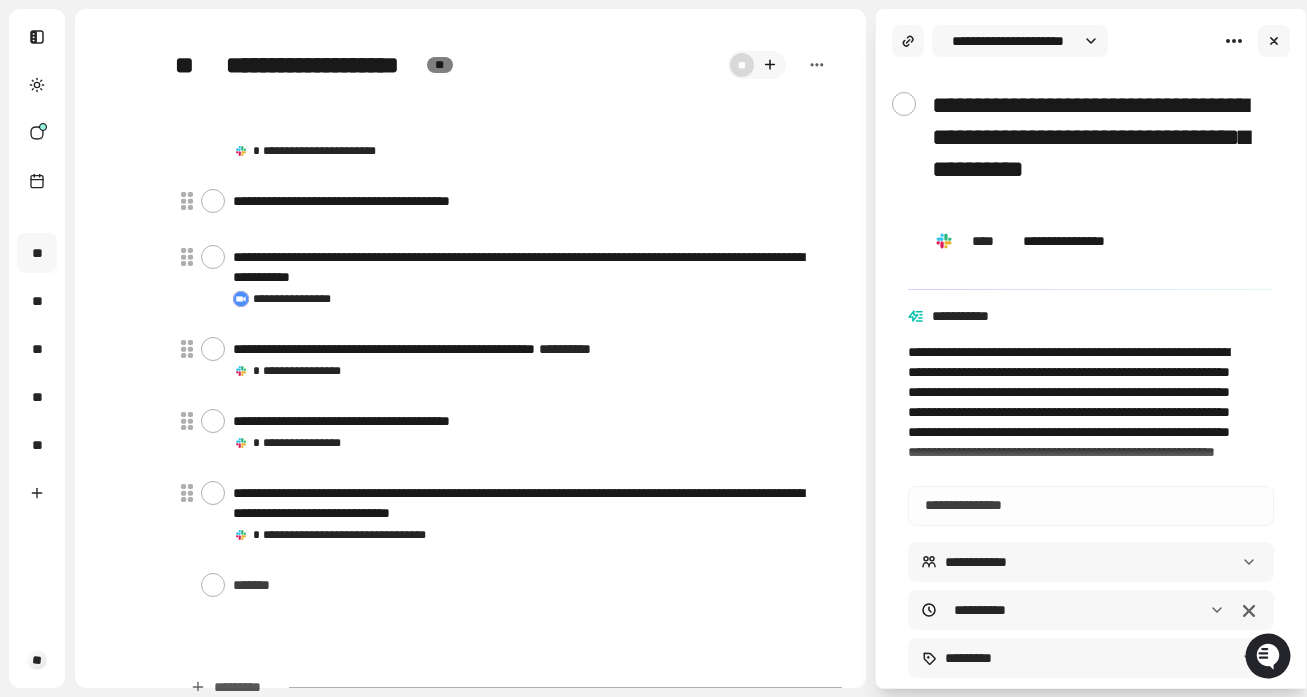 type on "**********" 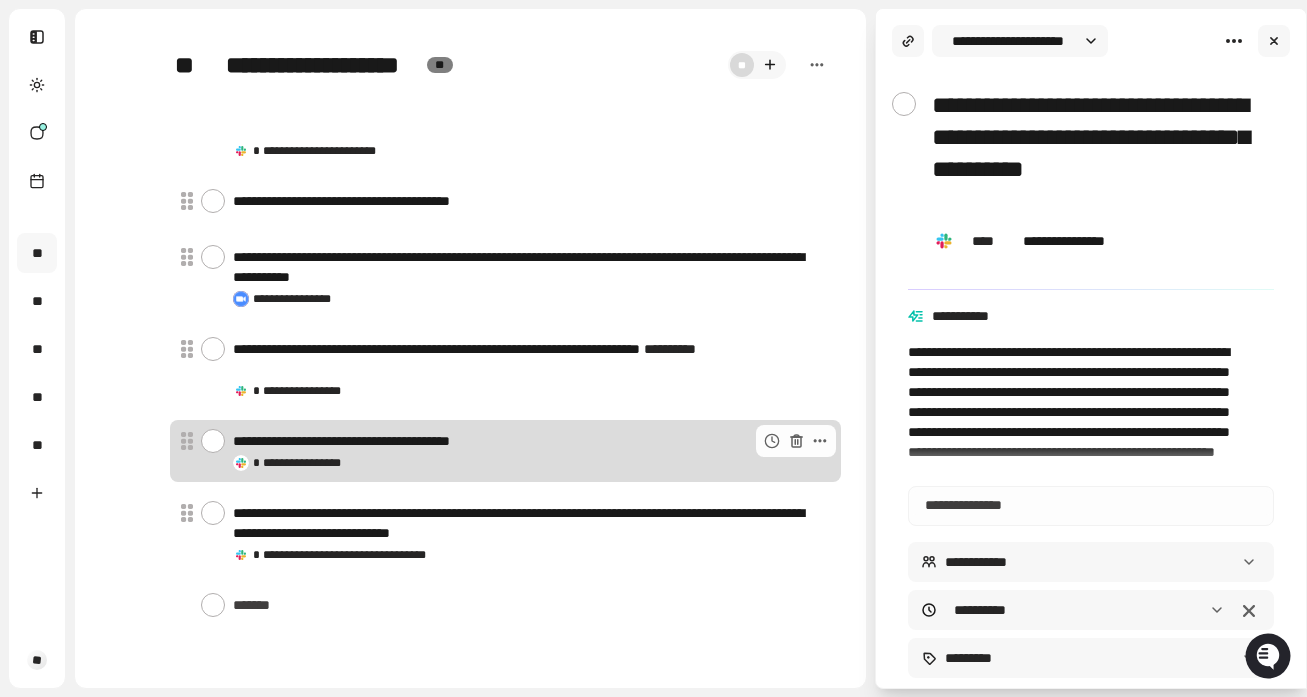 click at bounding box center [213, 441] 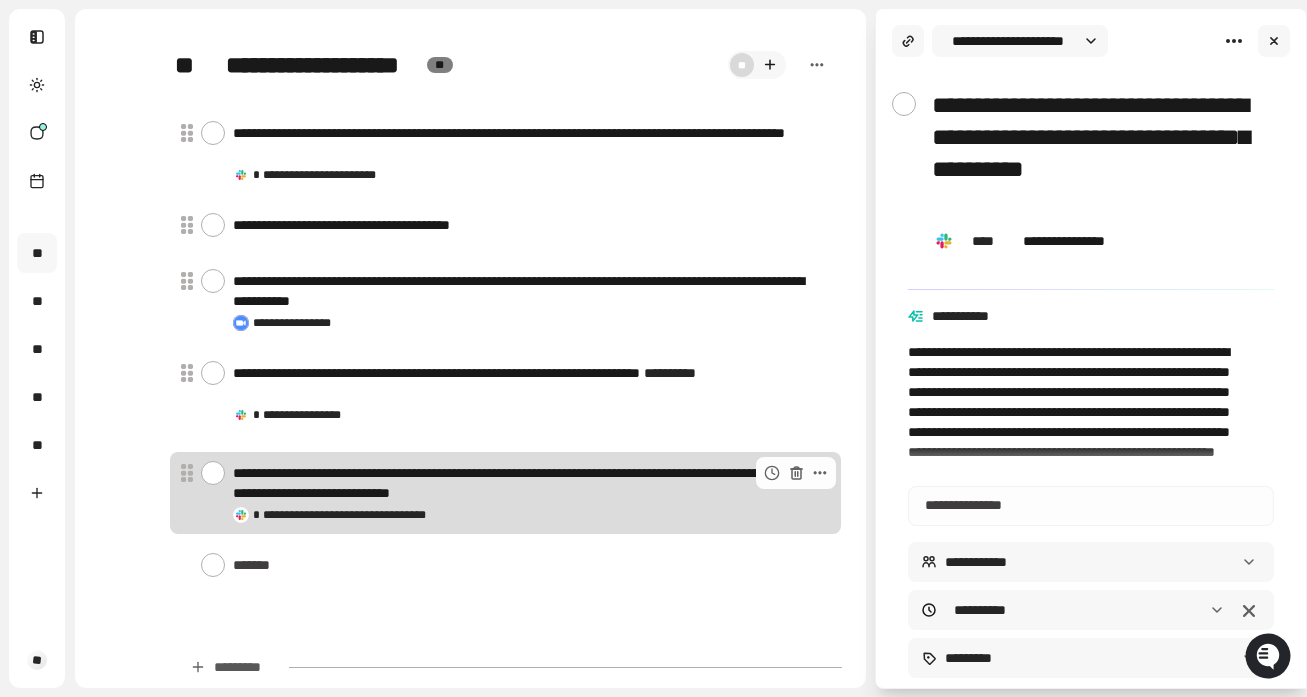 scroll, scrollTop: 422, scrollLeft: 0, axis: vertical 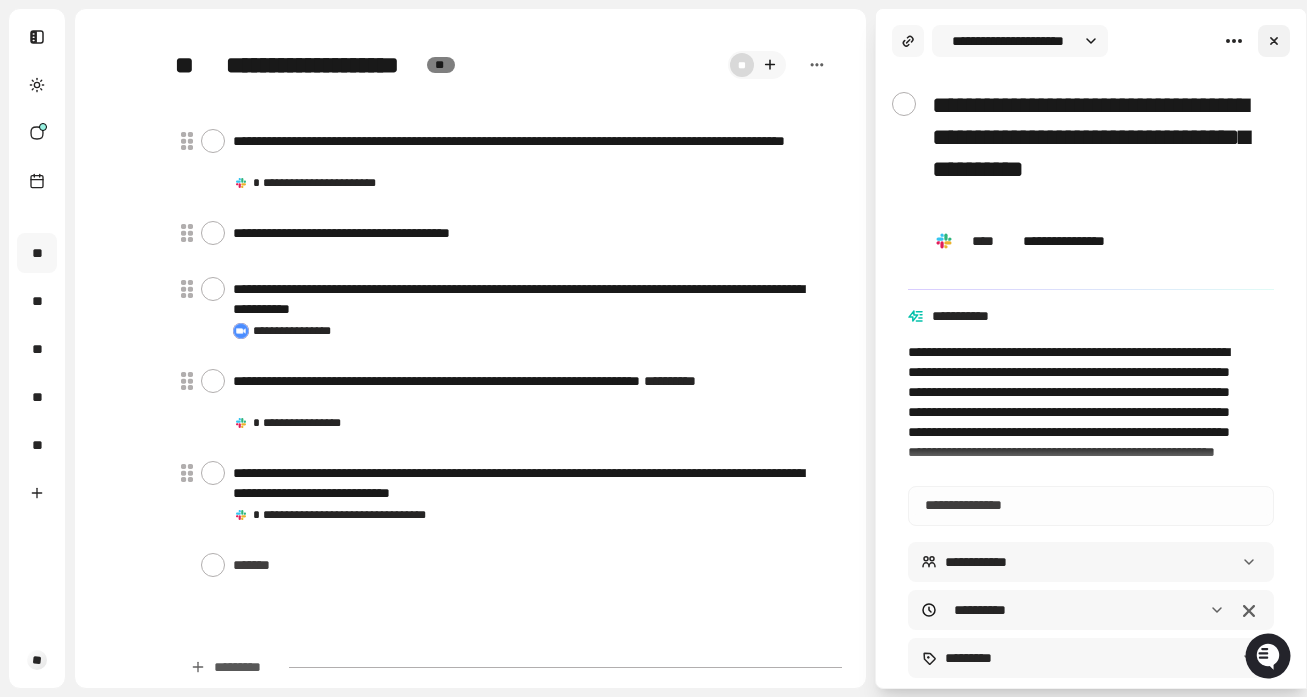 click at bounding box center [1274, 41] 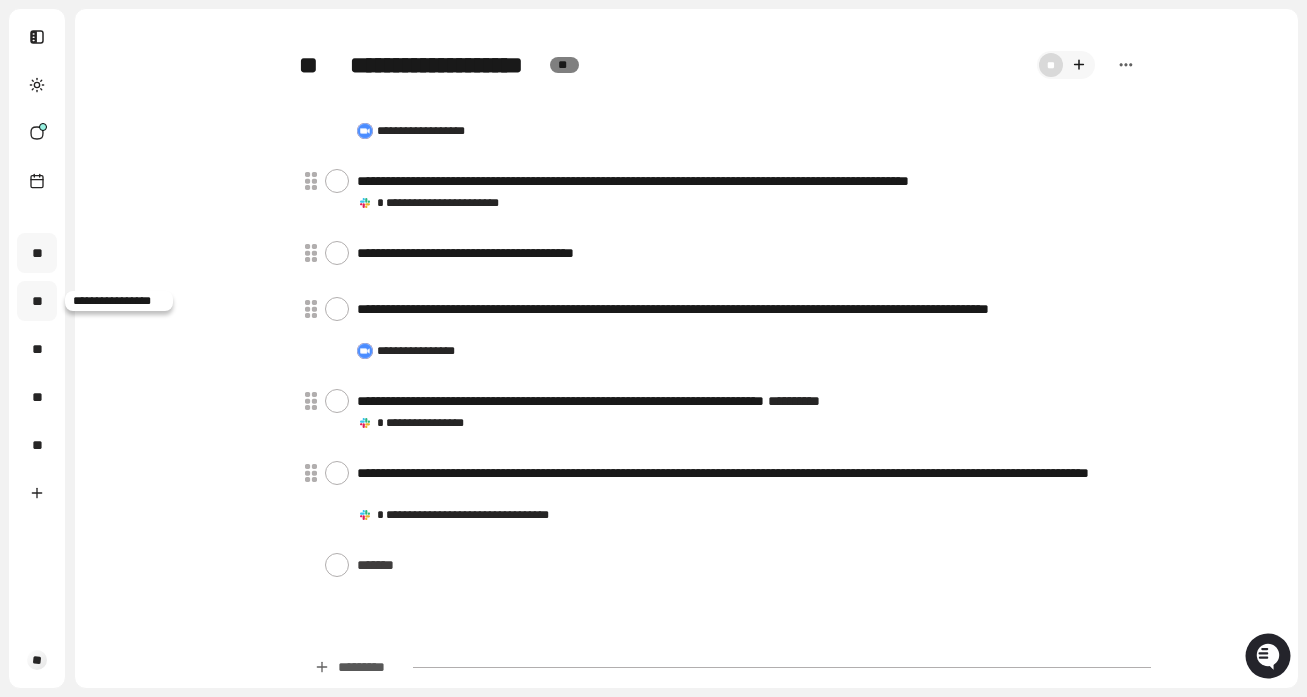 click on "**" at bounding box center (37, 301) 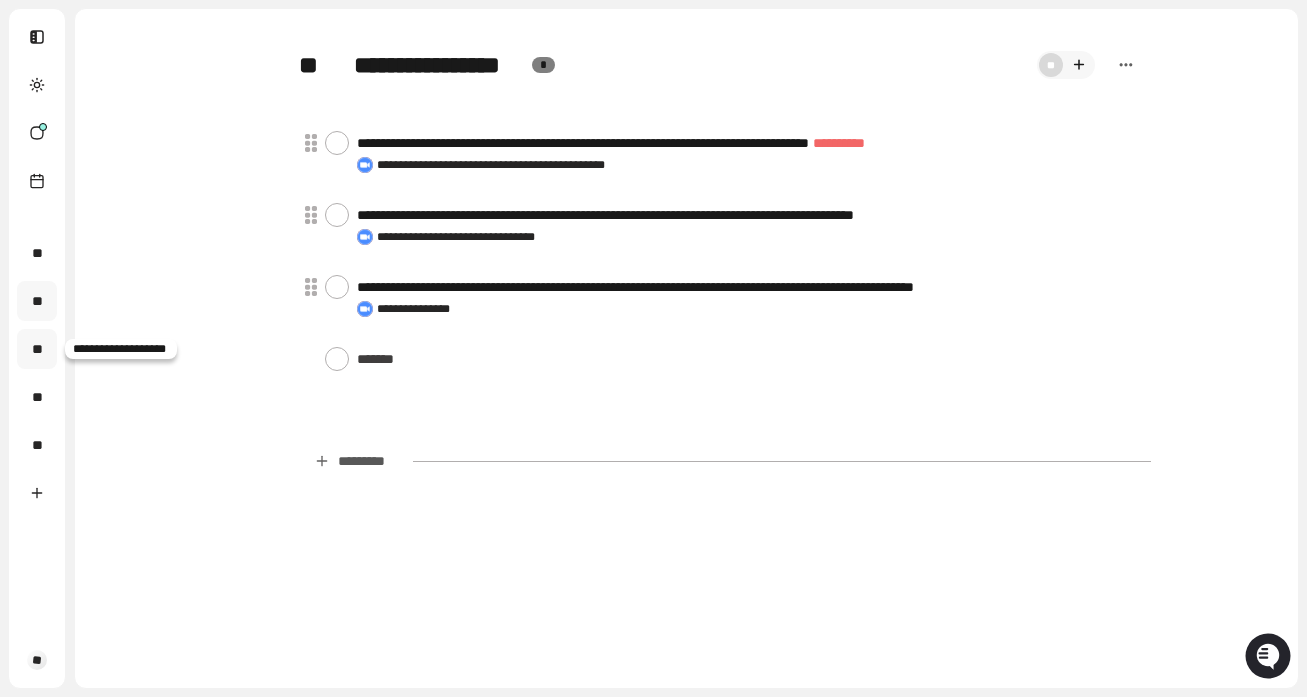 click on "**" at bounding box center (37, 349) 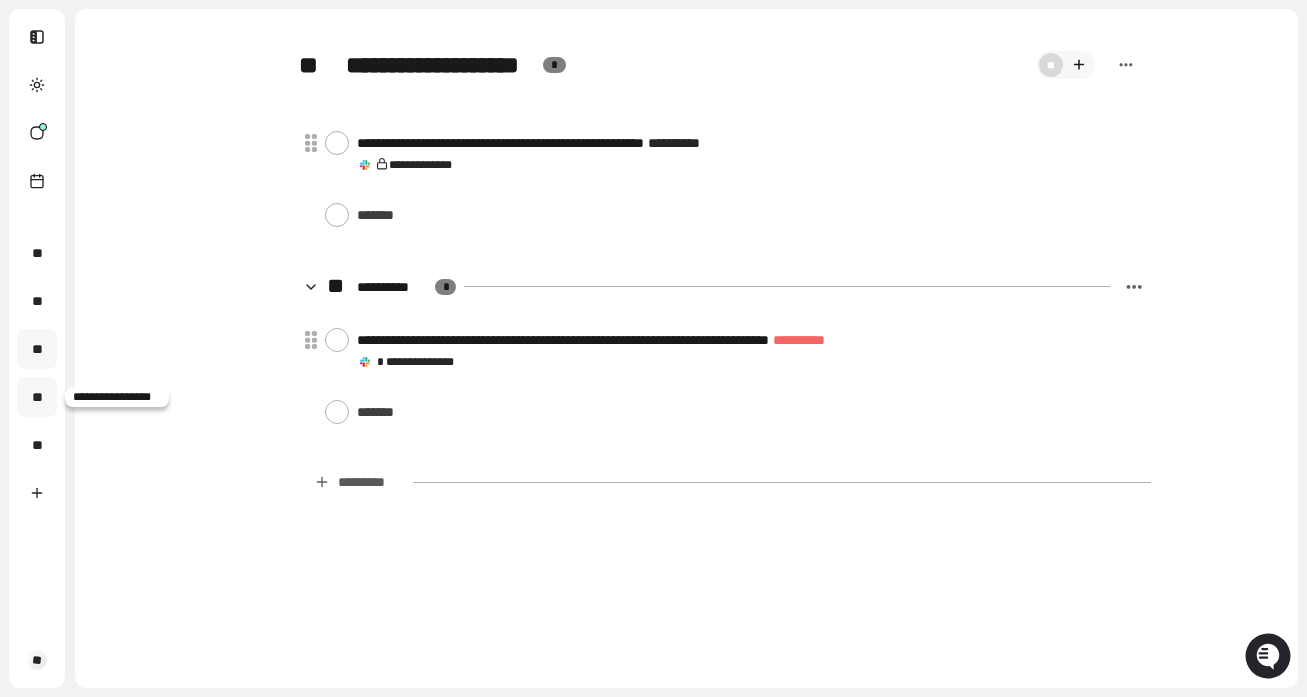 click on "**" at bounding box center (37, 397) 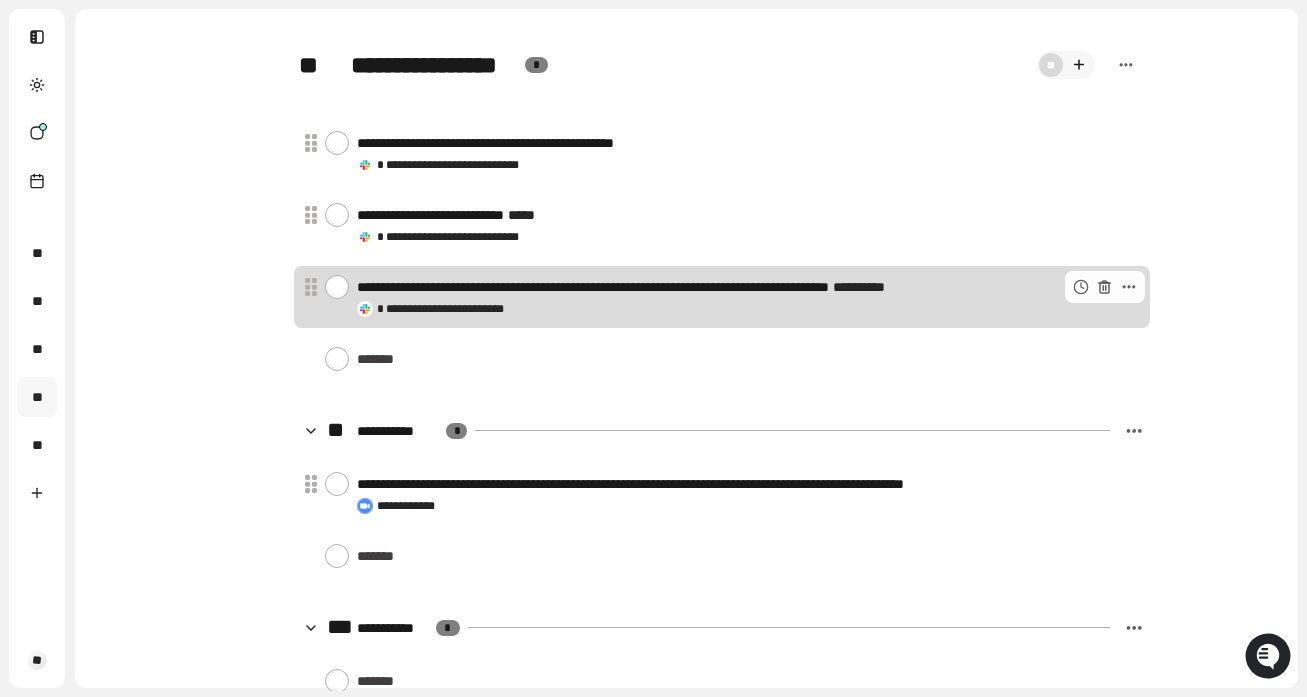 scroll, scrollTop: 84, scrollLeft: 0, axis: vertical 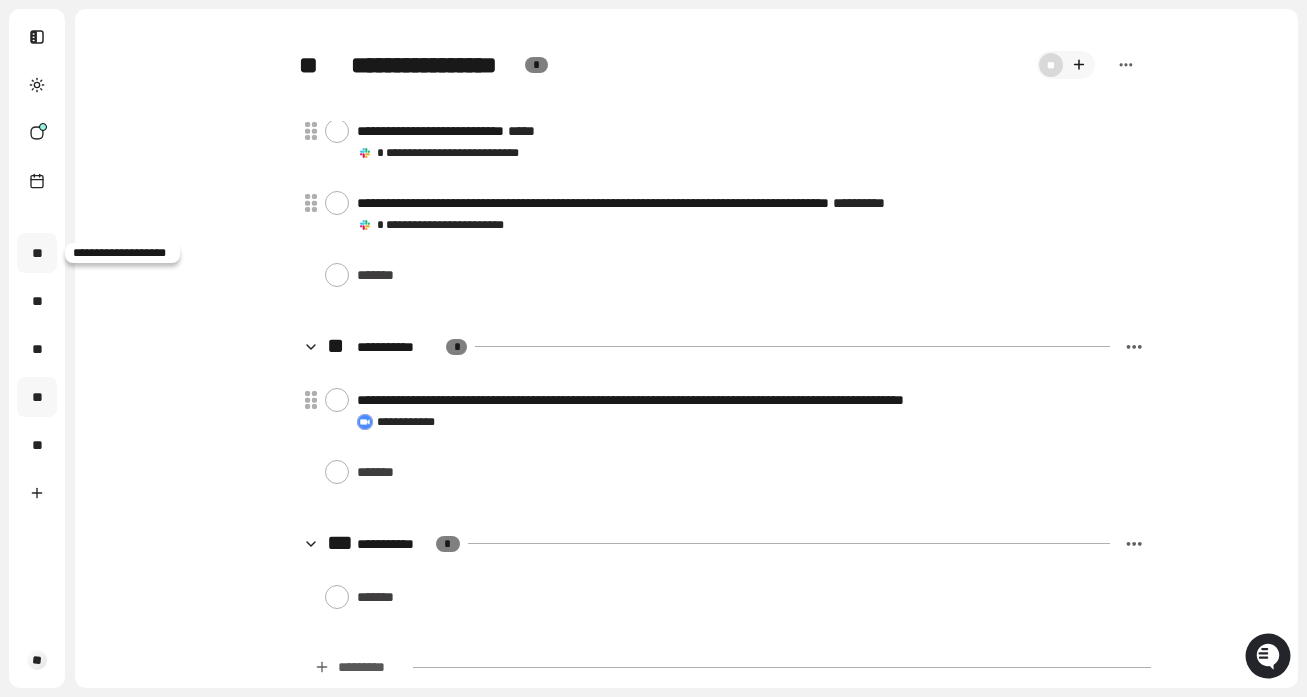 click on "**" at bounding box center (37, 253) 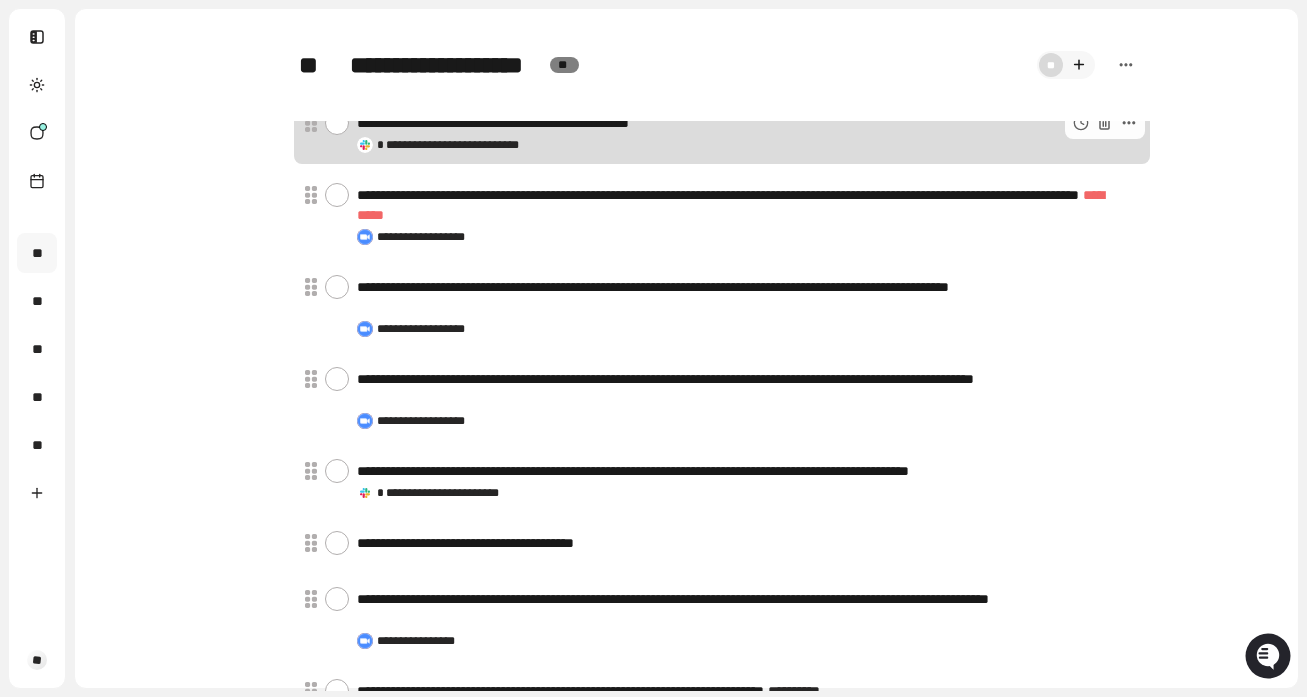 scroll, scrollTop: 118, scrollLeft: 0, axis: vertical 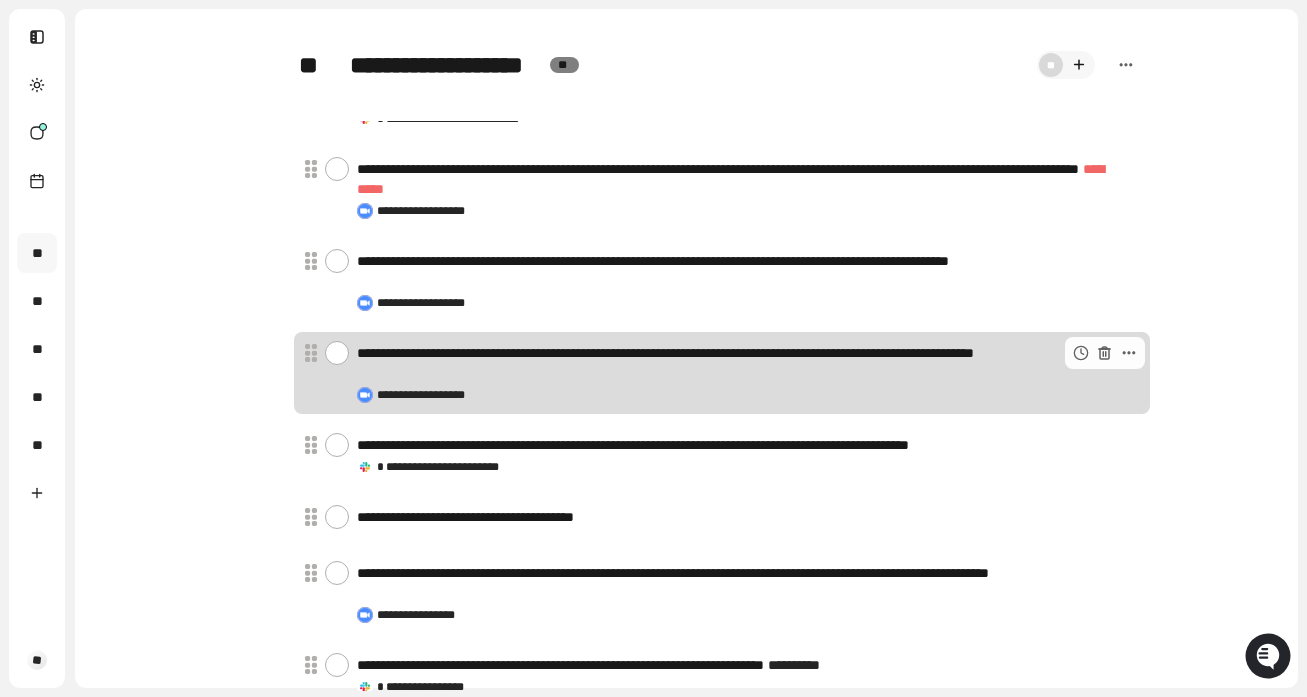click at bounding box center [337, 353] 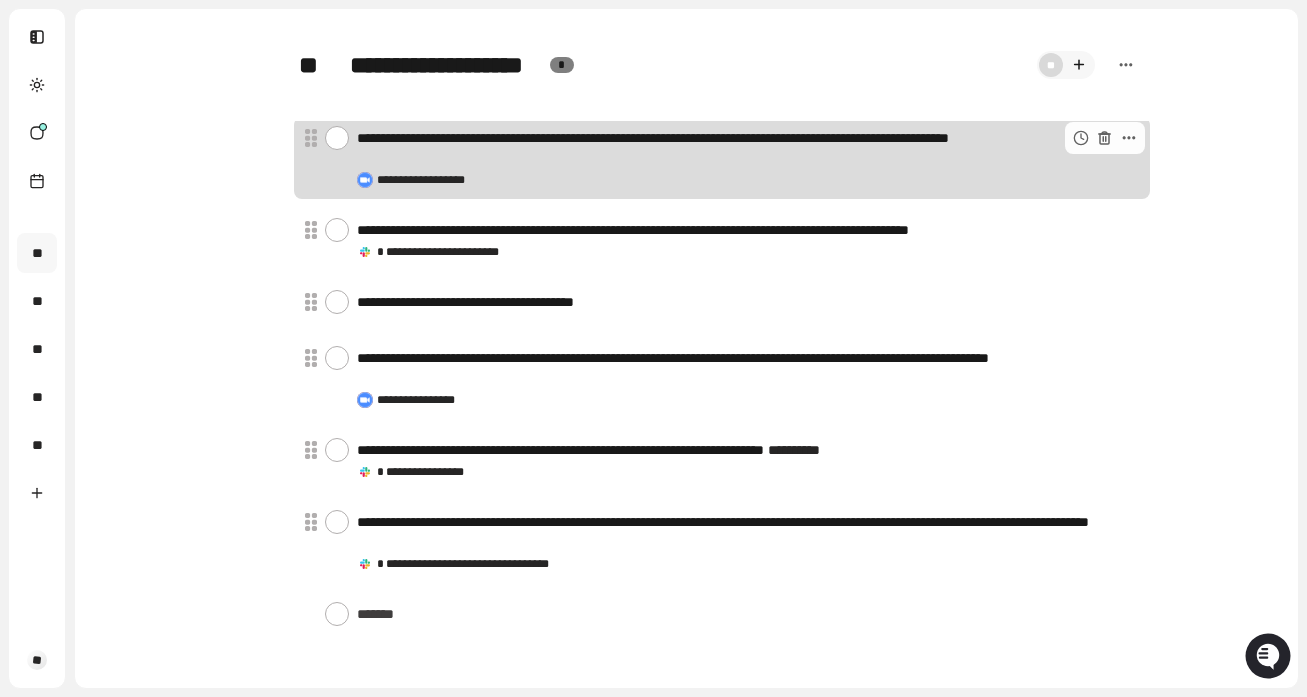scroll, scrollTop: 247, scrollLeft: 0, axis: vertical 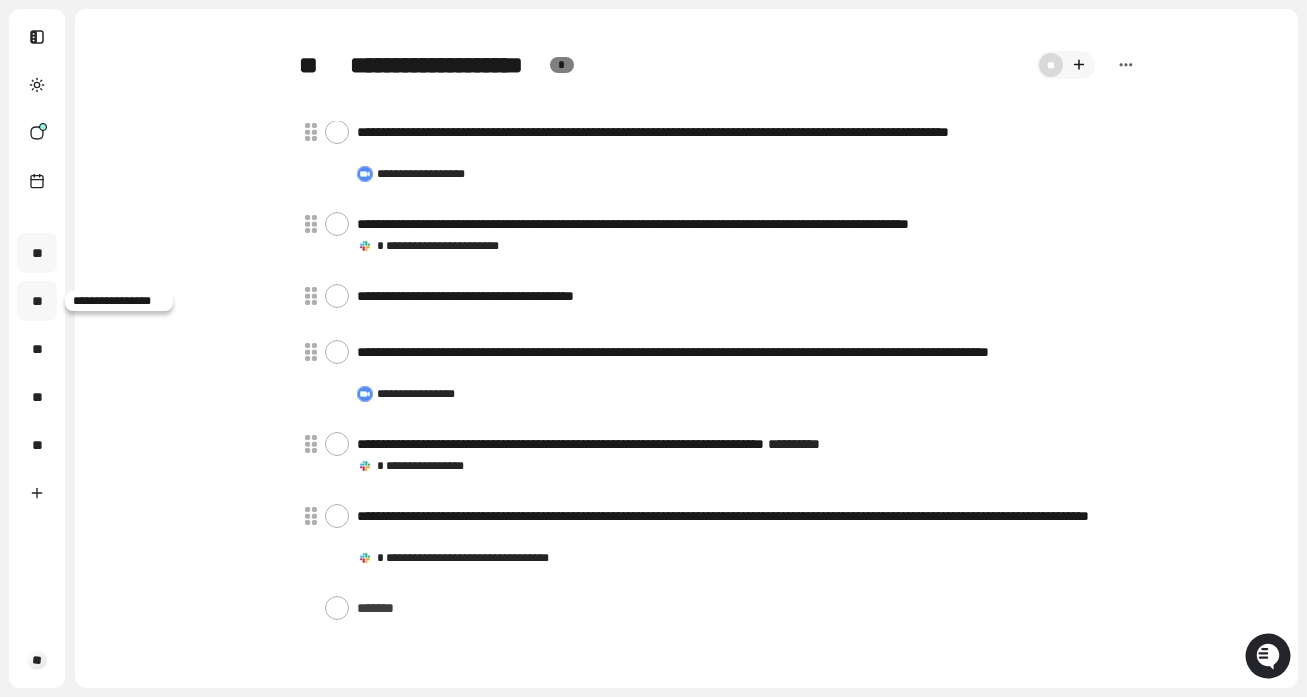click on "**" at bounding box center (37, 301) 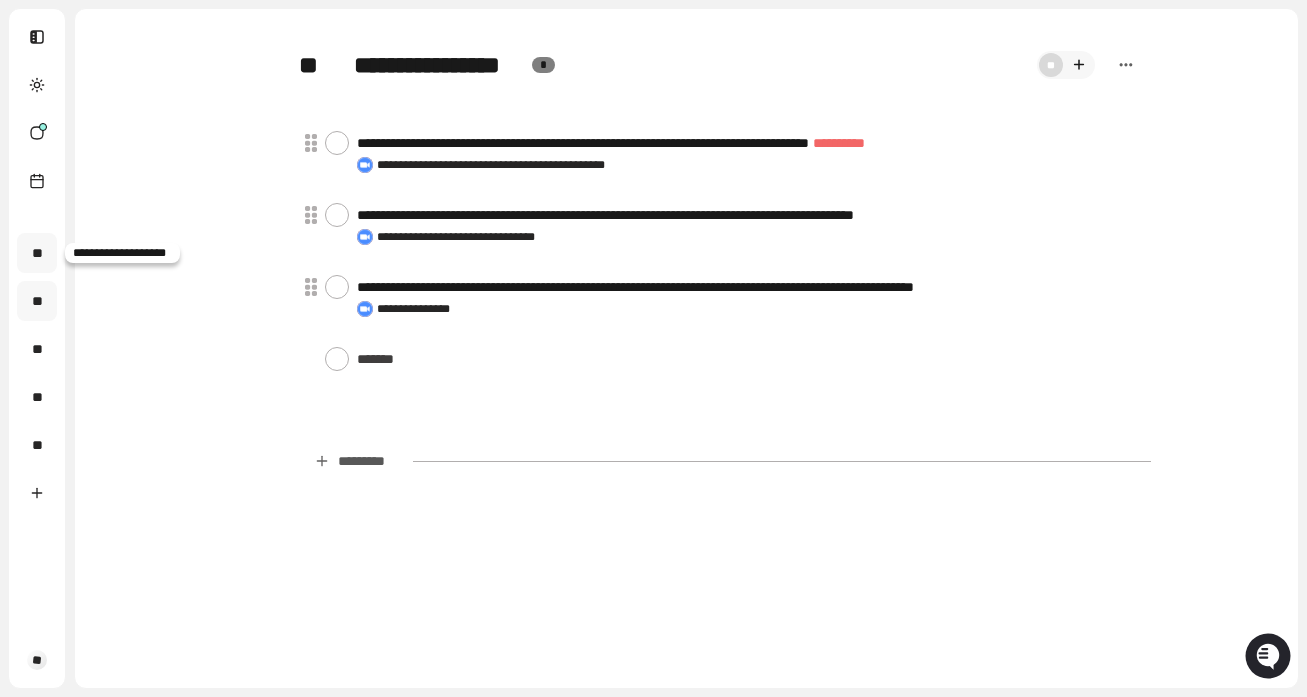 click on "**" at bounding box center [37, 253] 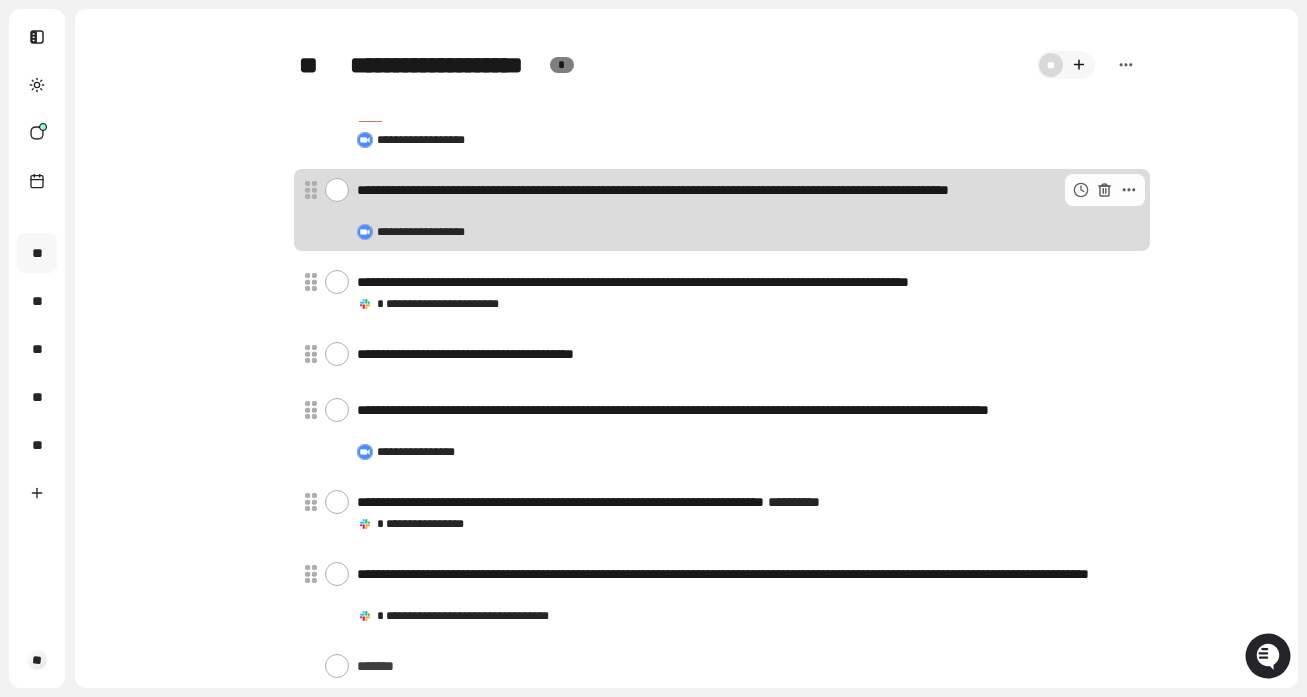 scroll, scrollTop: 192, scrollLeft: 0, axis: vertical 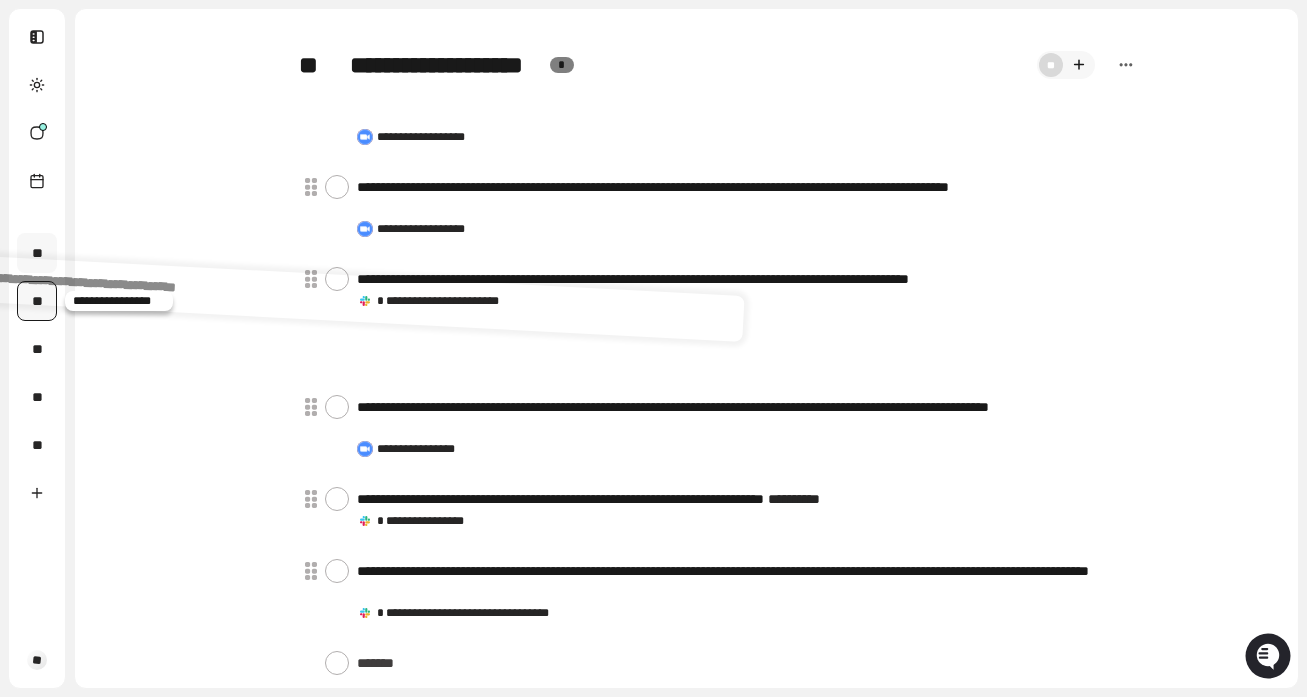 drag, startPoint x: 441, startPoint y: 364, endPoint x: 42, endPoint y: 306, distance: 403.1935 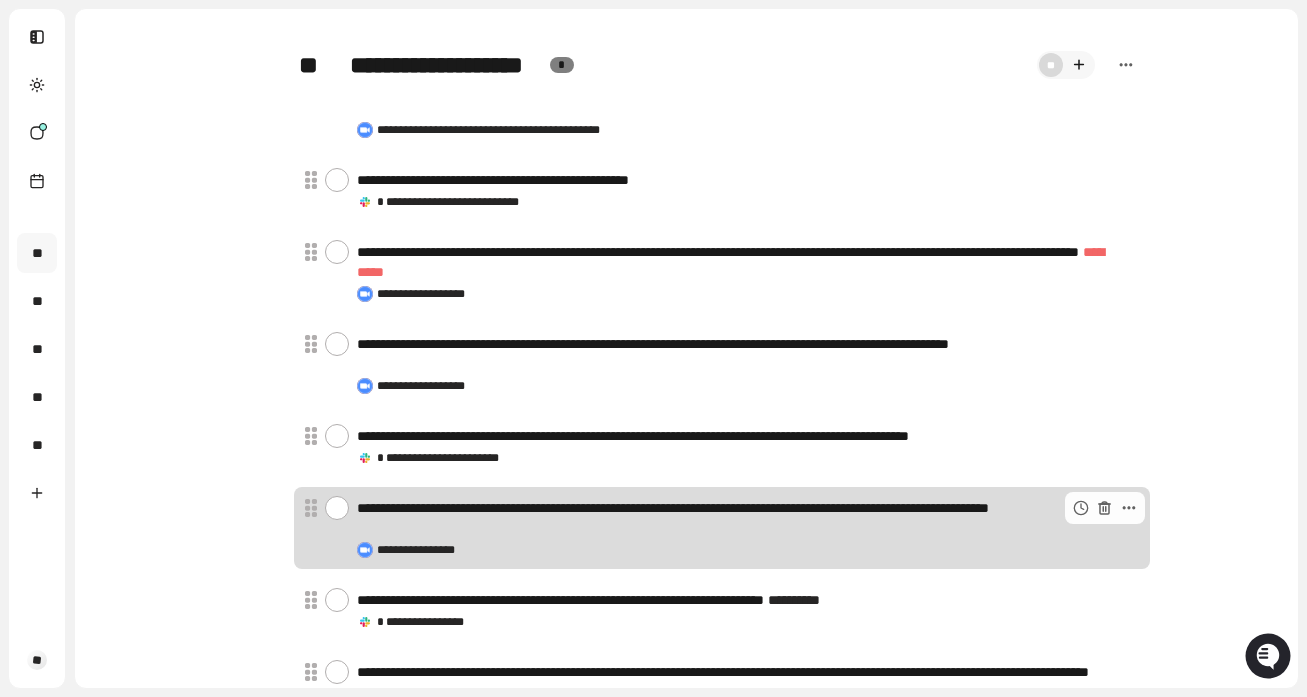 scroll, scrollTop: 33, scrollLeft: 0, axis: vertical 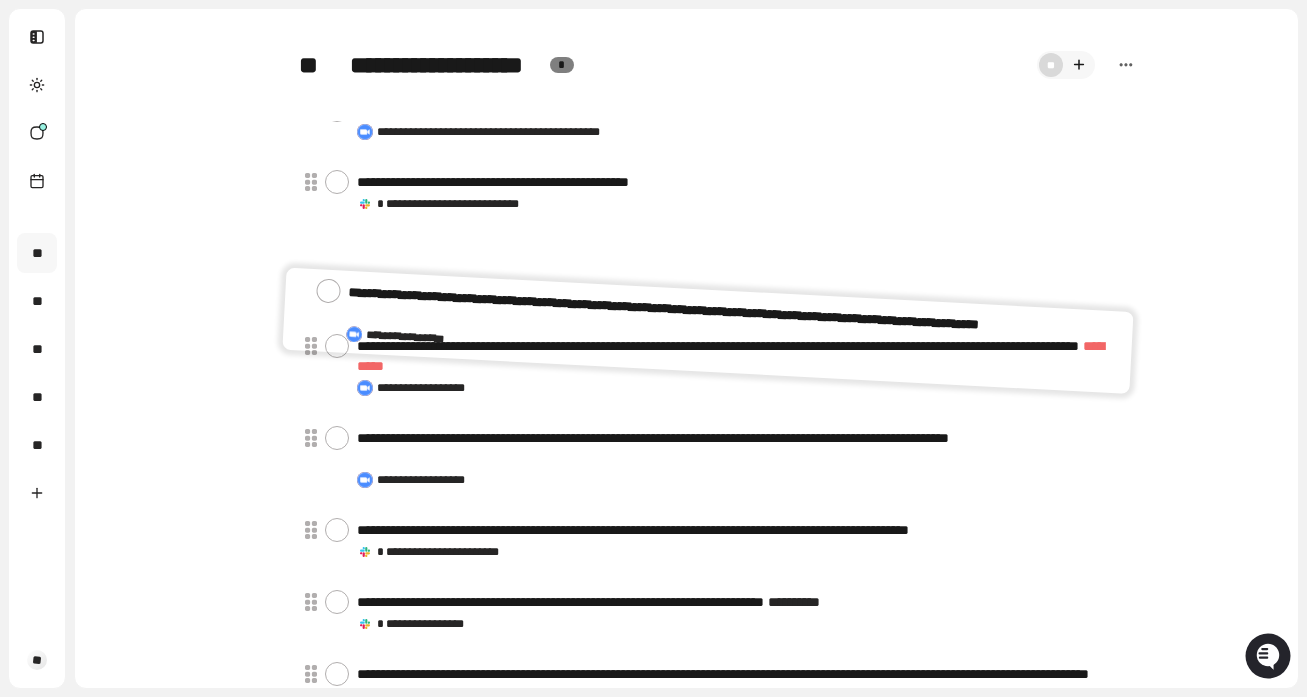 drag, startPoint x: 478, startPoint y: 507, endPoint x: 467, endPoint y: 302, distance: 205.2949 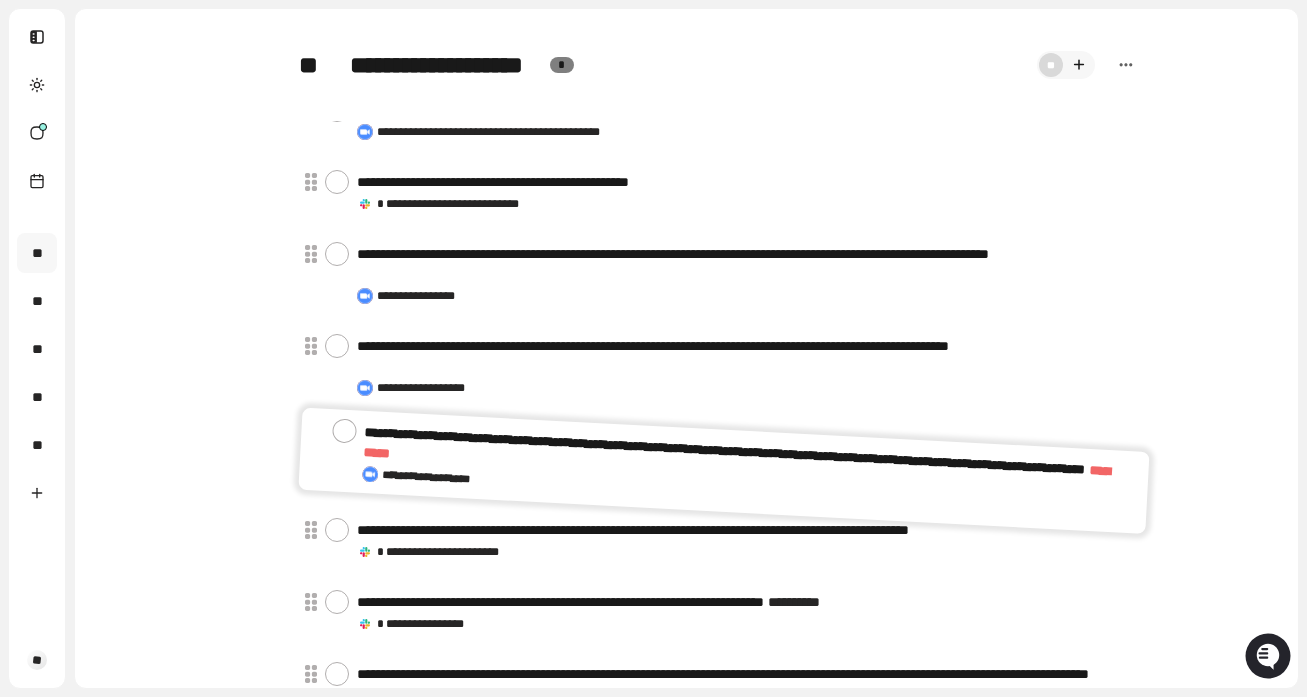 drag, startPoint x: 531, startPoint y: 366, endPoint x: 535, endPoint y: 467, distance: 101.07918 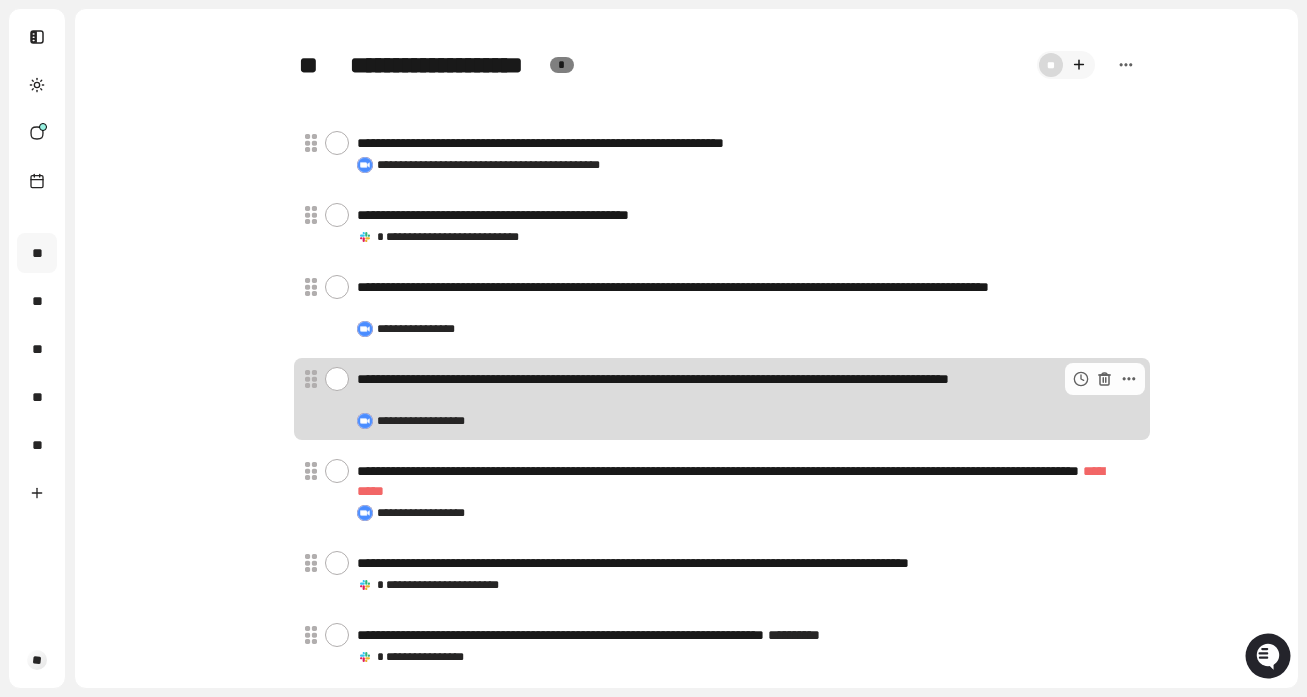 scroll, scrollTop: 234, scrollLeft: 0, axis: vertical 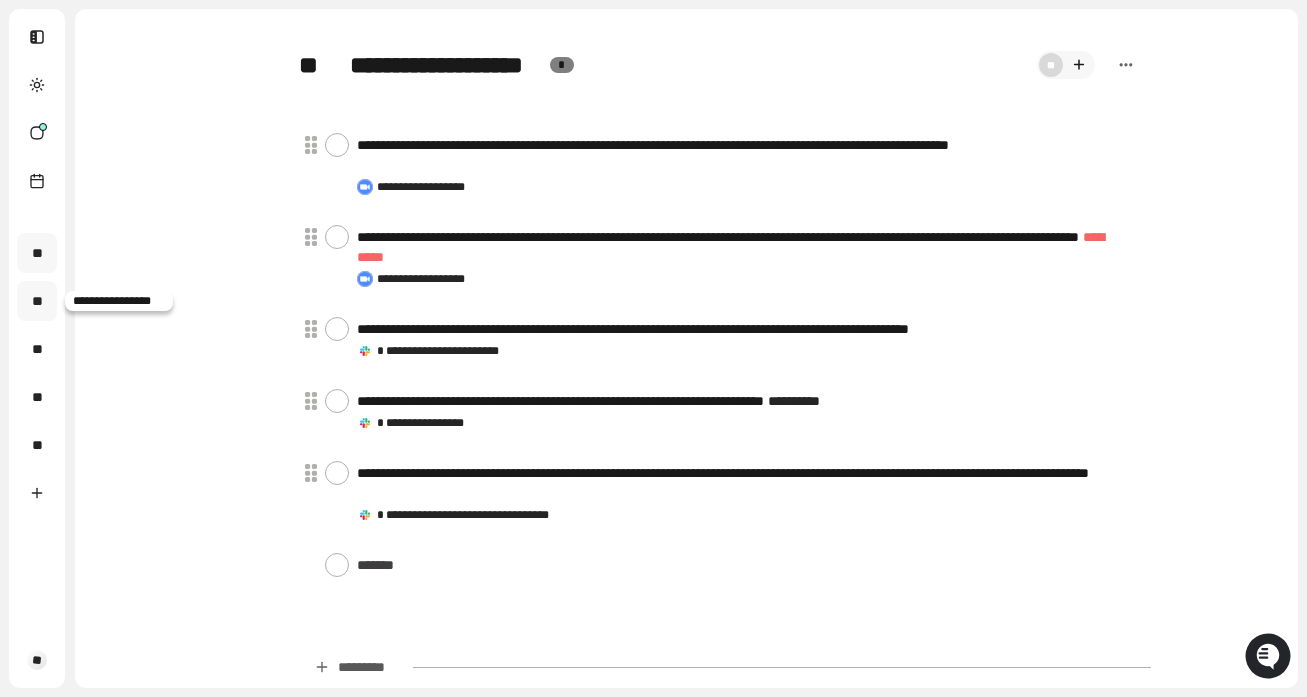 click on "**" at bounding box center [37, 301] 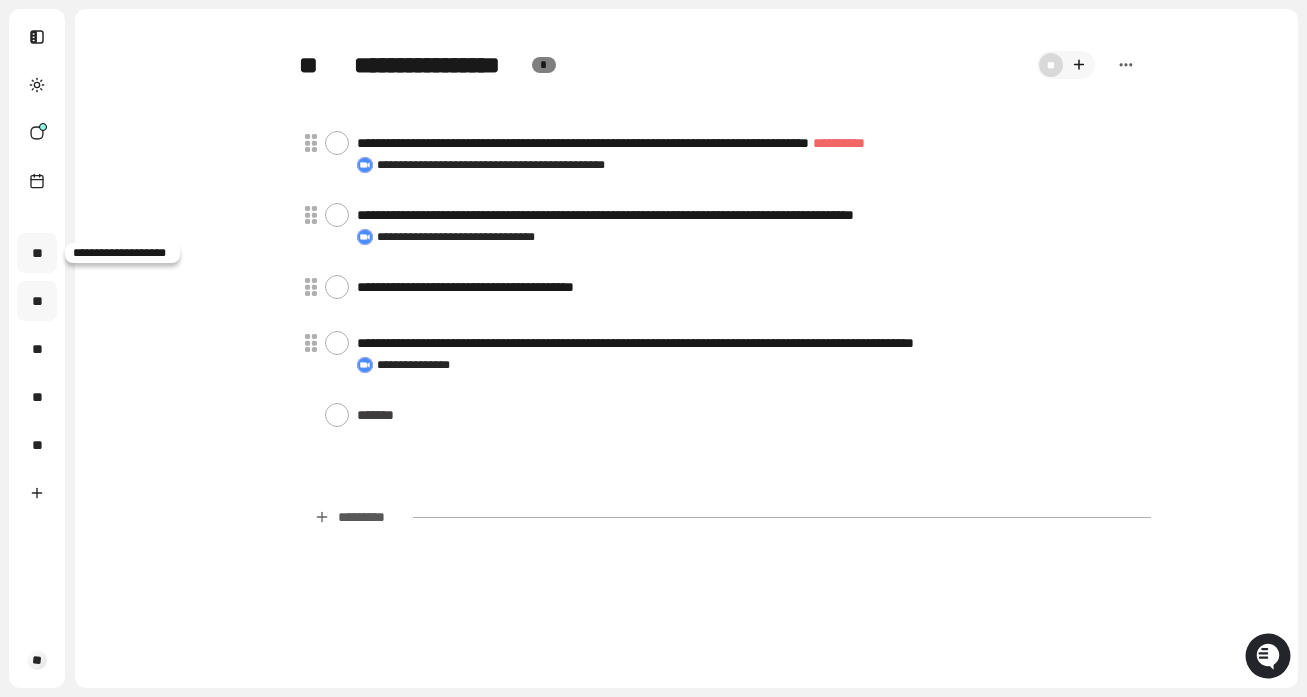 click on "**" at bounding box center [37, 253] 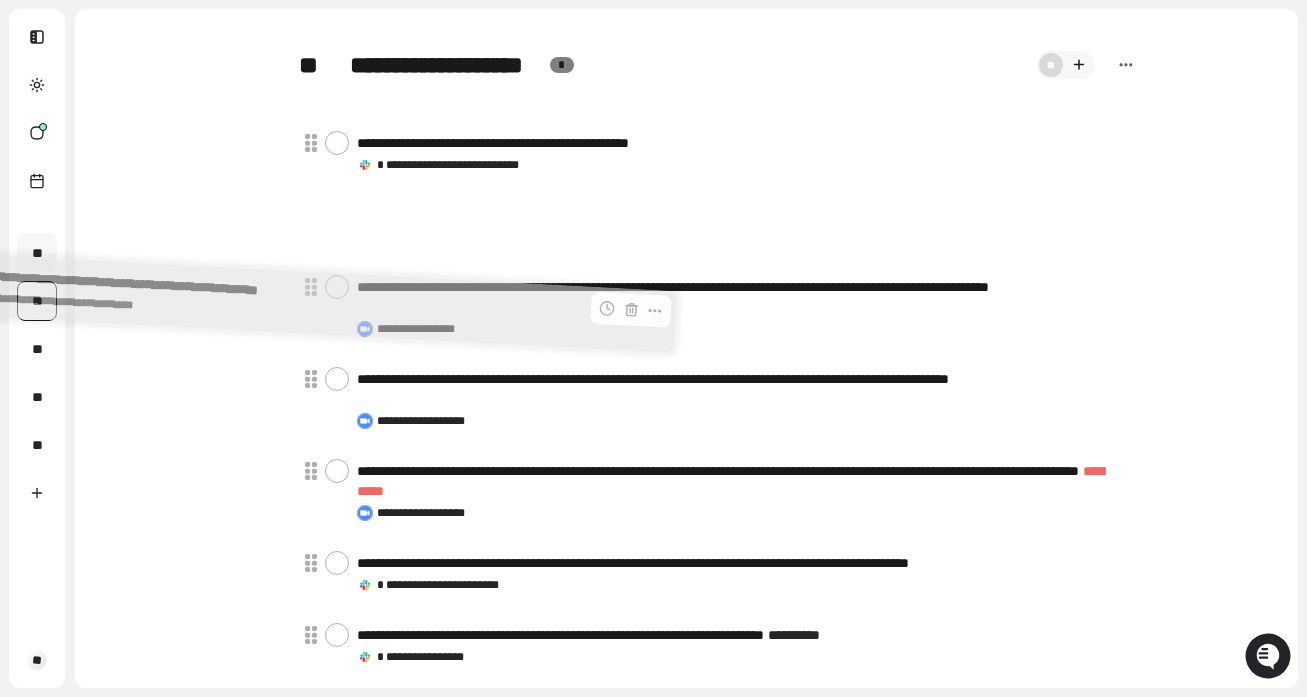 drag, startPoint x: 504, startPoint y: 161, endPoint x: 38, endPoint y: 306, distance: 488.0379 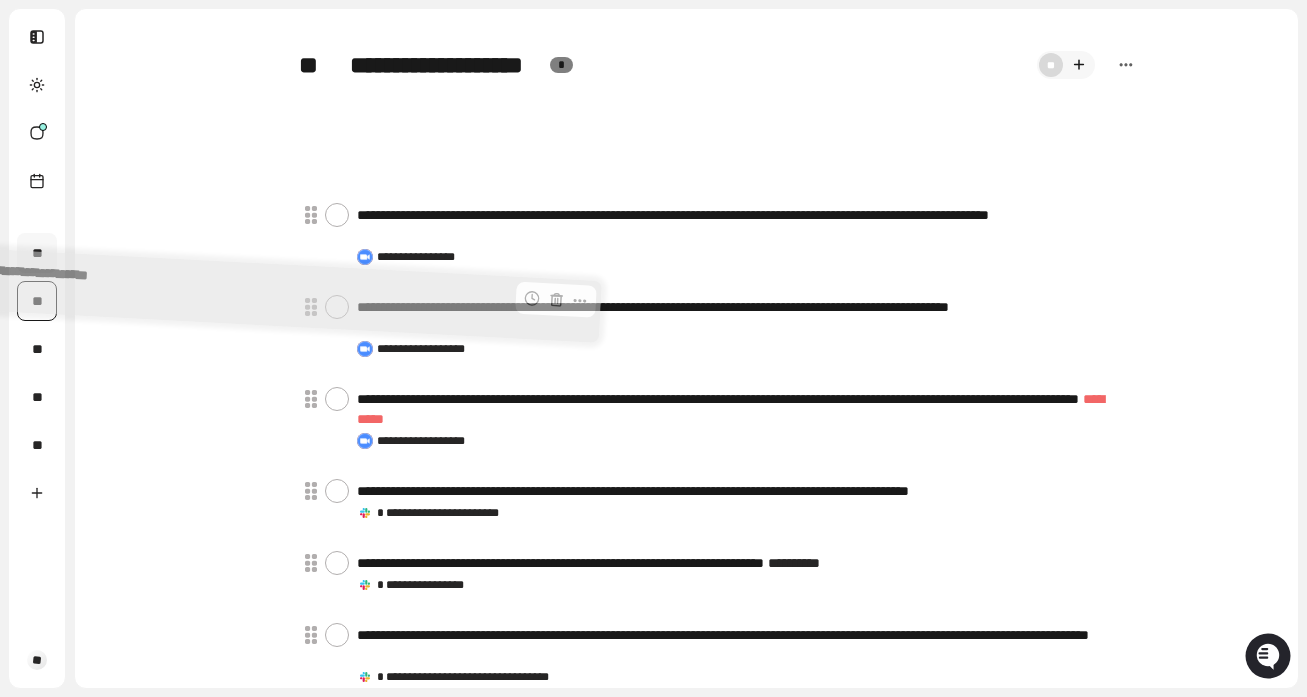 drag, startPoint x: 578, startPoint y: 162, endPoint x: 37, endPoint y: 299, distance: 558.077 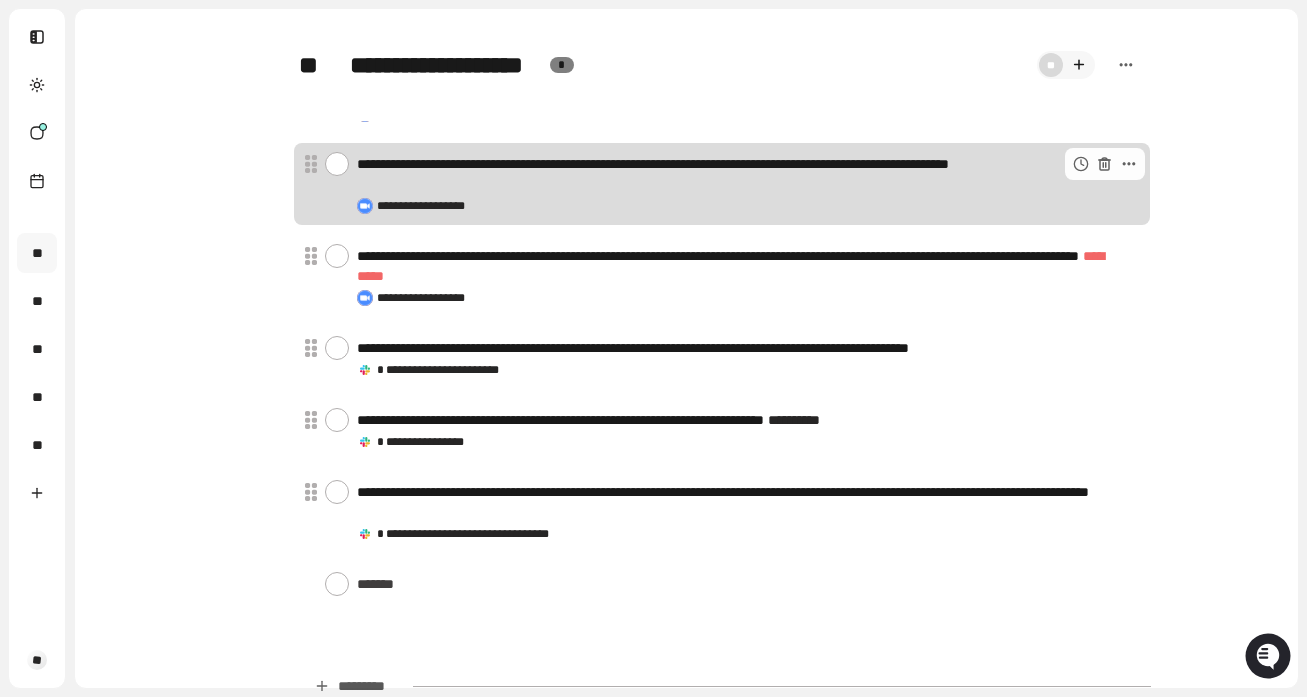 scroll, scrollTop: 90, scrollLeft: 0, axis: vertical 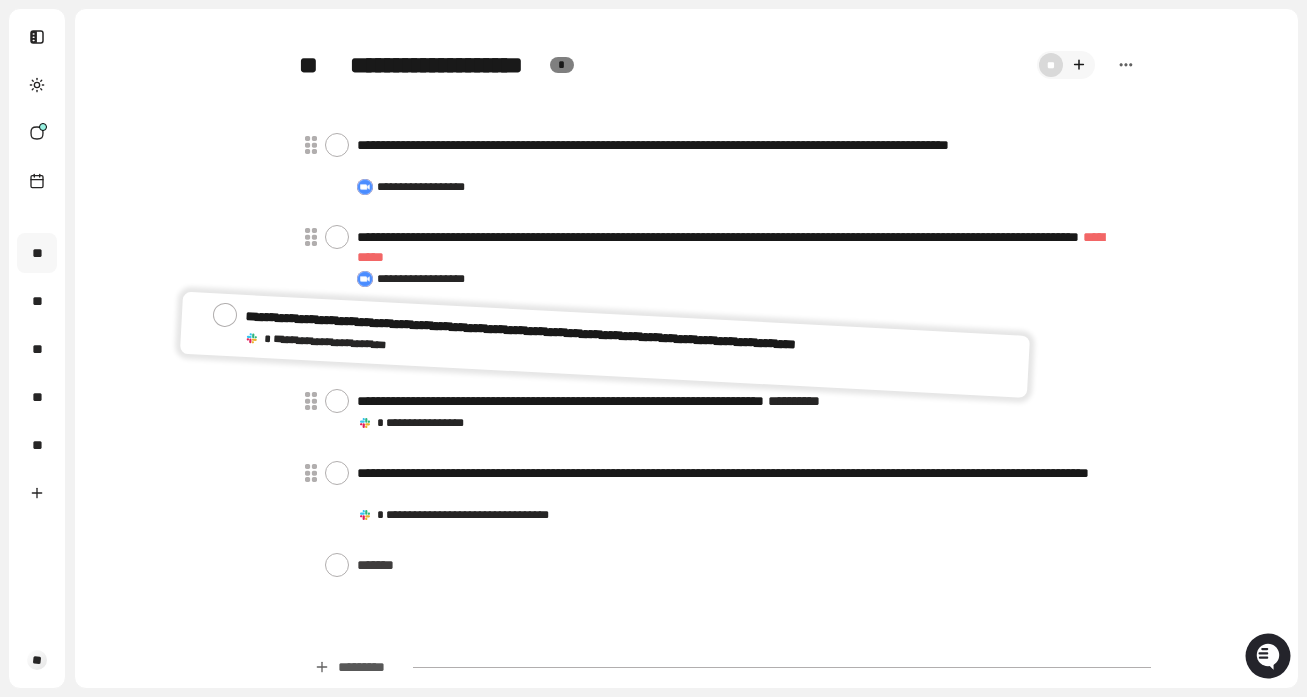 drag, startPoint x: 584, startPoint y: 328, endPoint x: 471, endPoint y: 332, distance: 113.07078 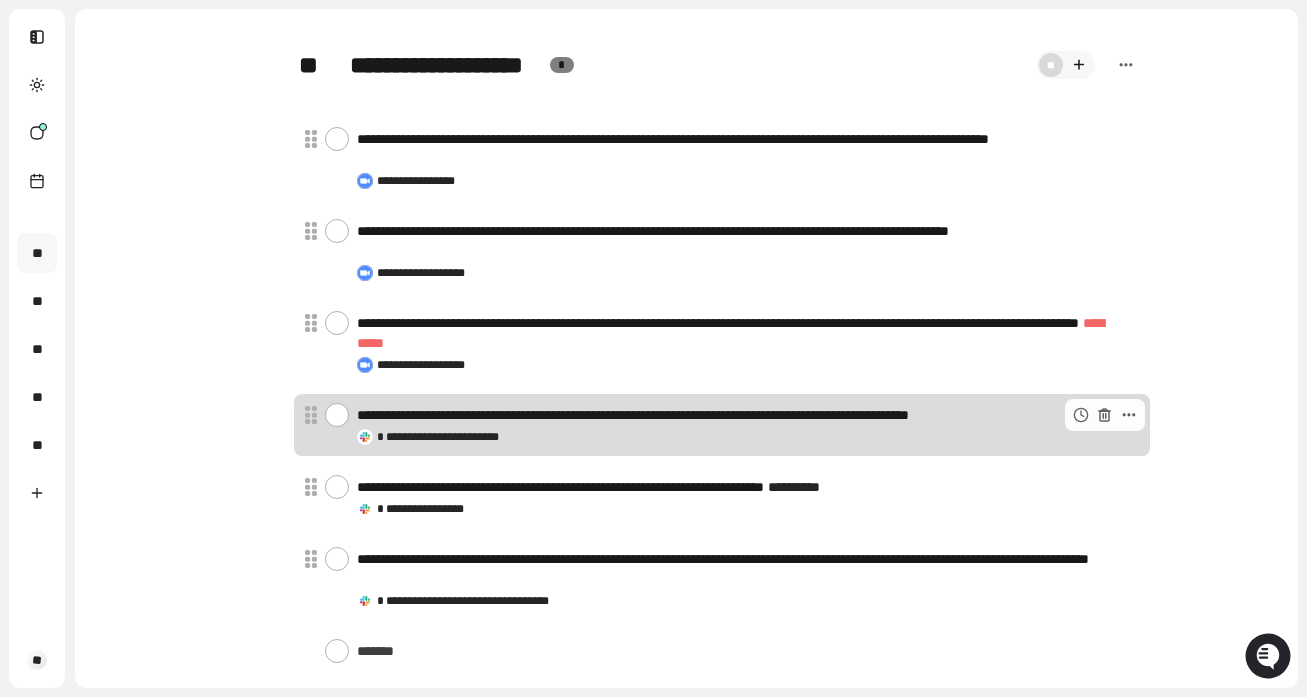 scroll, scrollTop: 0, scrollLeft: 0, axis: both 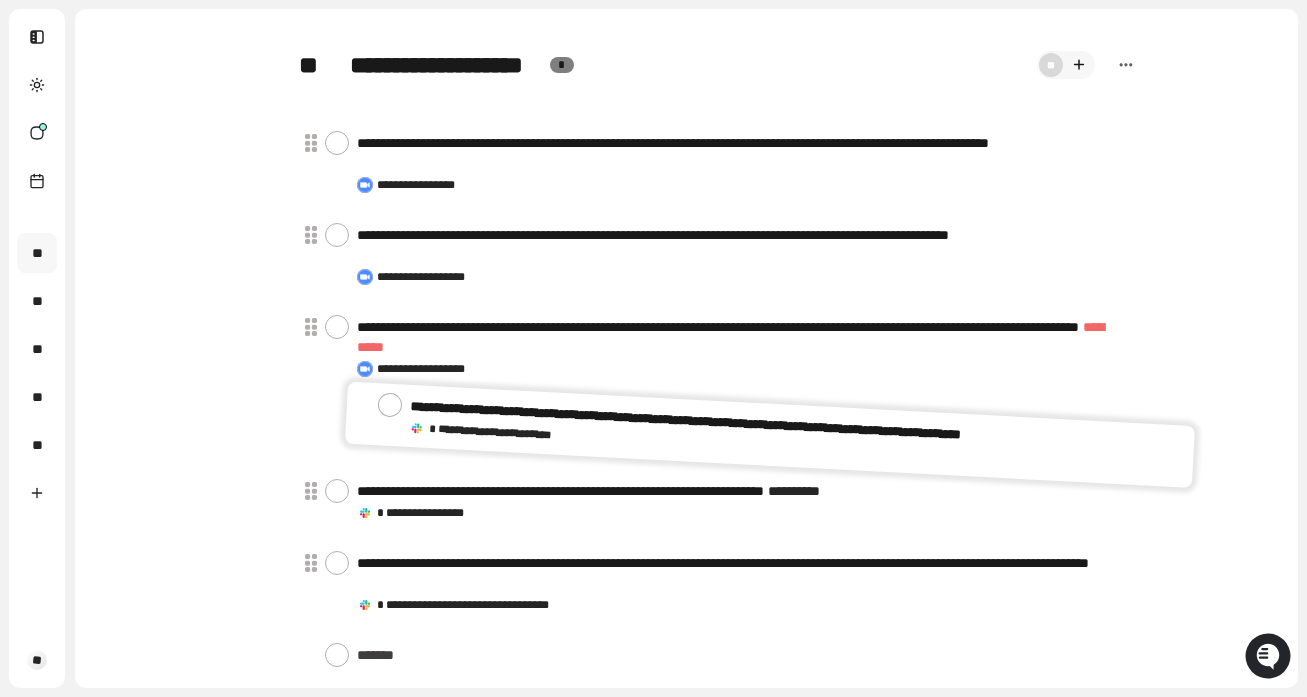 drag, startPoint x: 456, startPoint y: 411, endPoint x: 505, endPoint y: 411, distance: 49 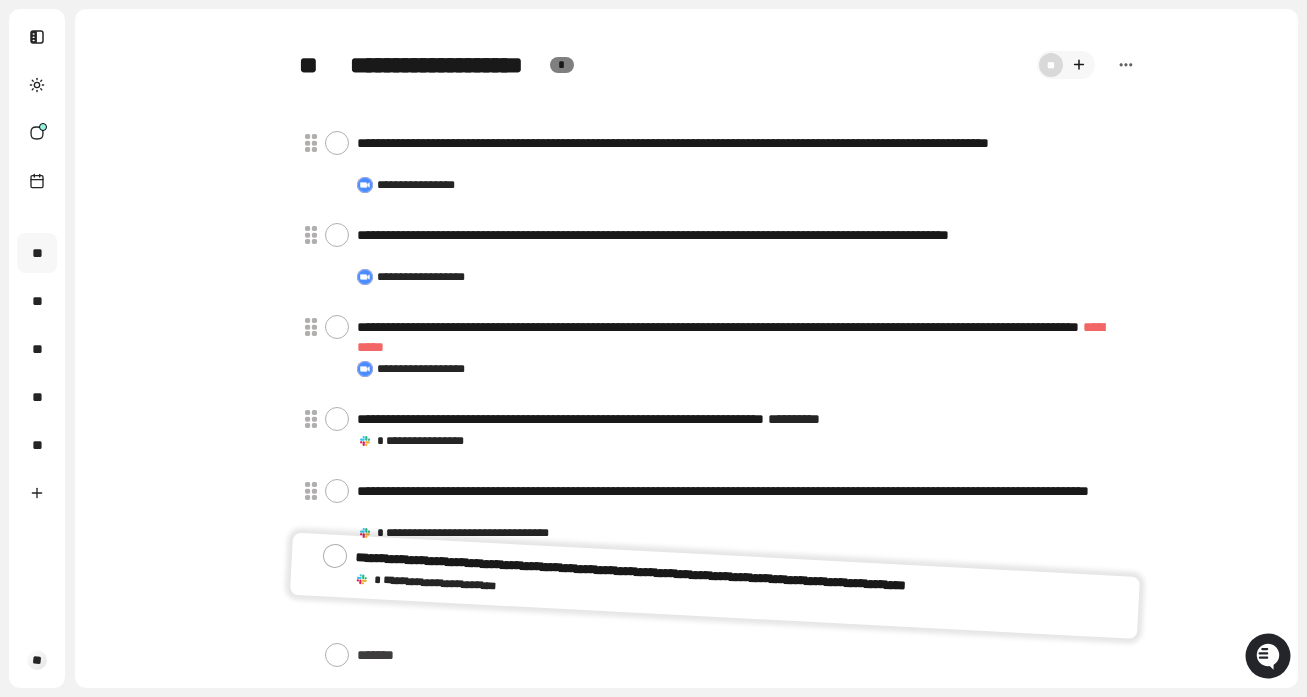drag, startPoint x: 567, startPoint y: 431, endPoint x: 563, endPoint y: 584, distance: 153.05228 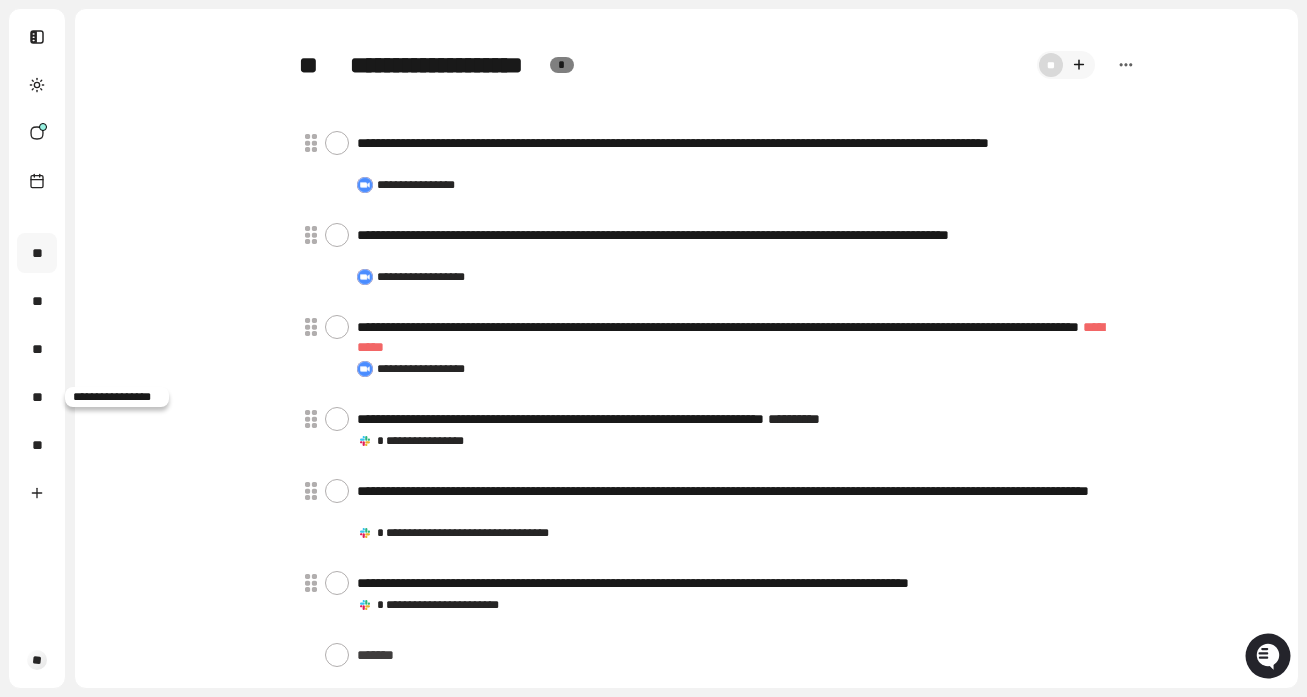 click on "** ** ** ** ** **" at bounding box center [37, 348] 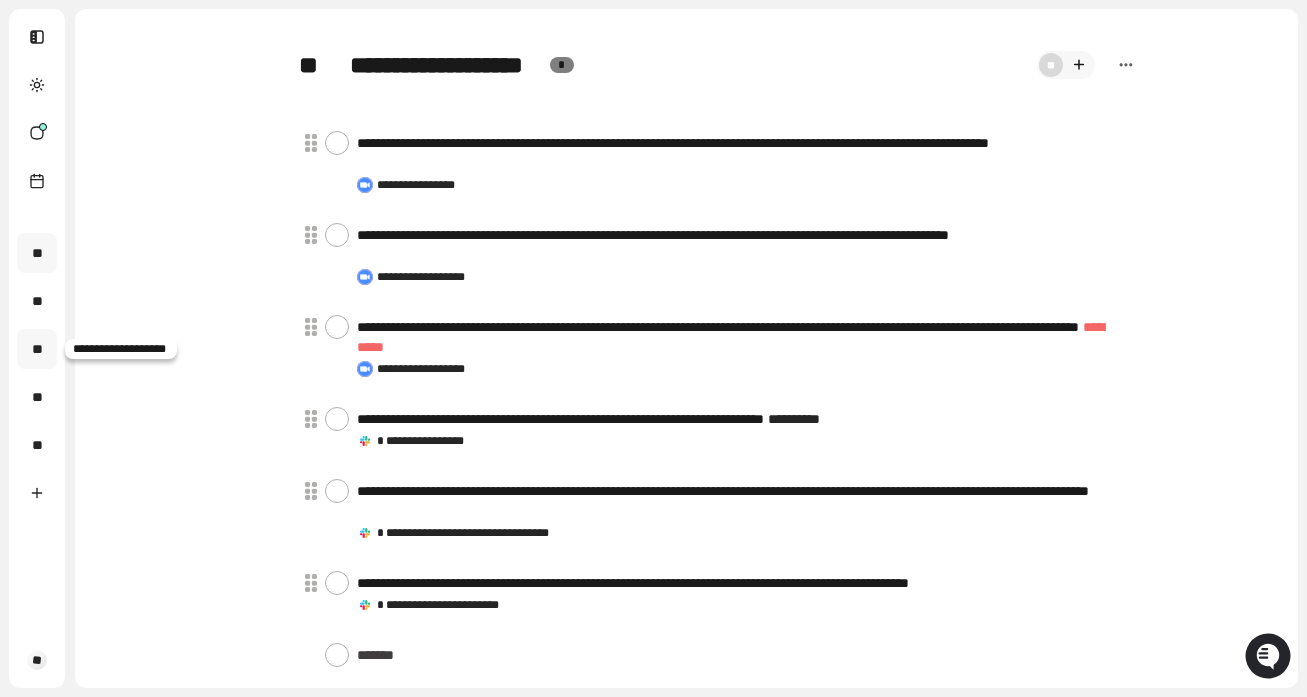 click on "**" at bounding box center (37, 349) 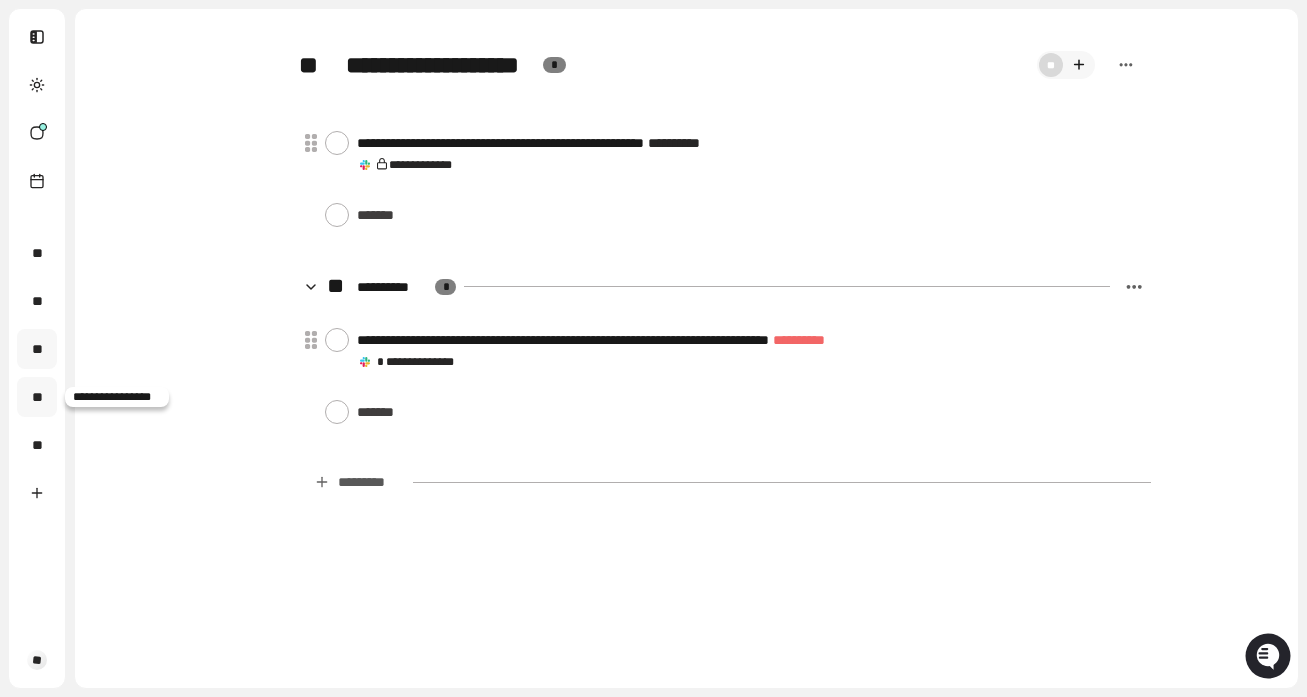 click on "**" at bounding box center [37, 397] 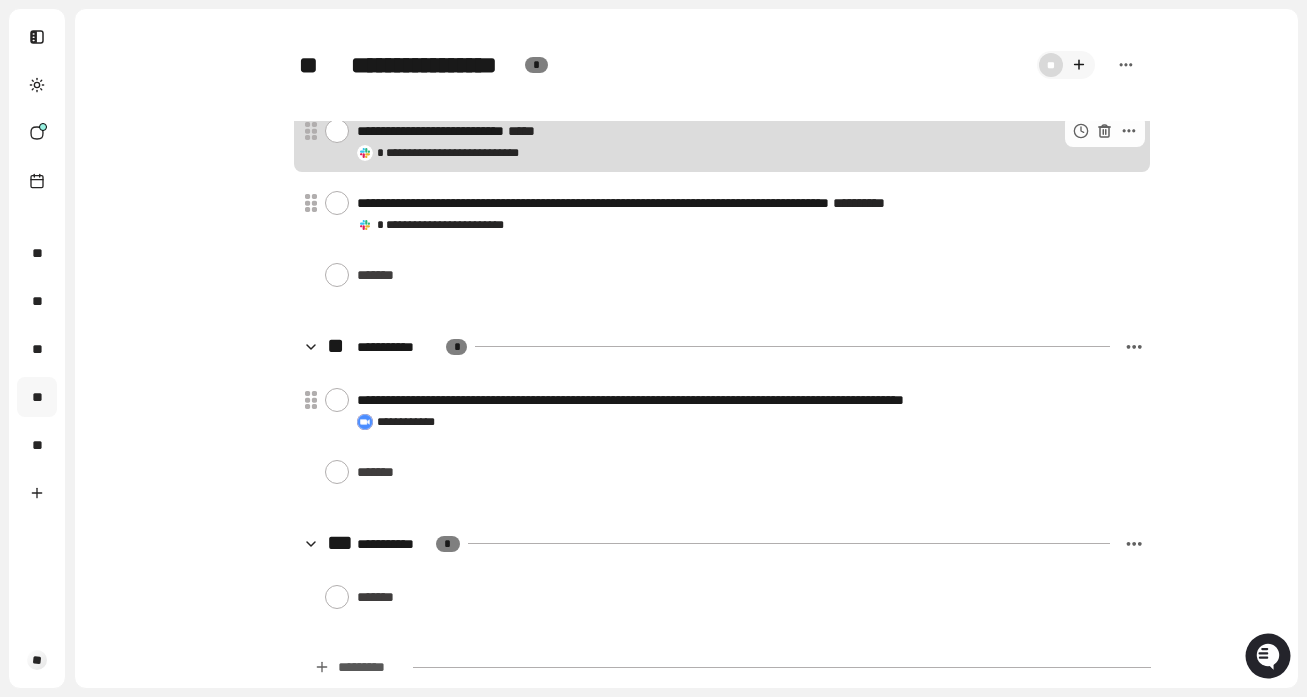 scroll, scrollTop: 0, scrollLeft: 0, axis: both 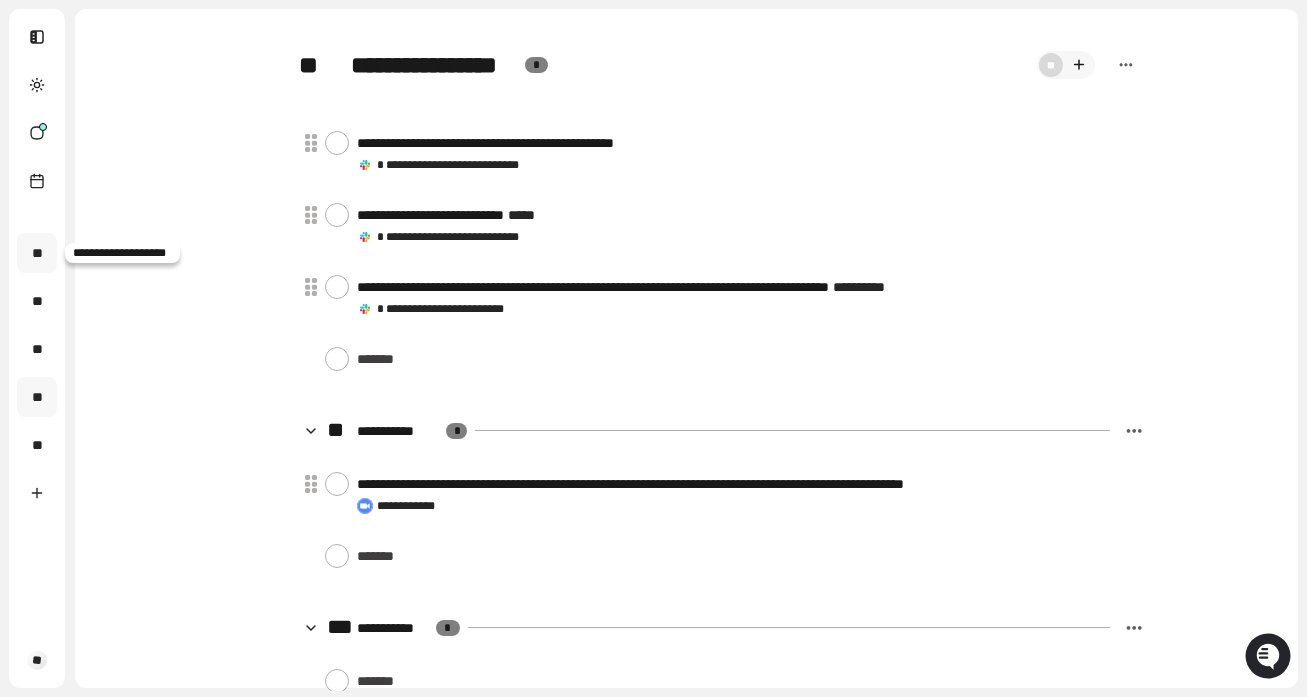click on "**" at bounding box center [37, 253] 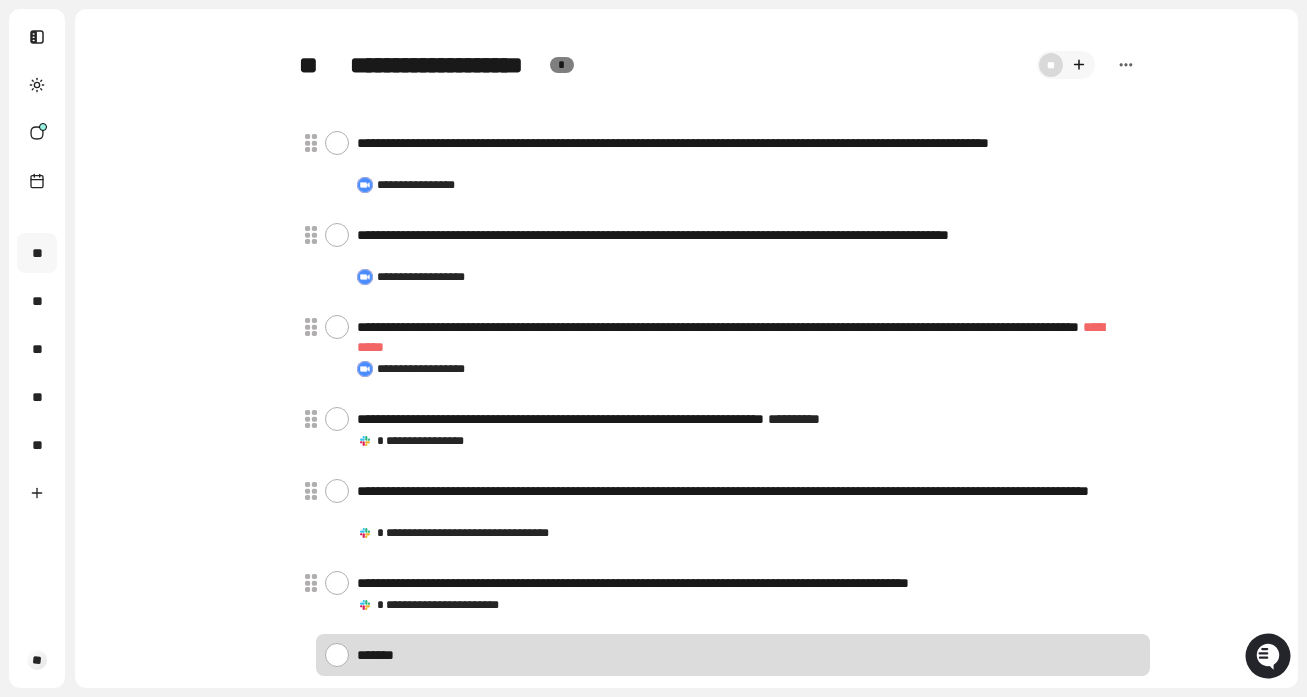 click at bounding box center [749, 654] 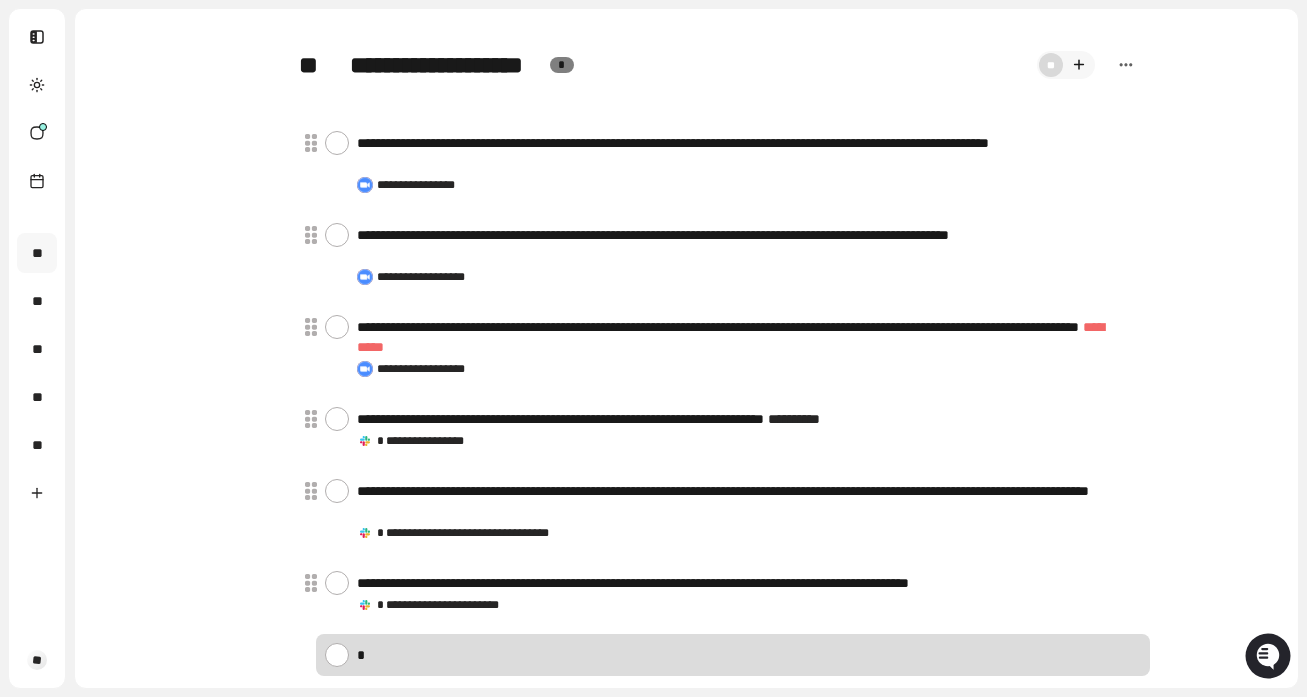 type on "**" 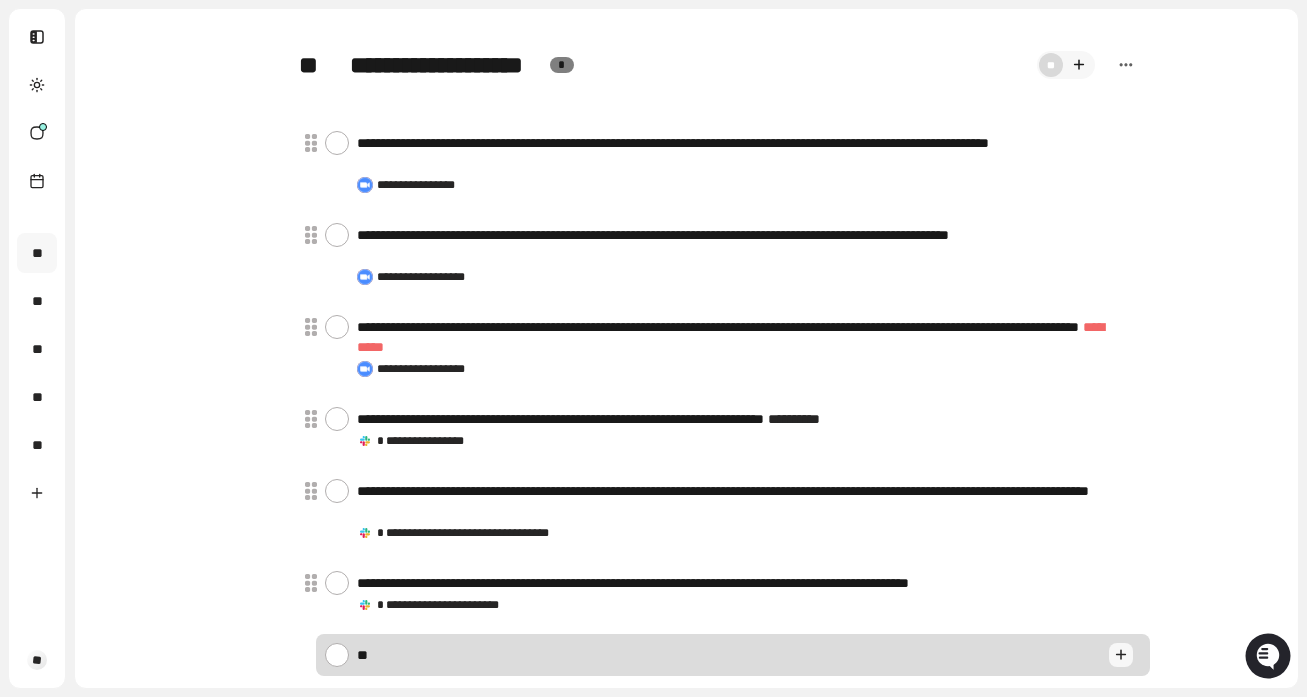 type on "*" 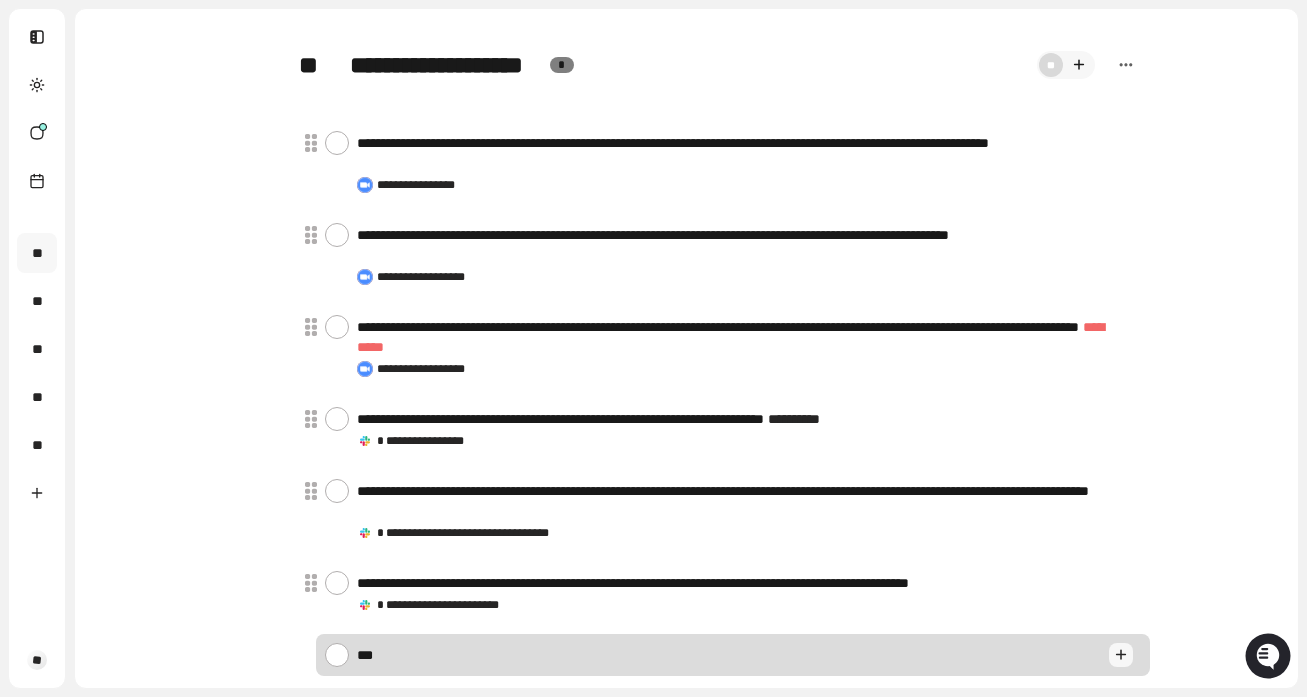 type on "*" 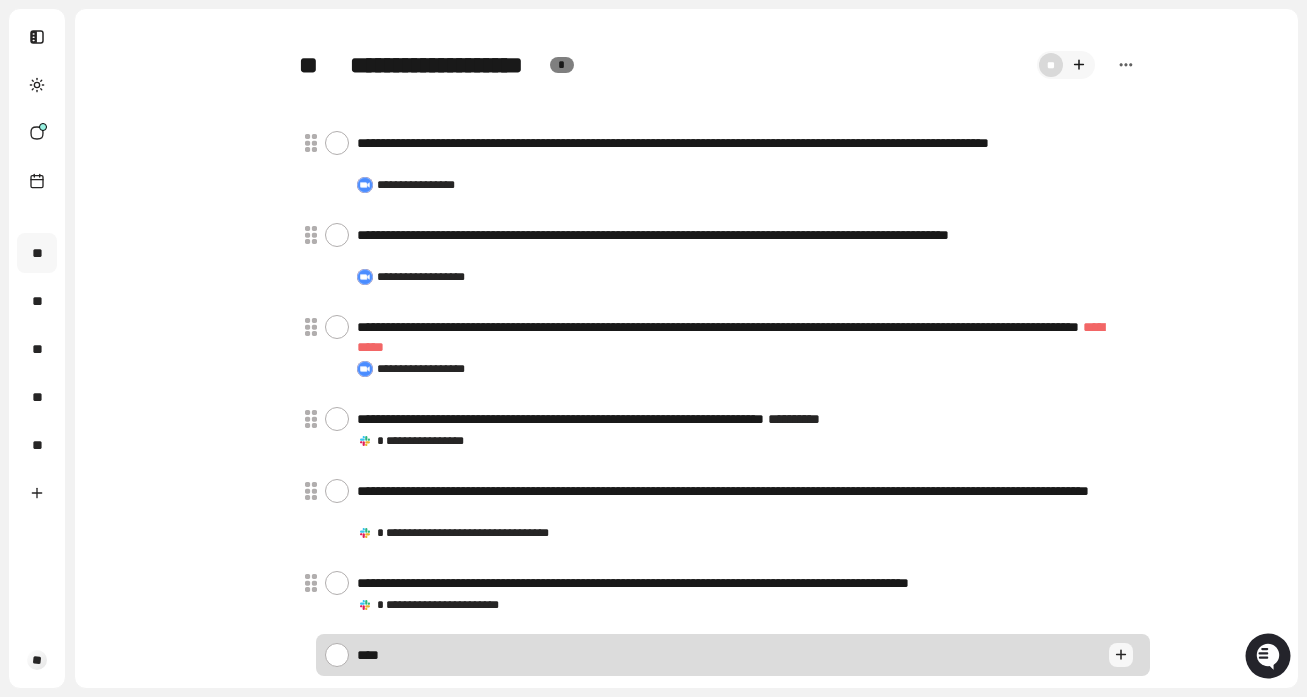 type on "*" 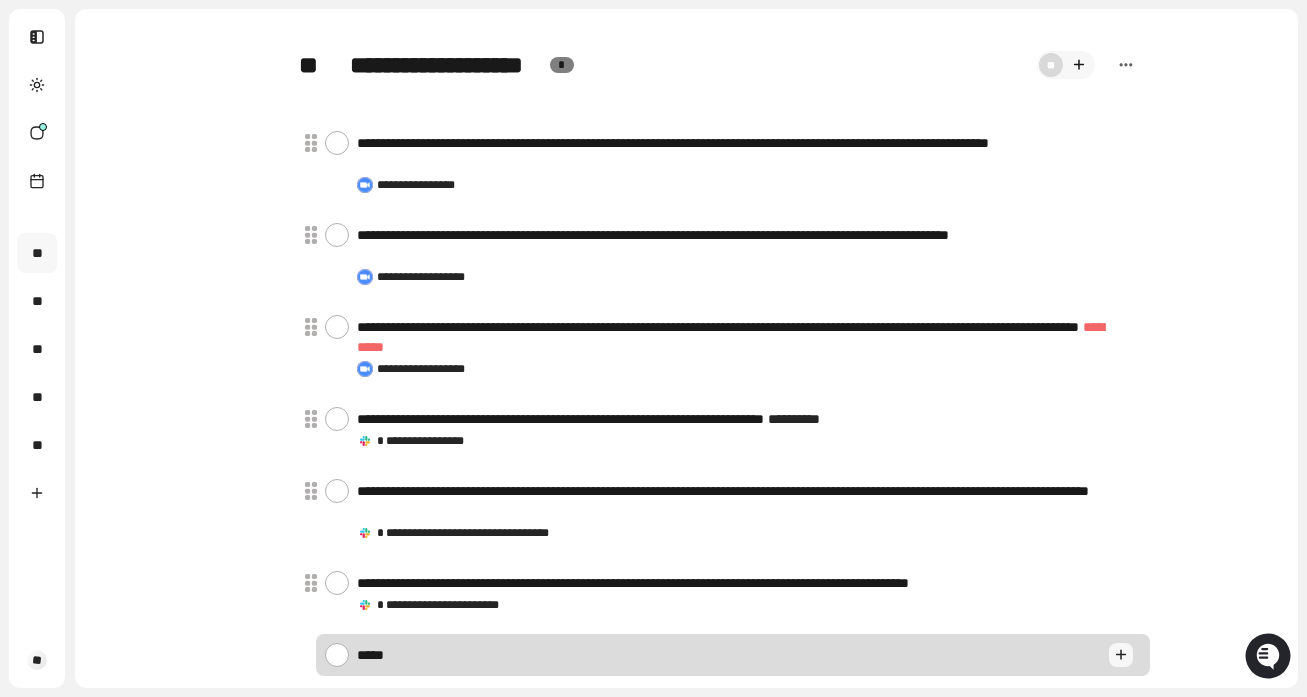 type on "*" 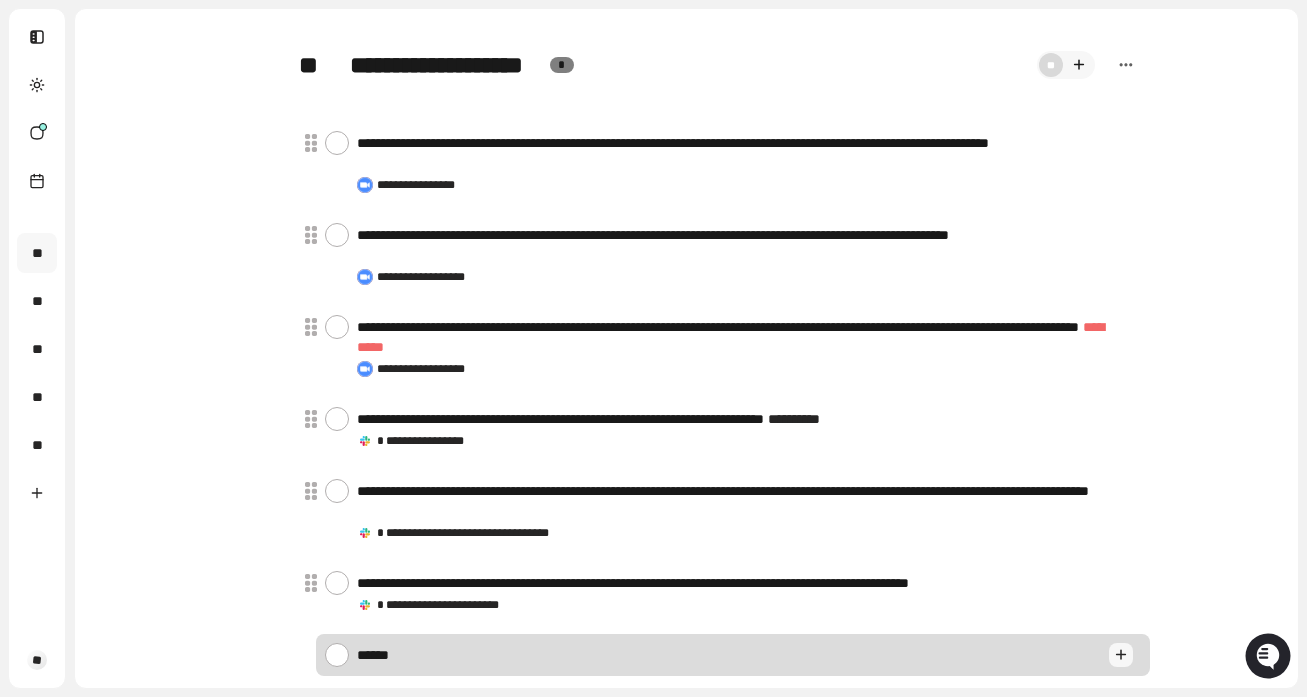 type on "*" 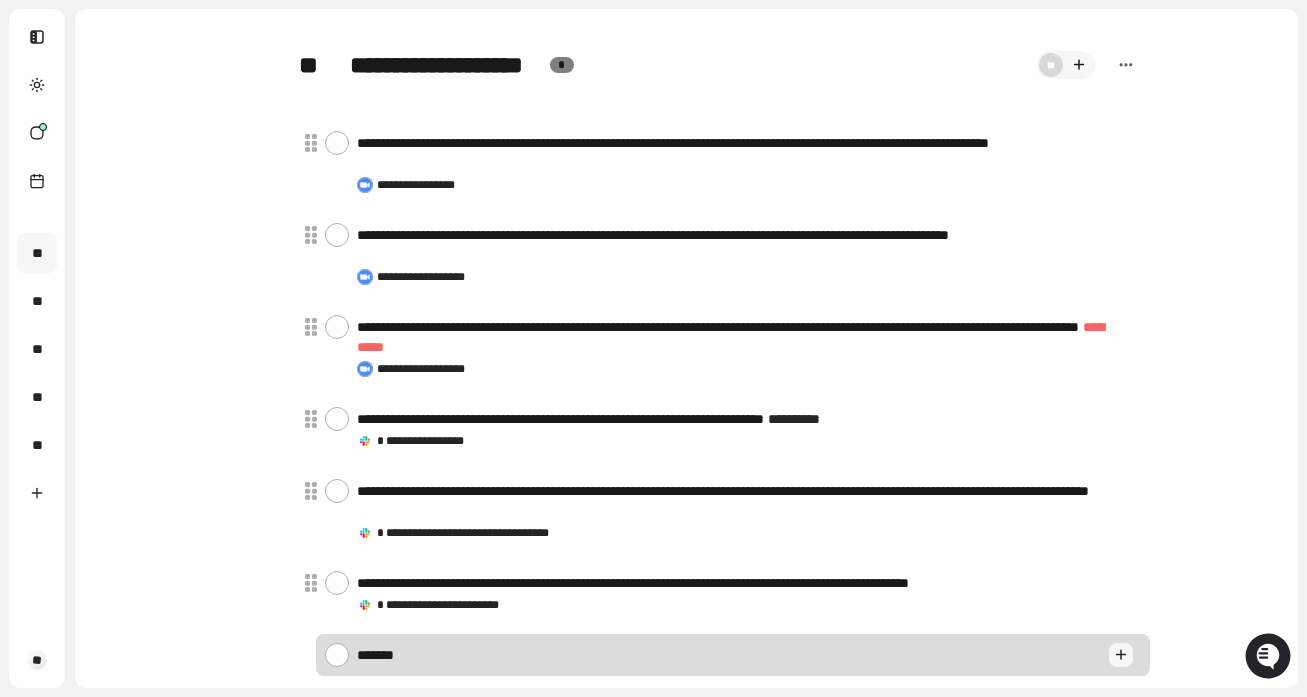 type on "*" 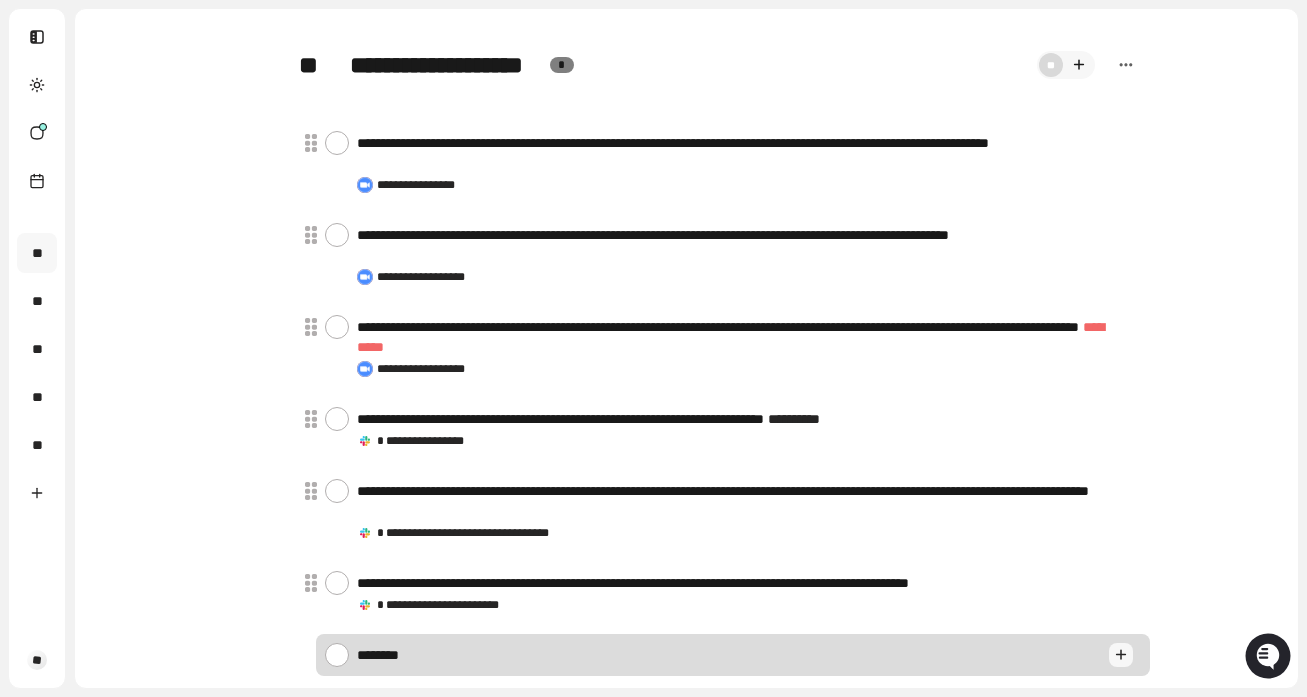 type on "*" 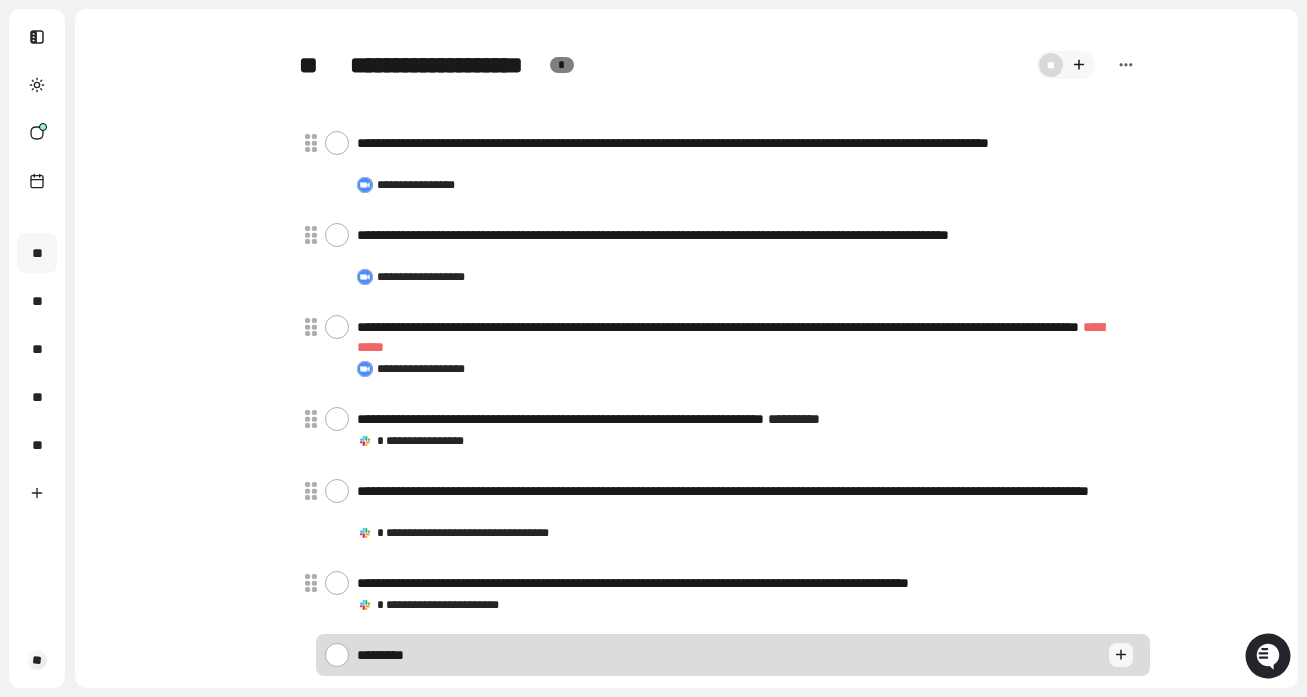 type on "*" 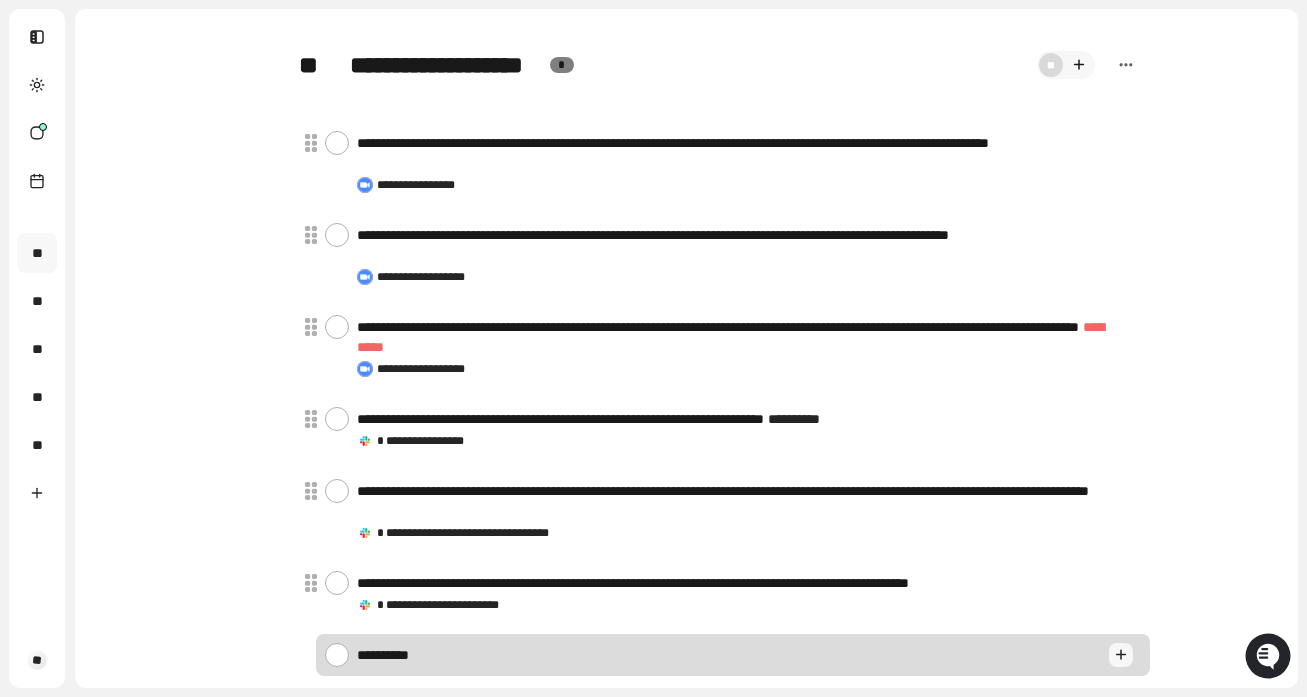 type on "*" 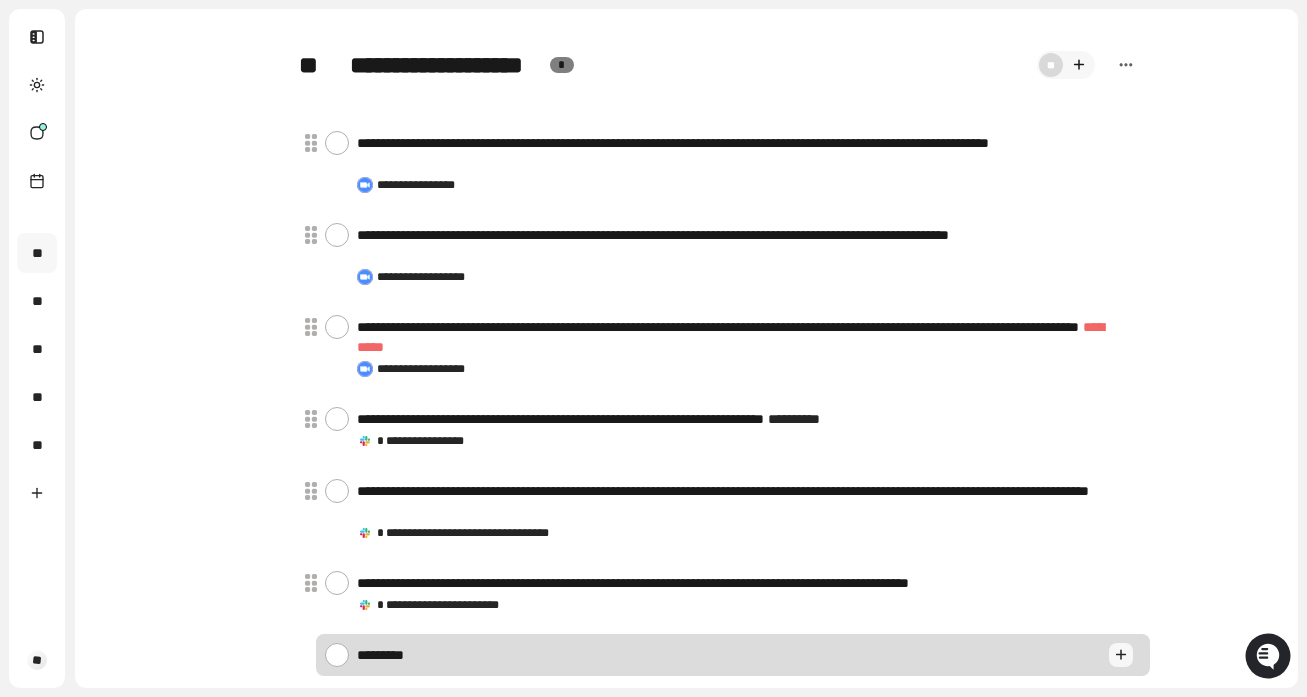 type on "*" 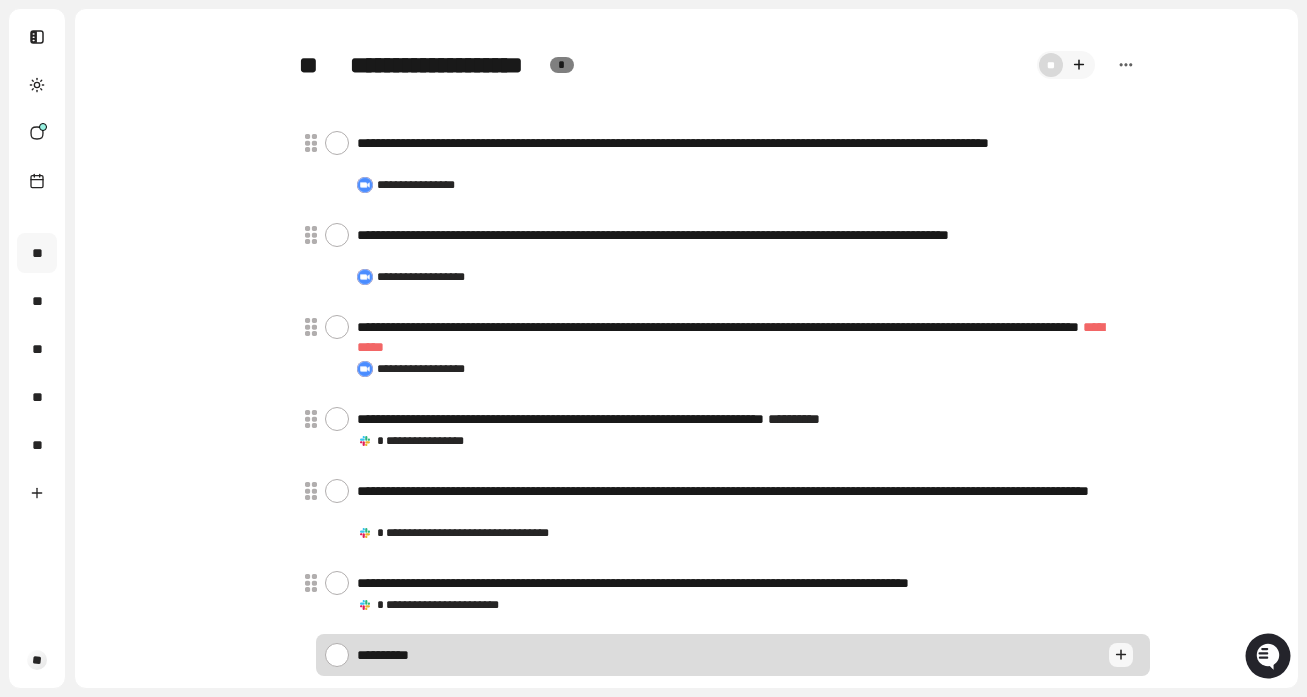 type on "*" 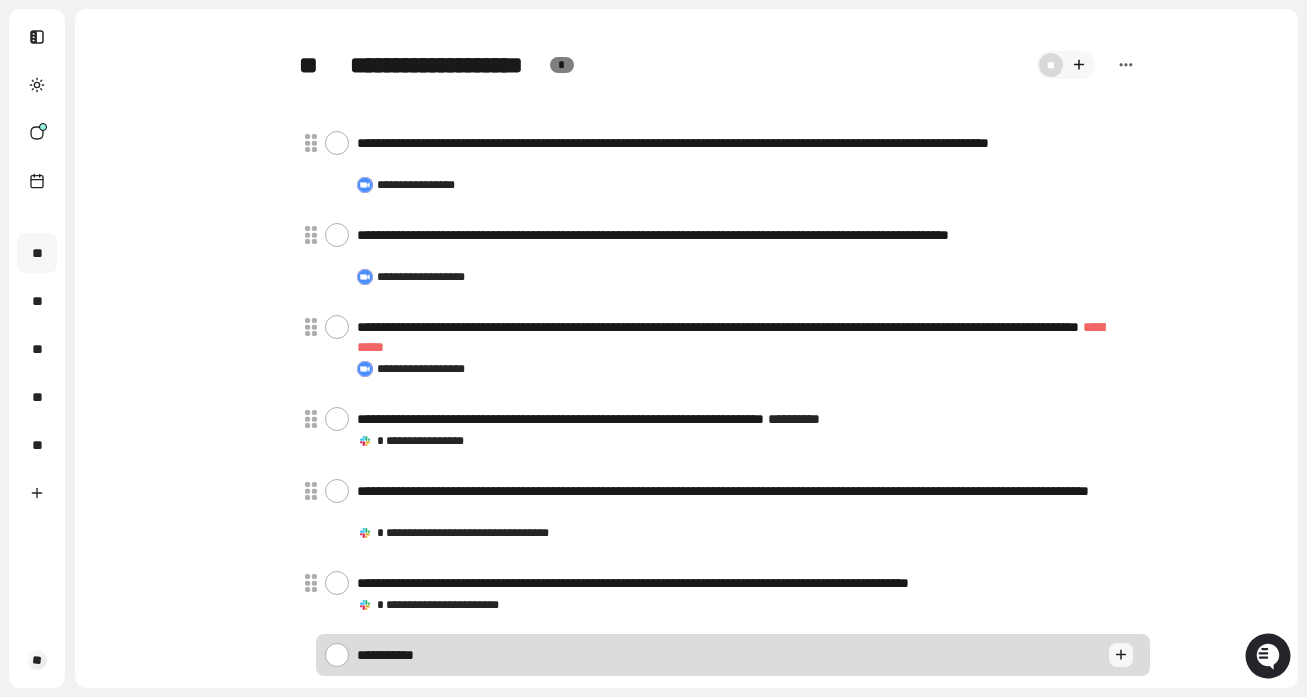 type on "*" 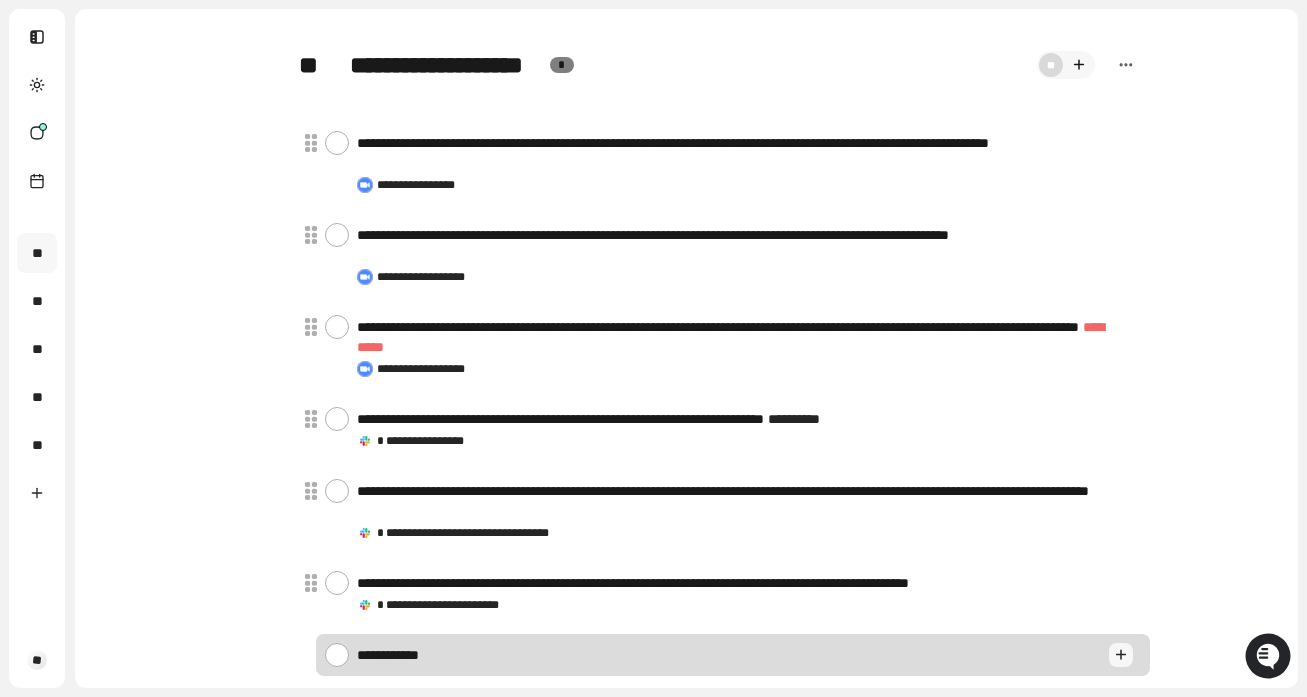 type on "*" 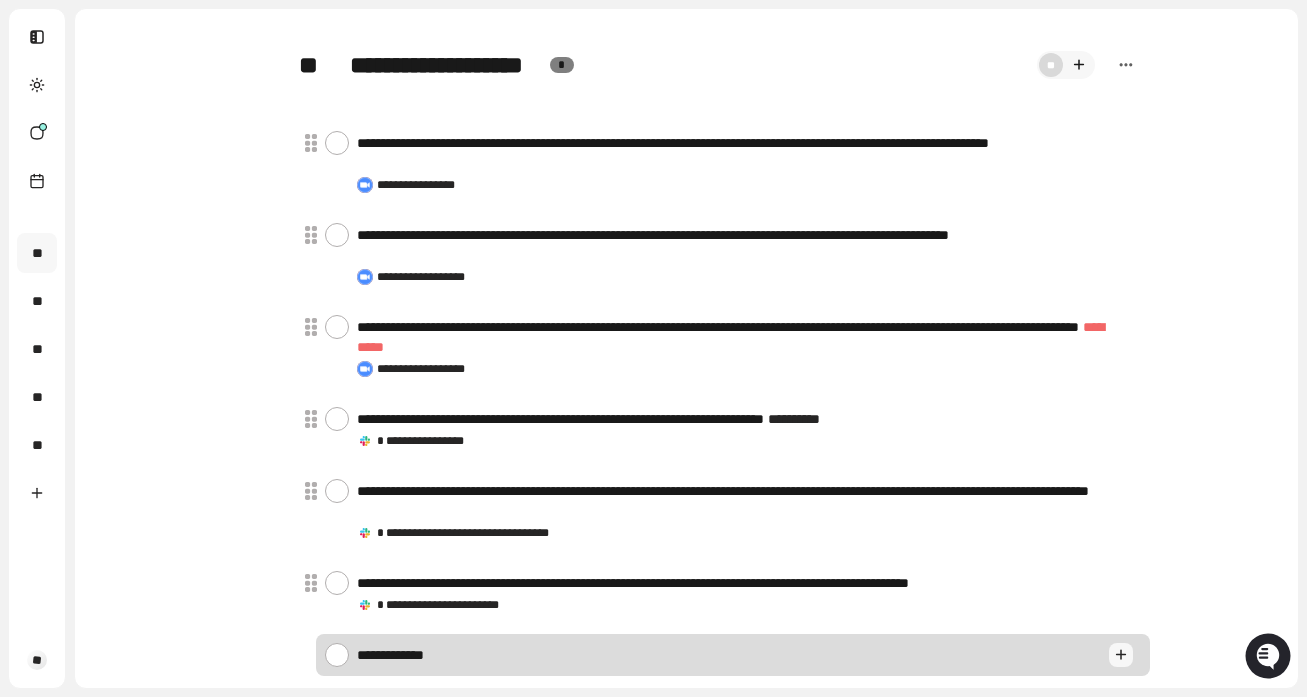 type on "*" 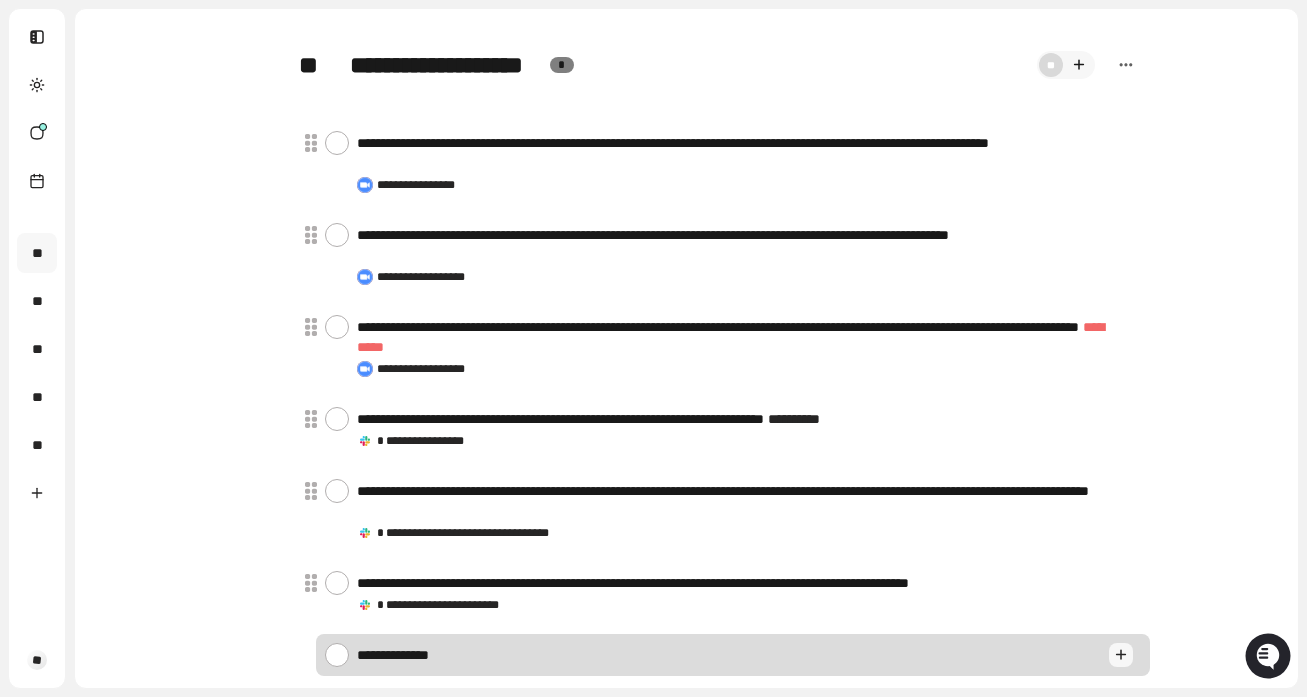 type on "*" 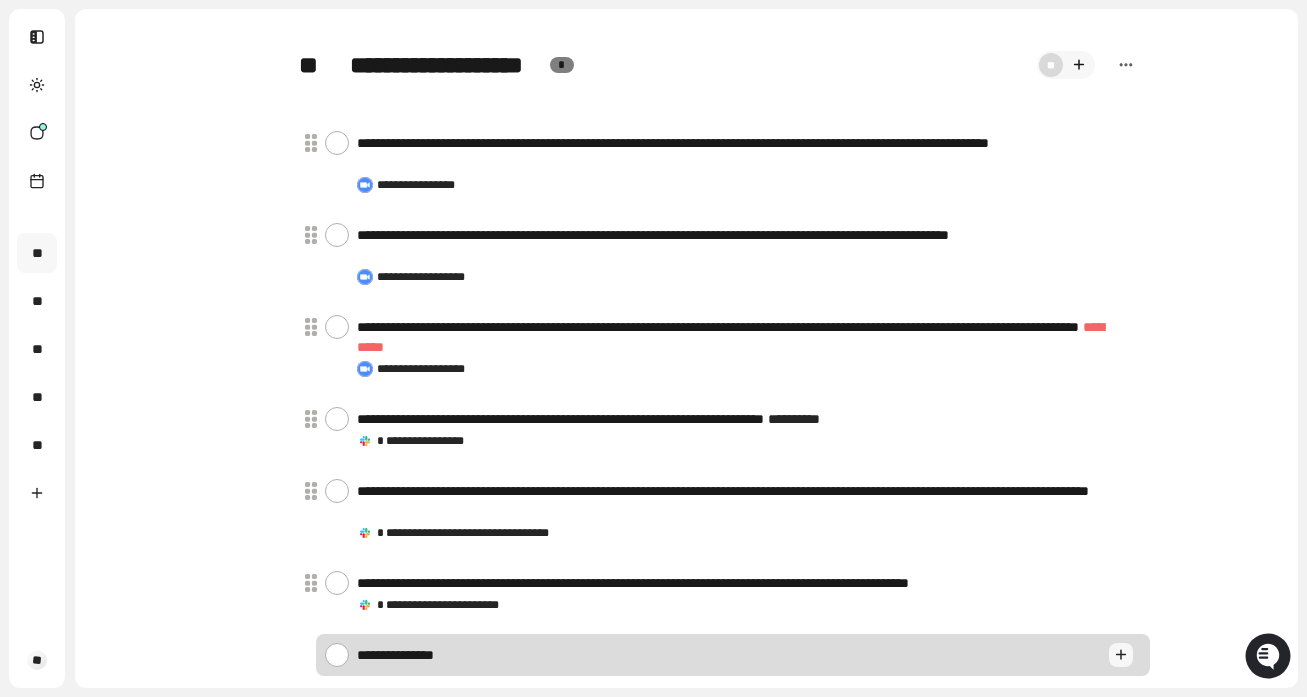 type on "*" 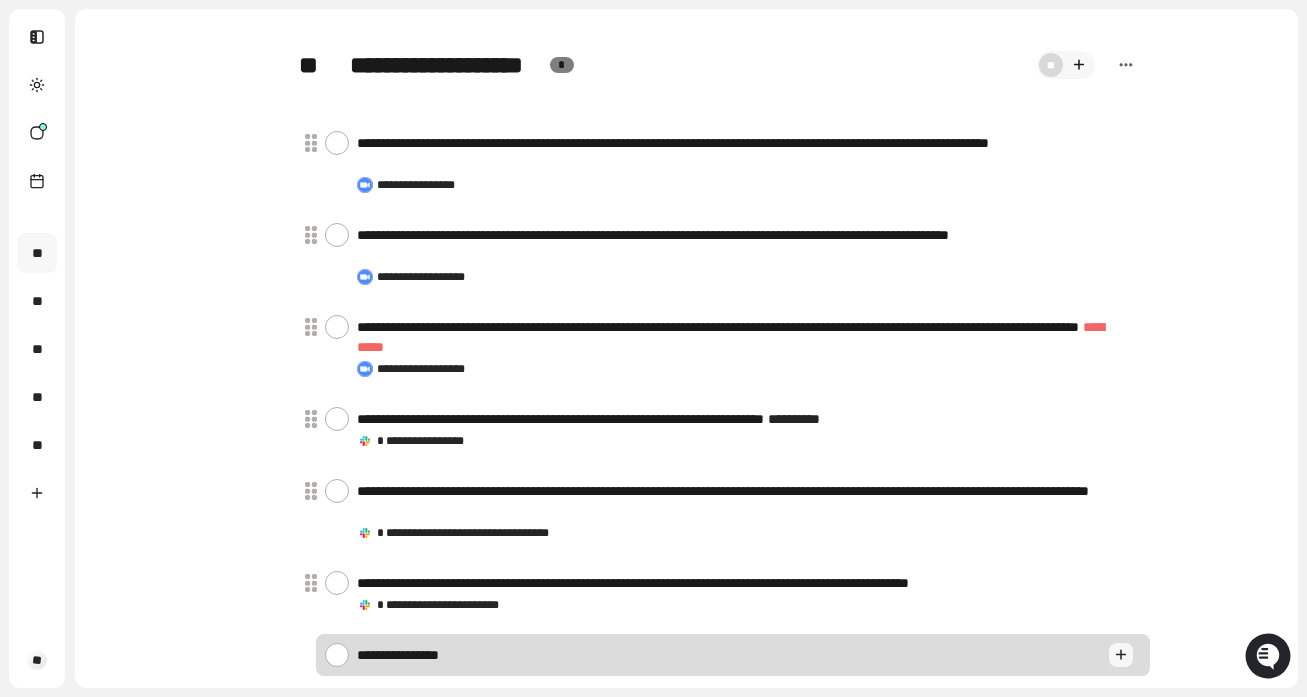 type on "*" 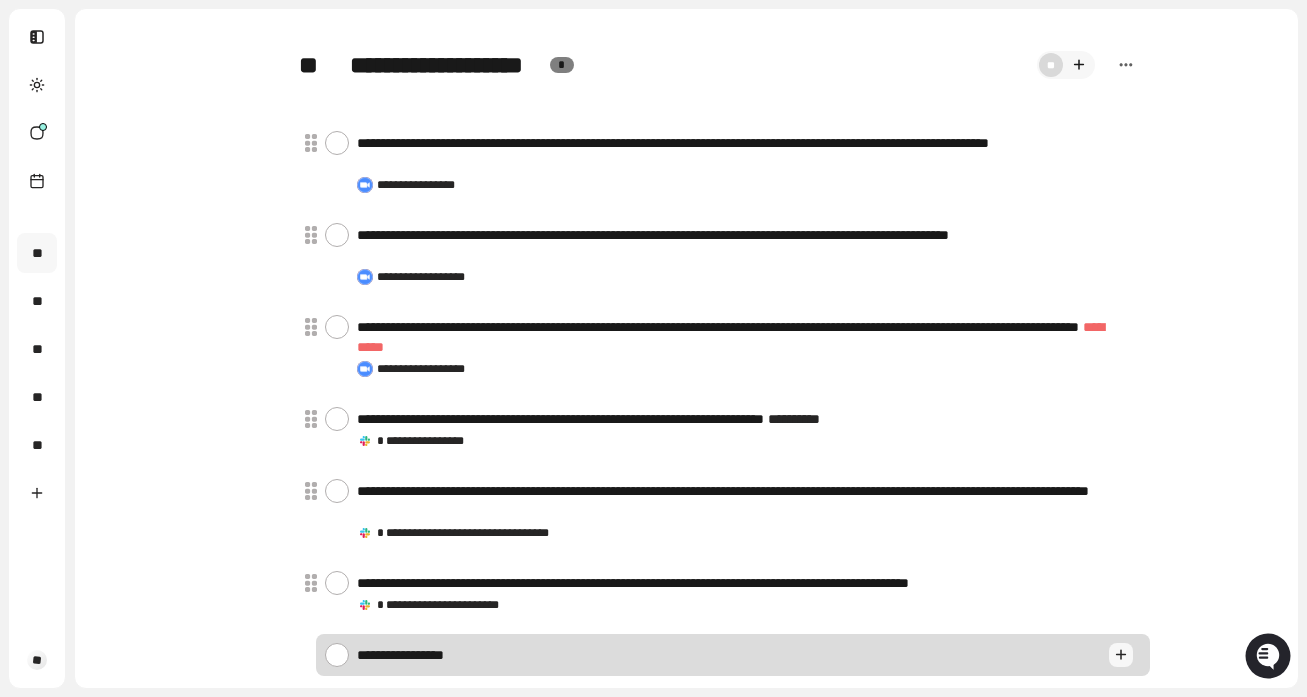 type on "*" 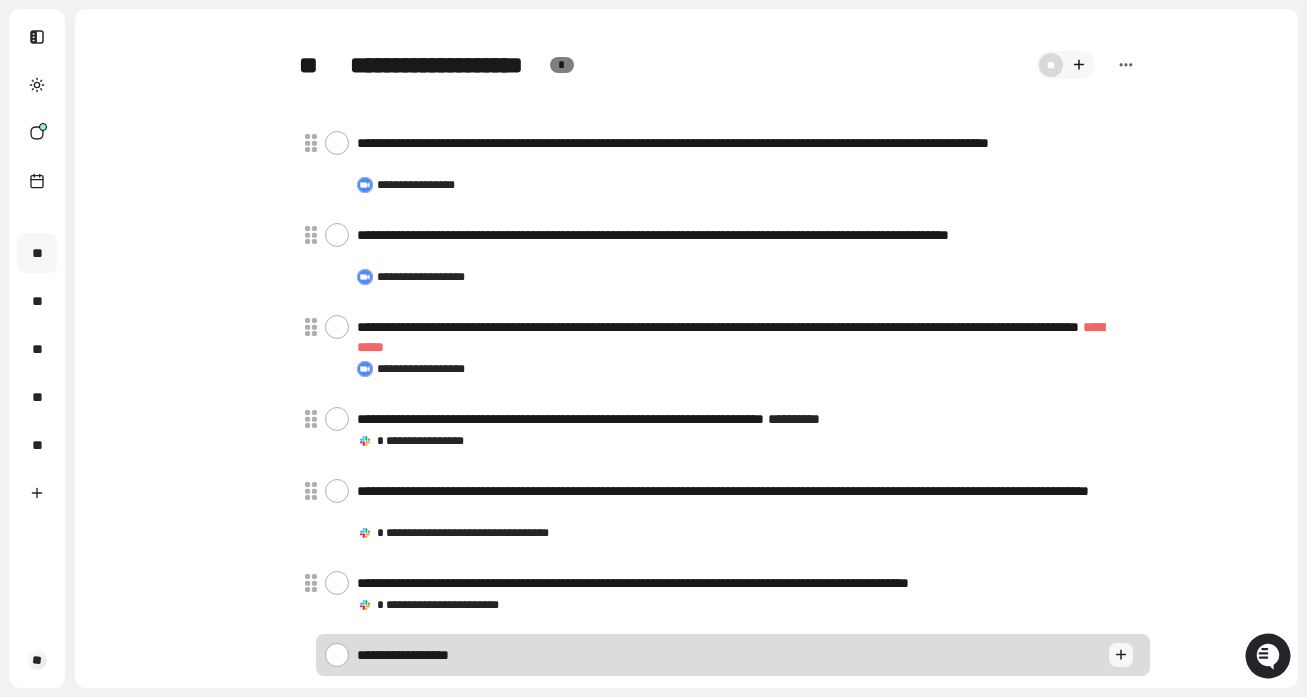 type on "*" 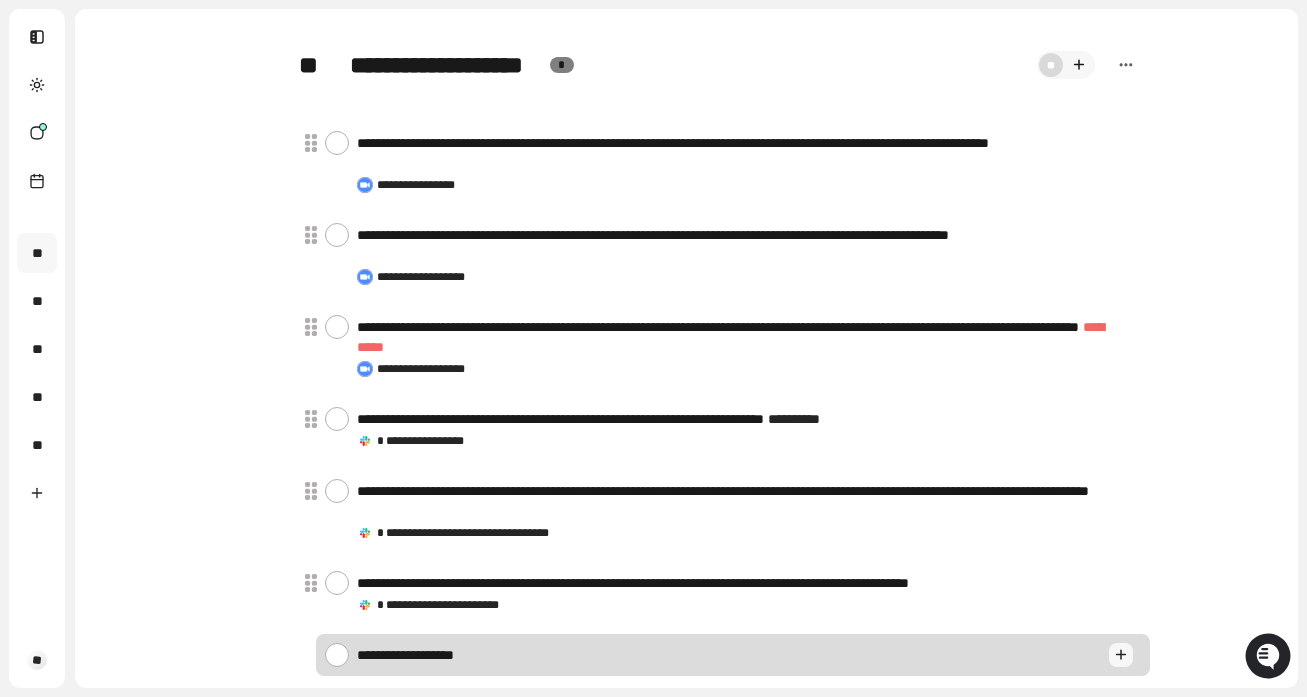 type on "*" 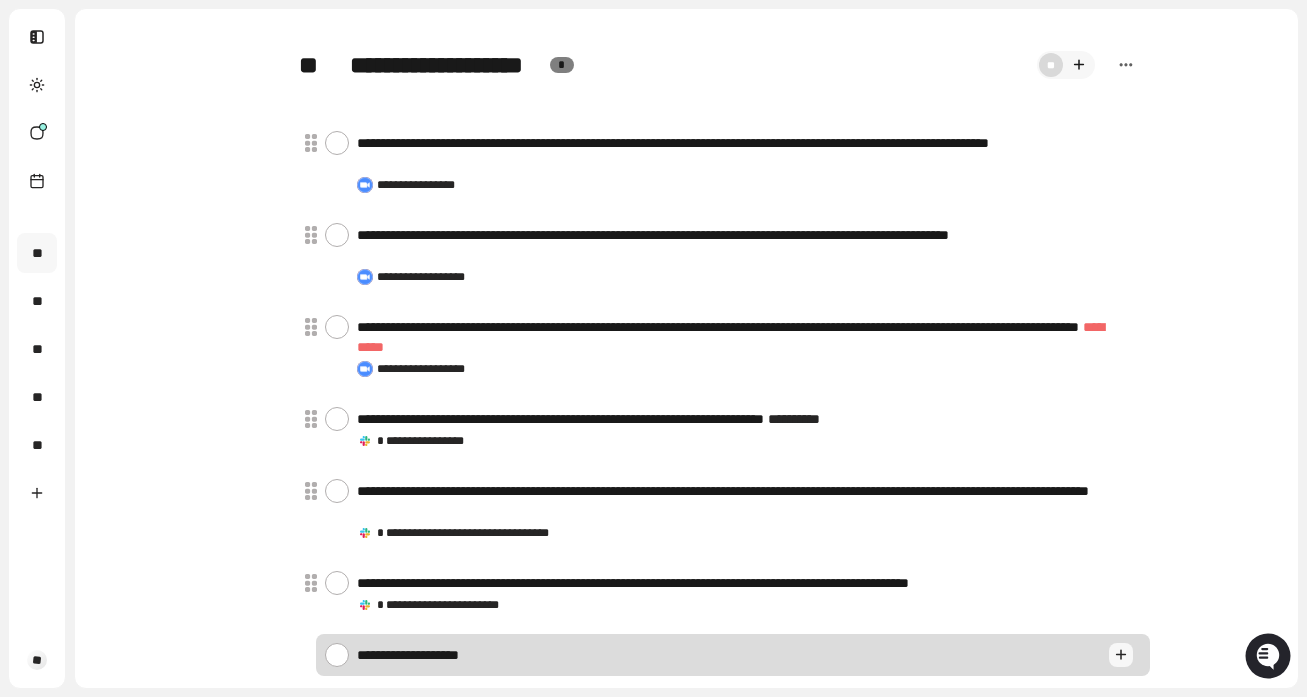 type on "*" 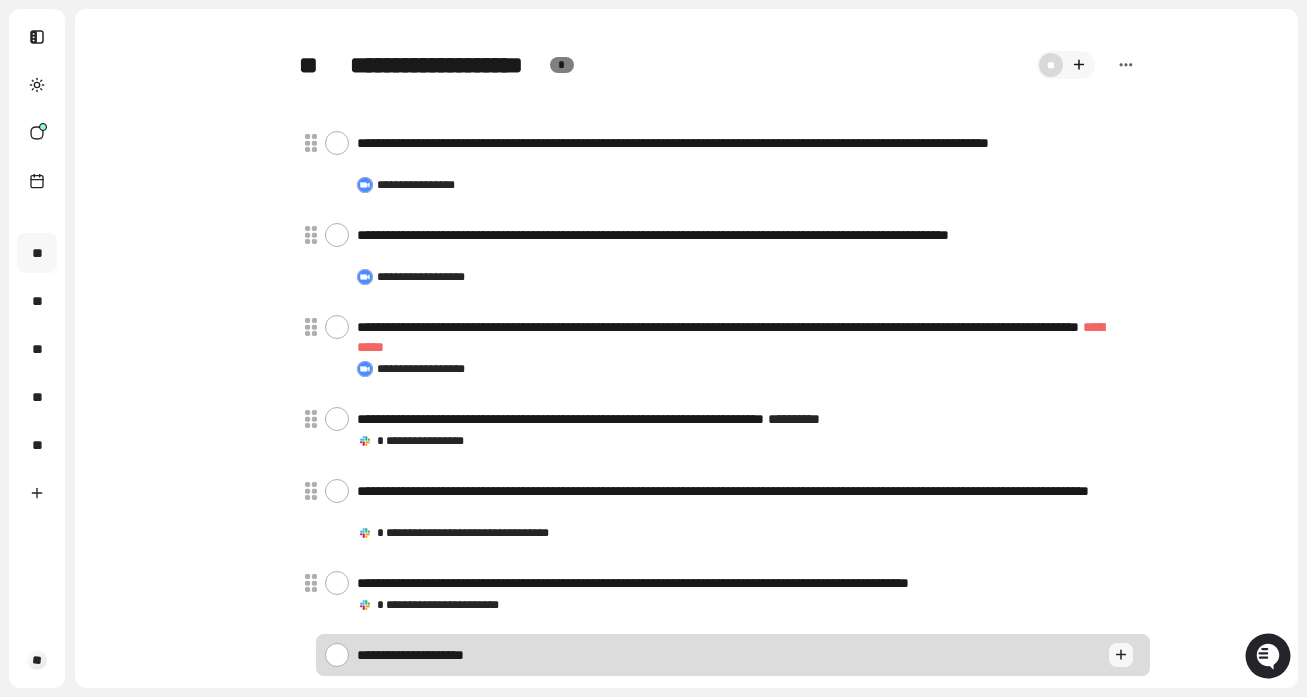 type on "*" 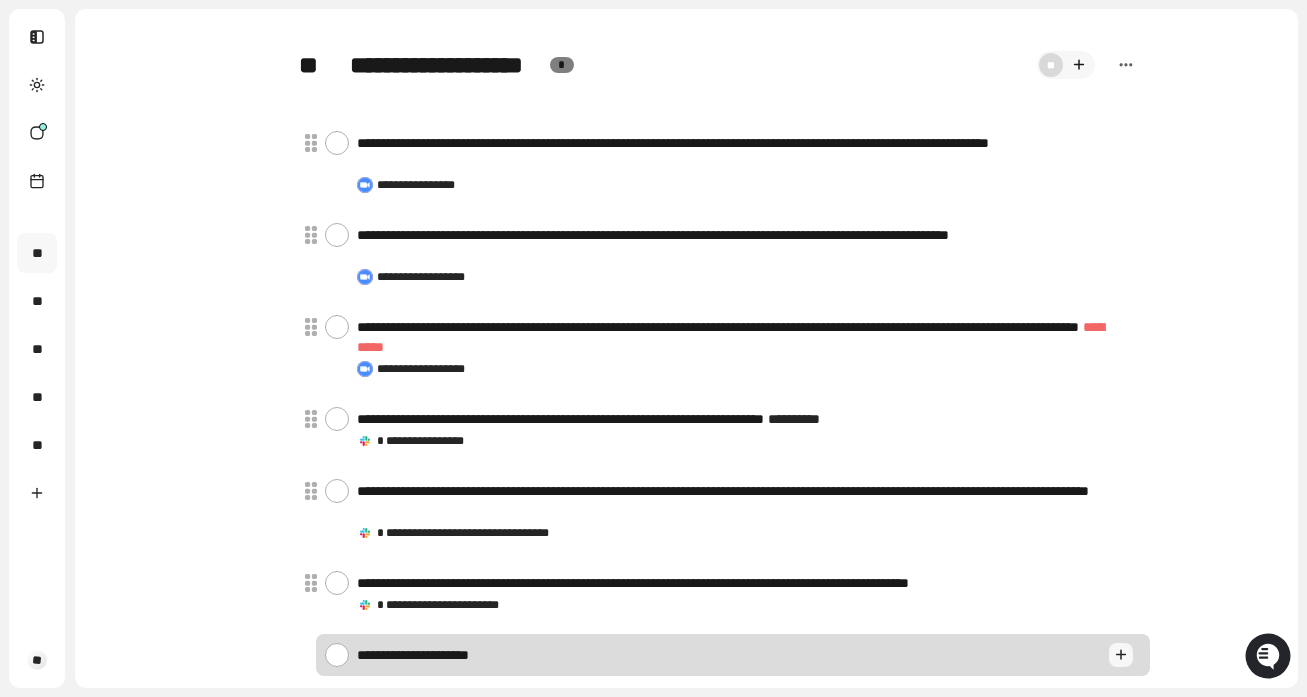 type on "*" 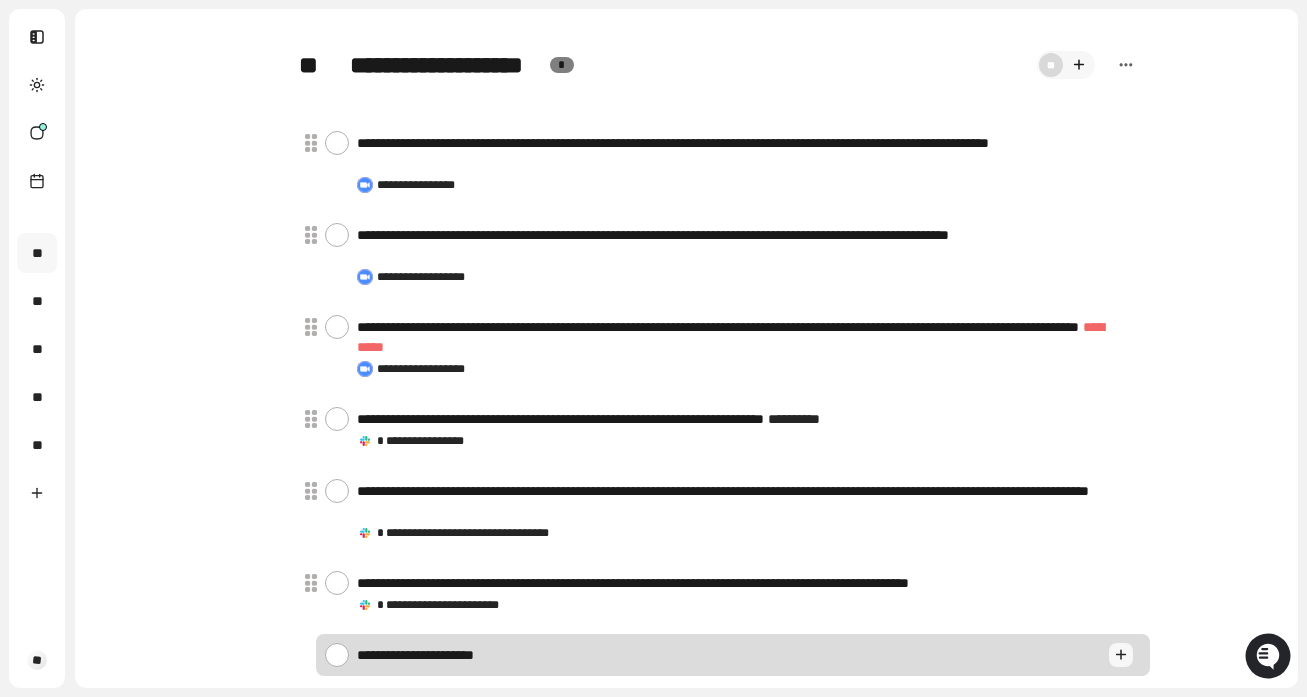 type on "*" 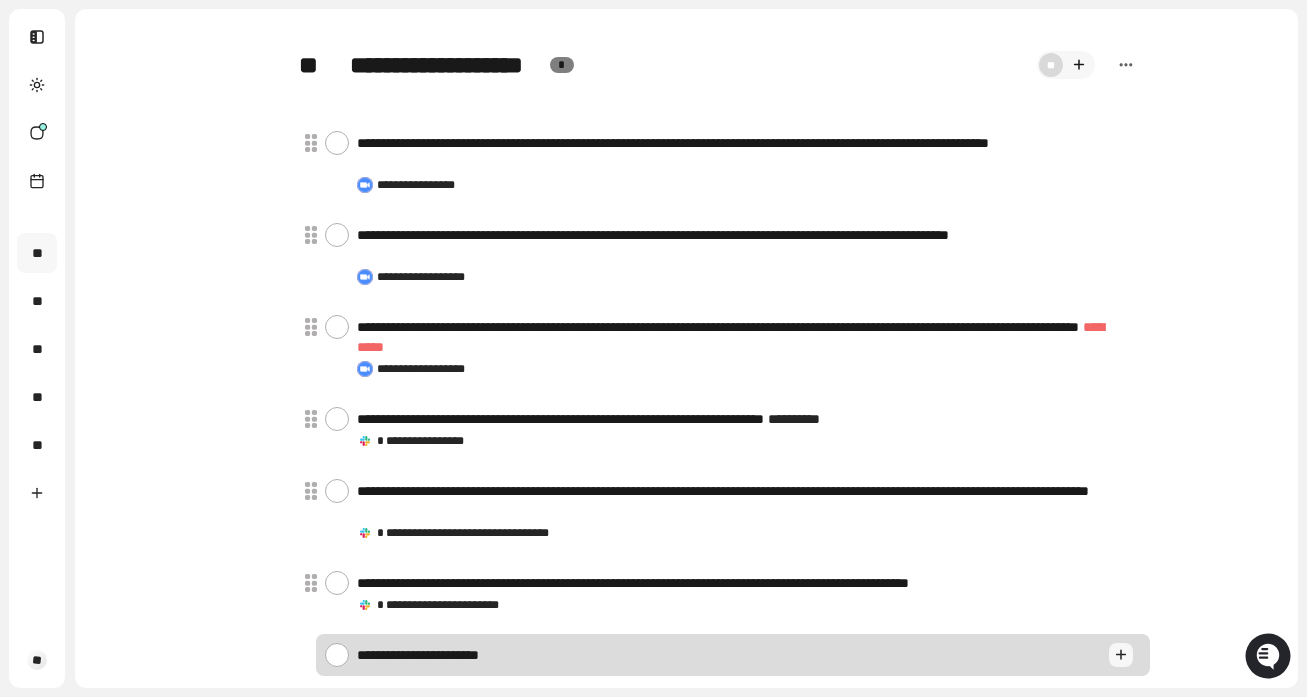 type on "*" 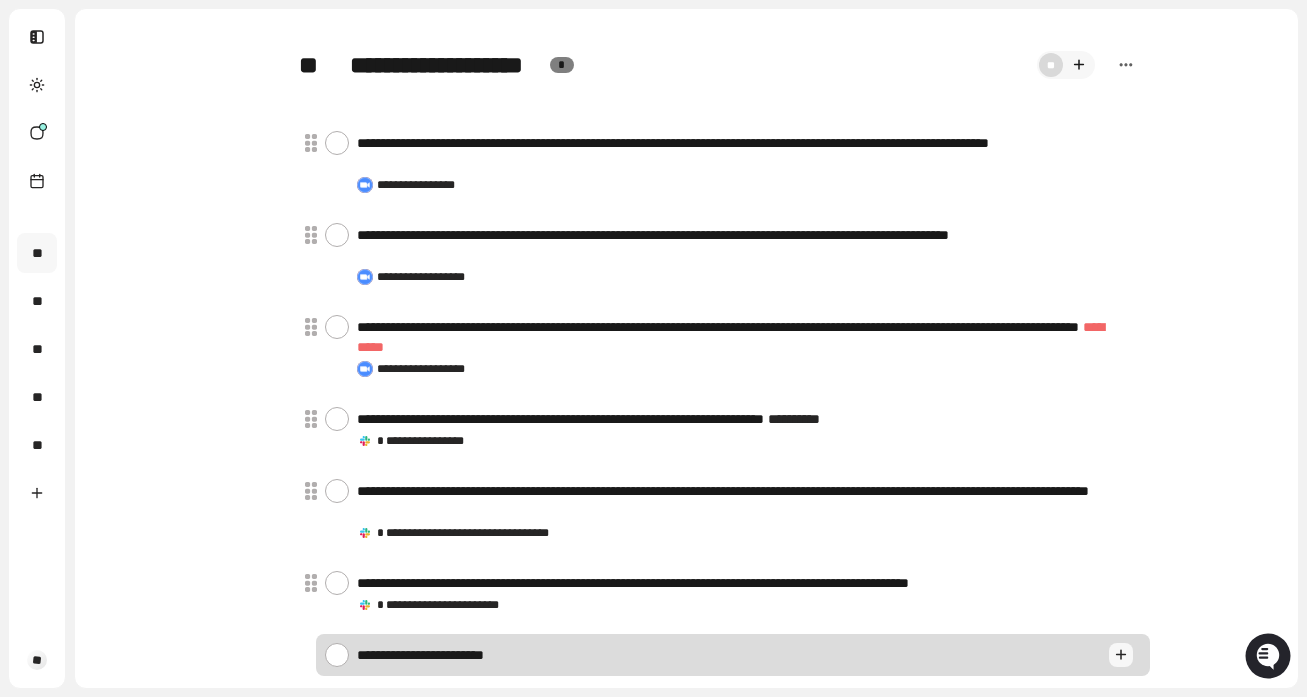 type on "*" 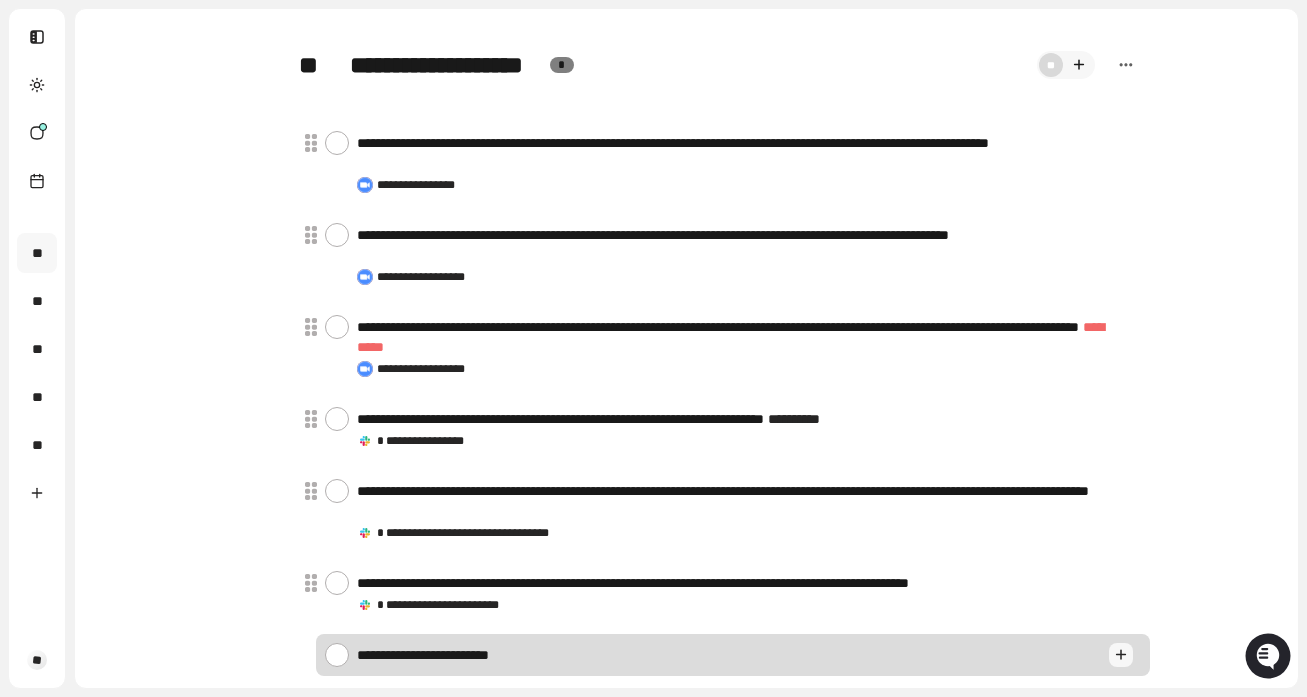 type on "*" 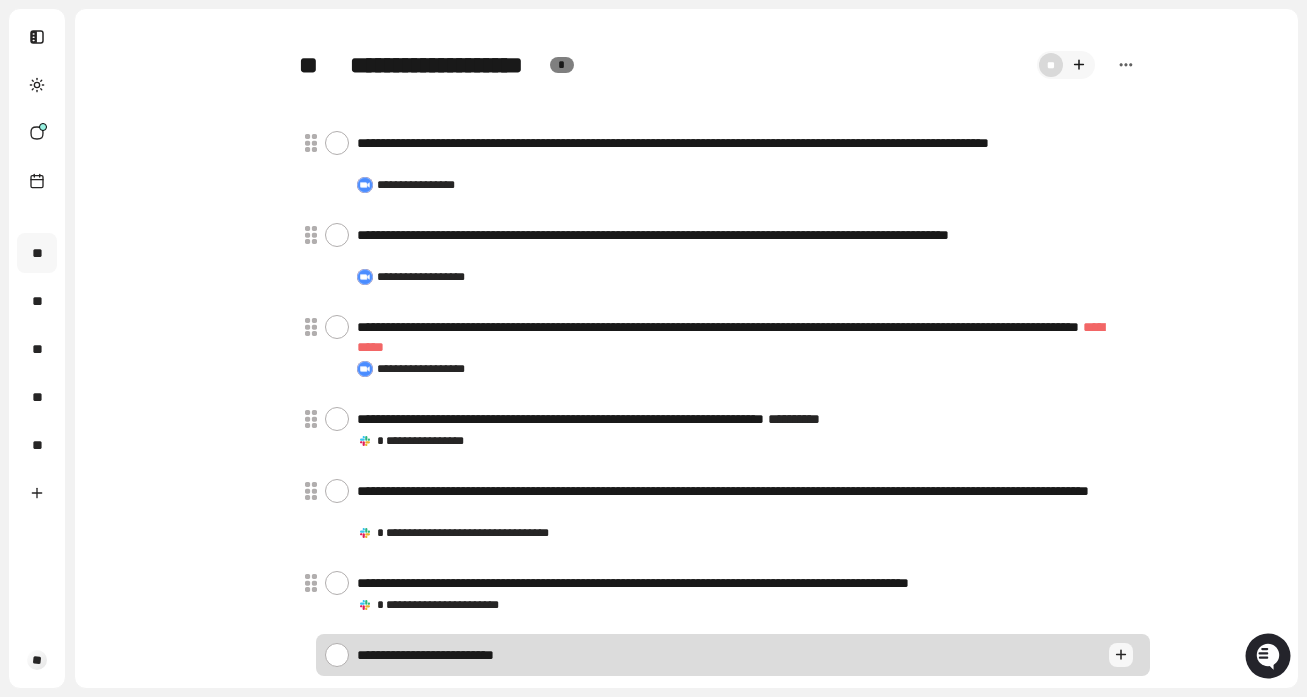 type on "*" 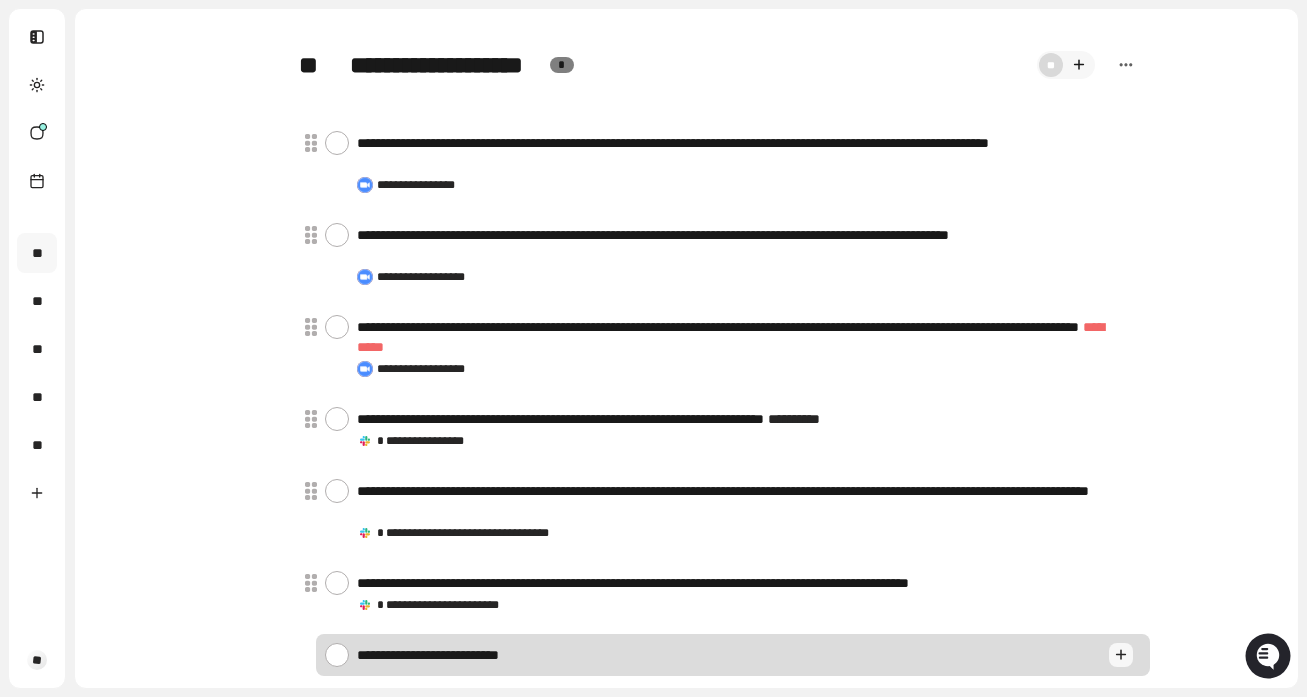 type on "*" 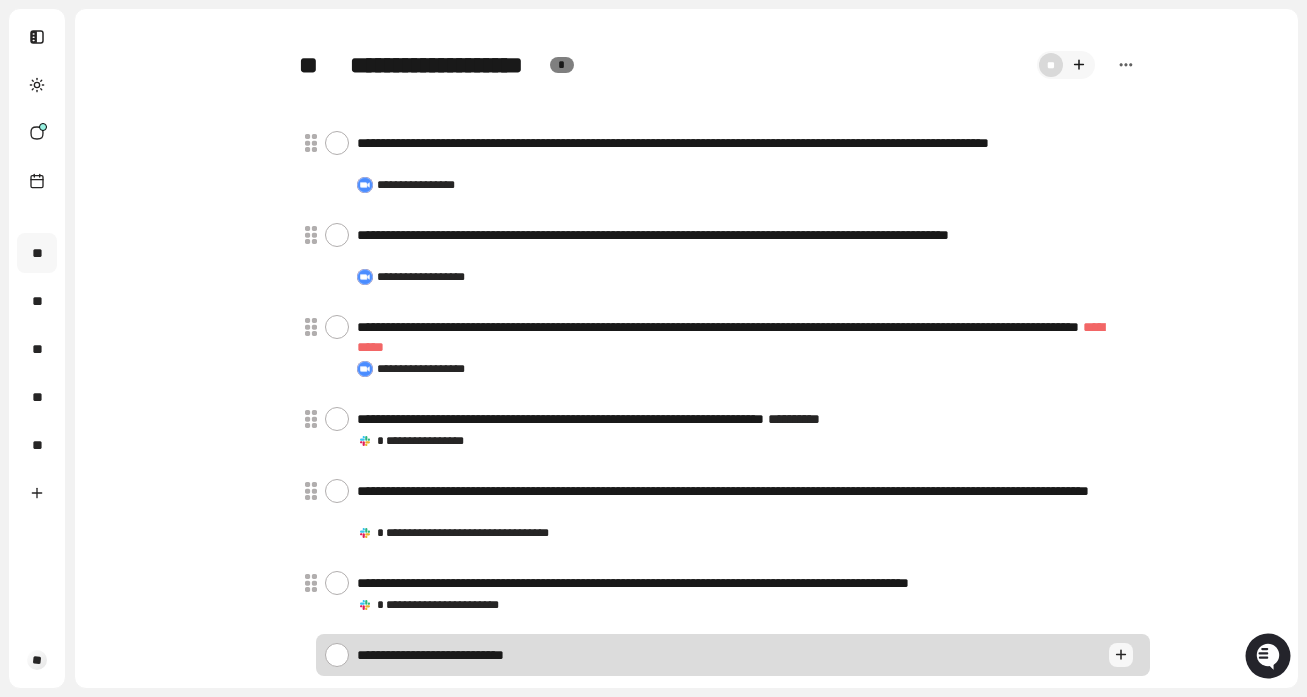 type on "*" 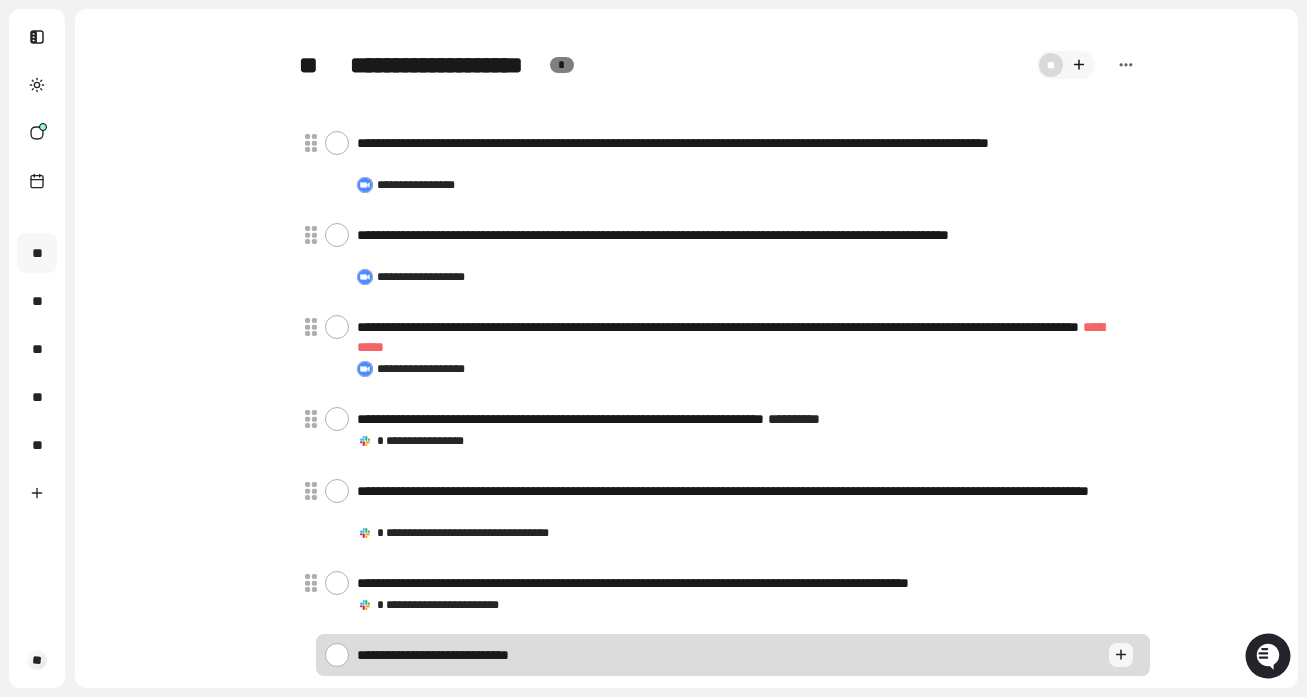 type on "*" 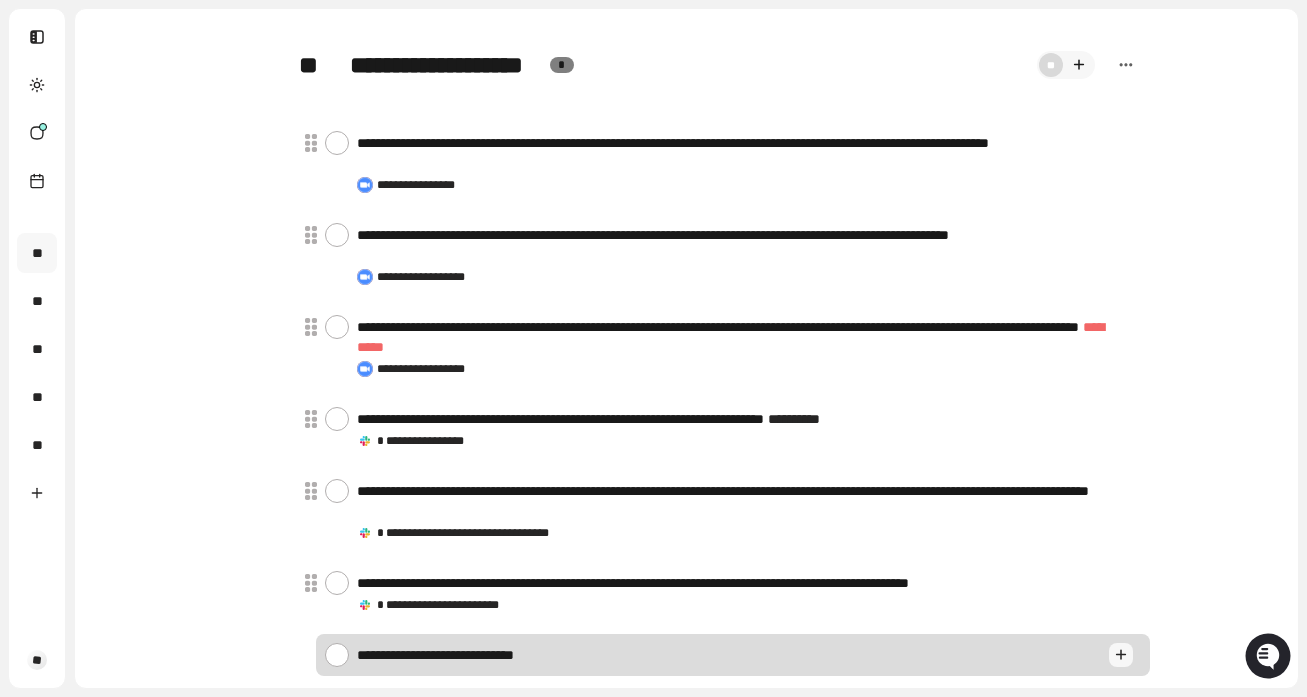 type on "*" 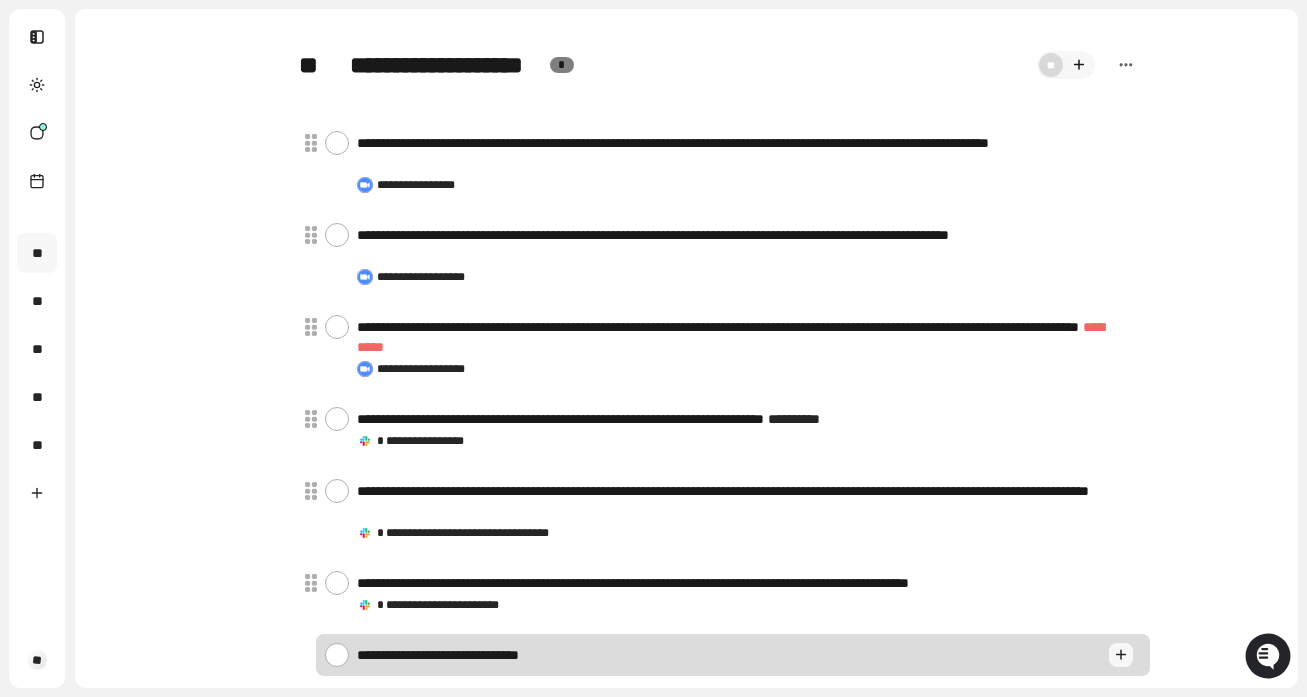type on "*" 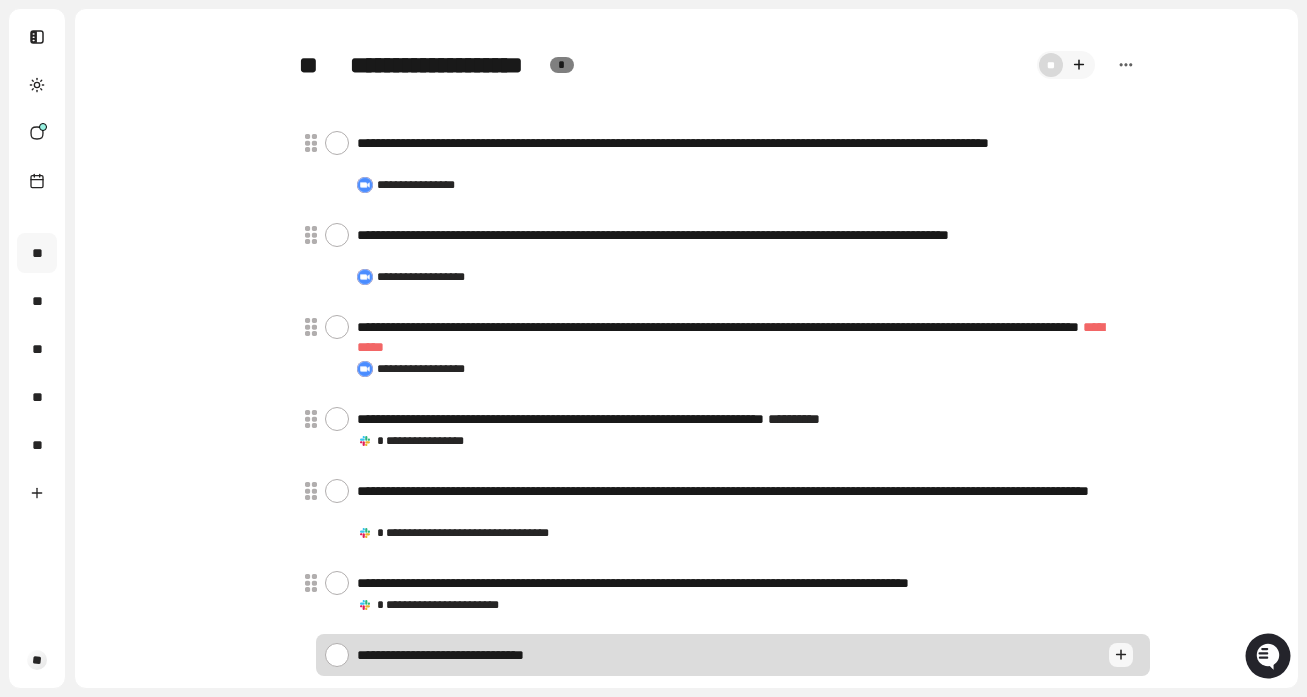 type on "*" 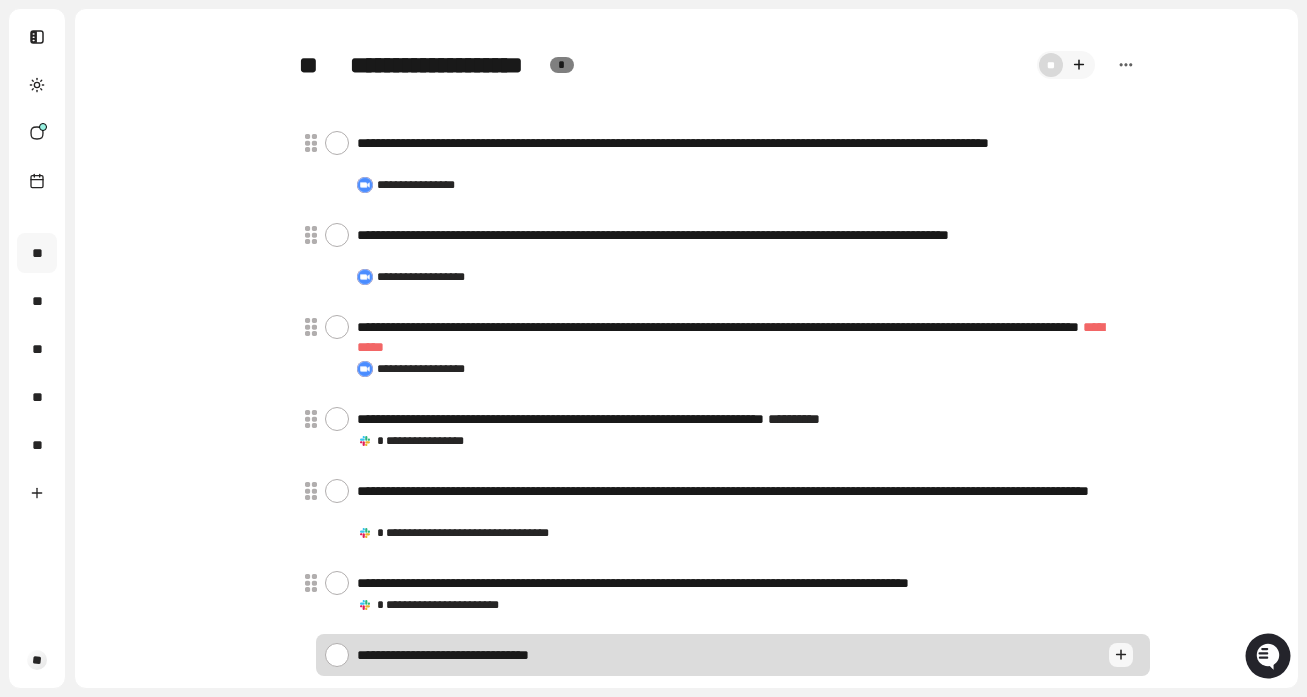 type on "*" 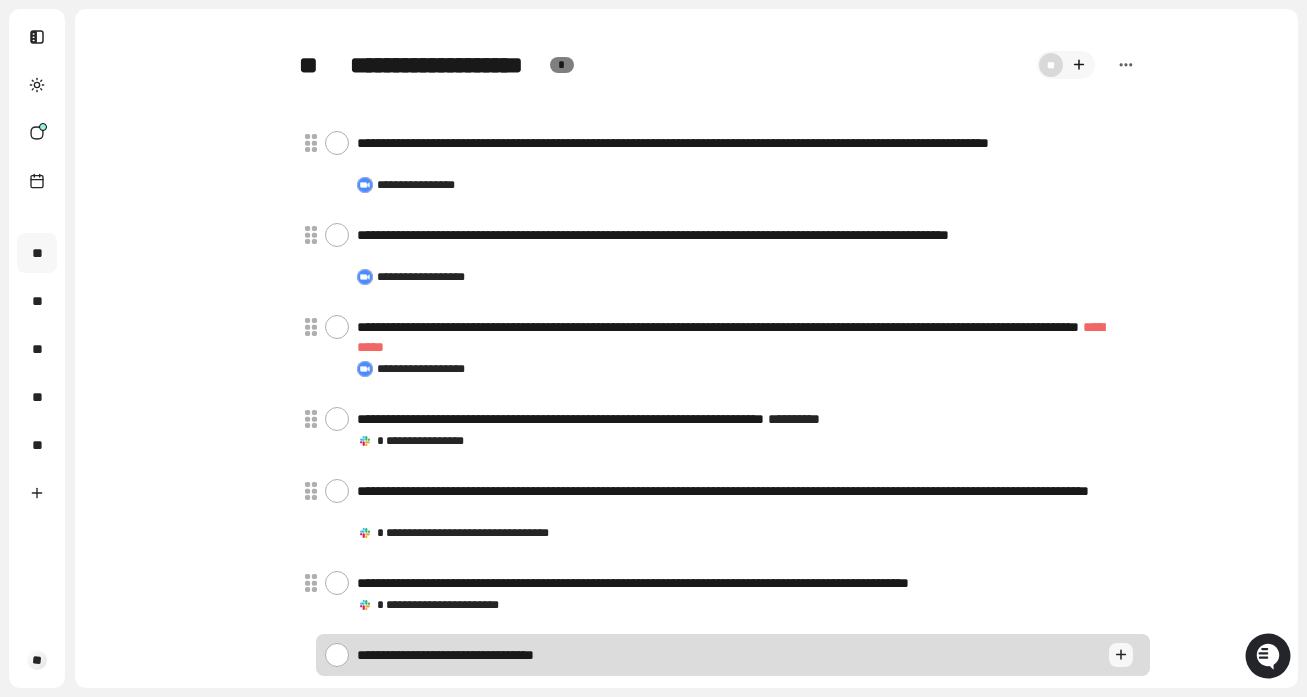 type on "*" 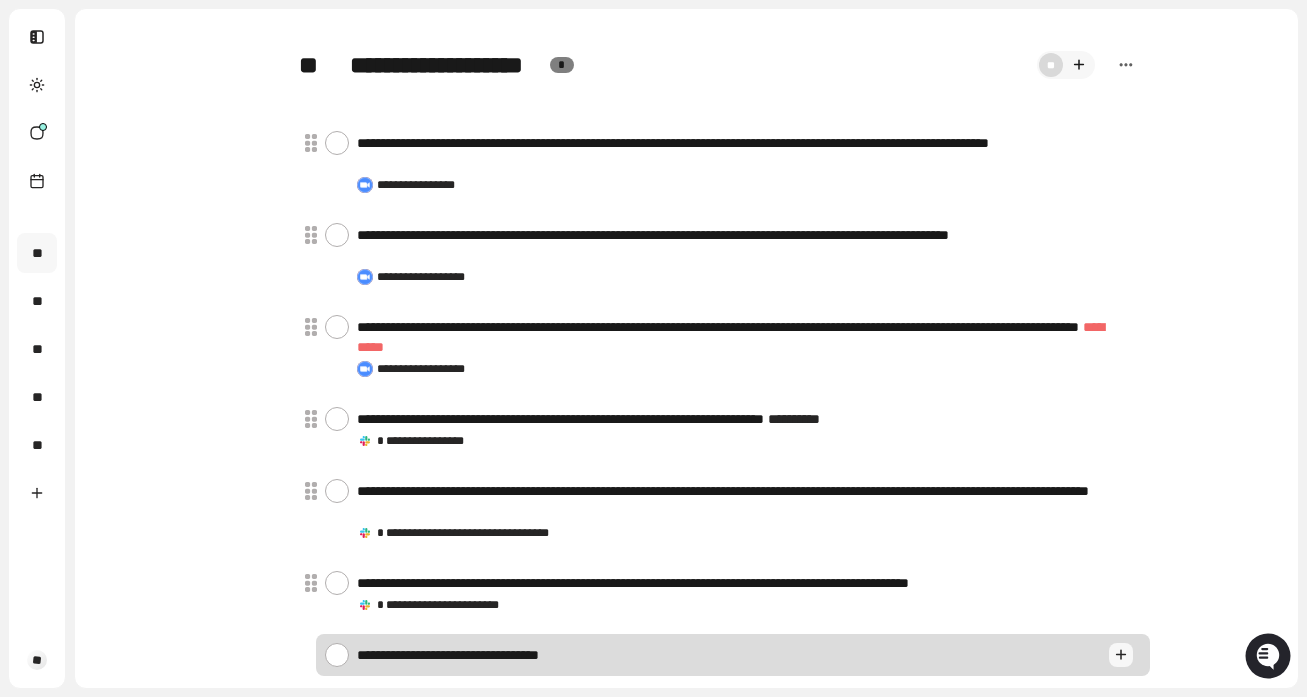 type on "**********" 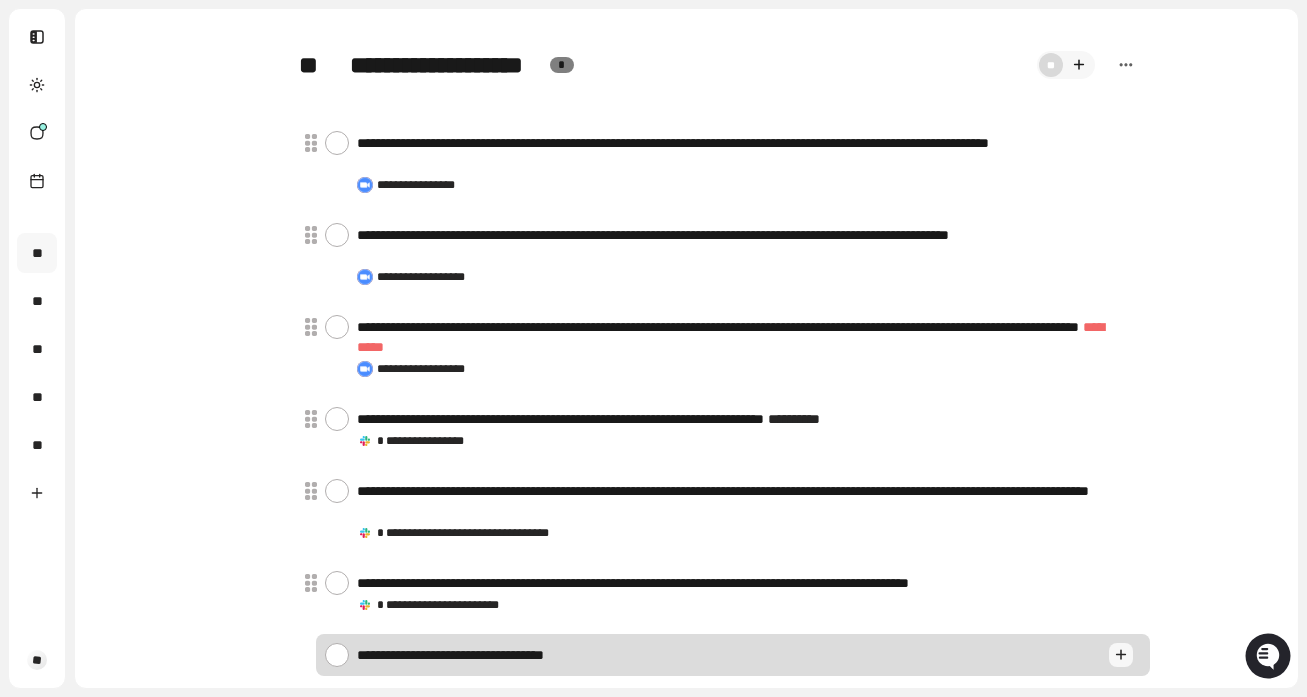 type on "*" 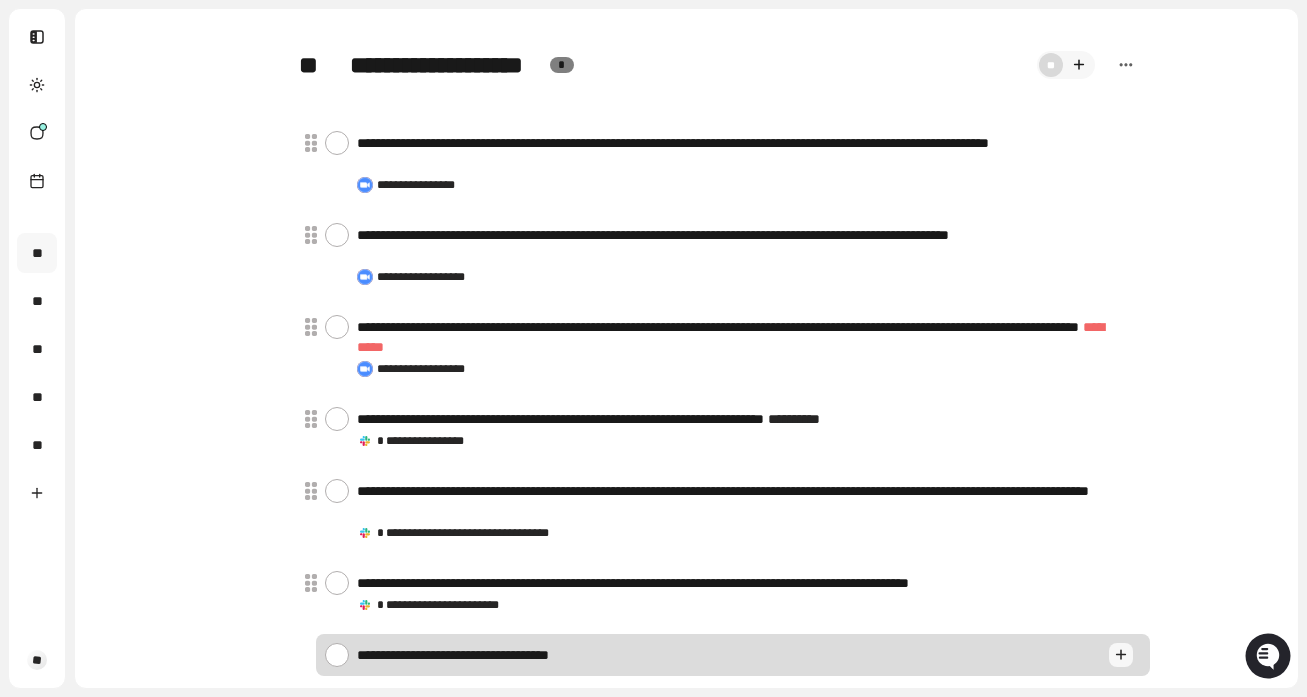 type on "*" 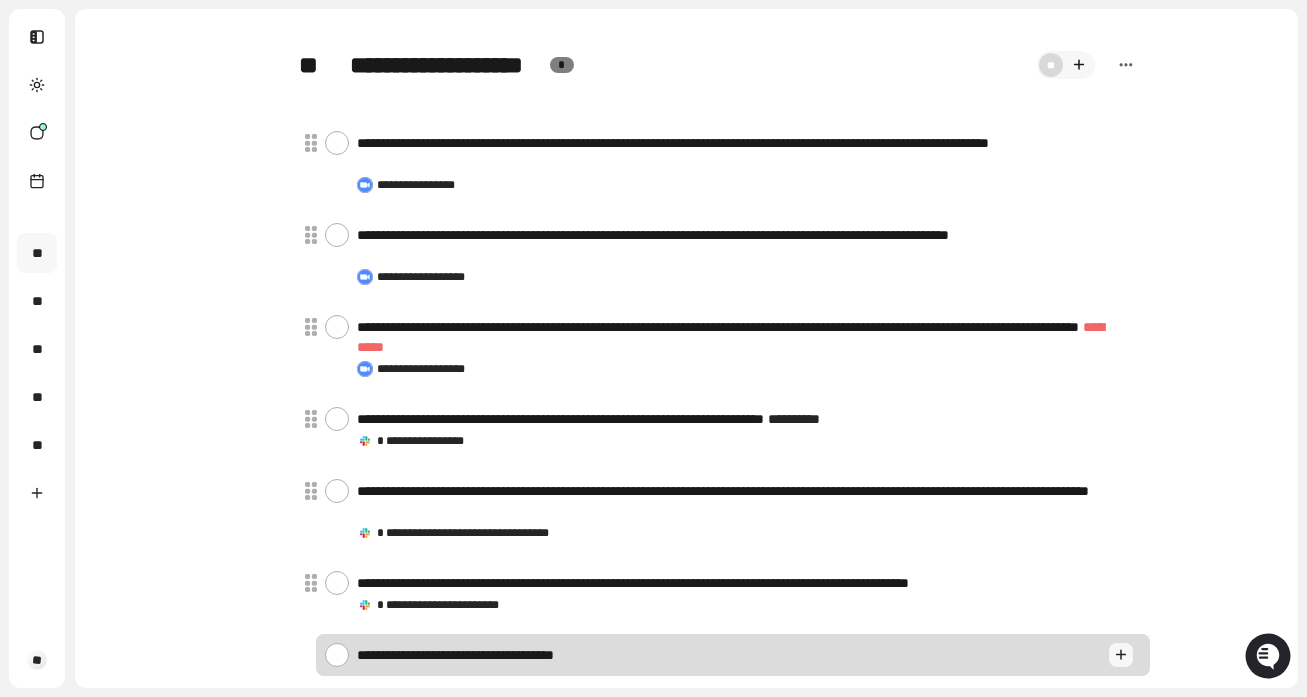 type on "*" 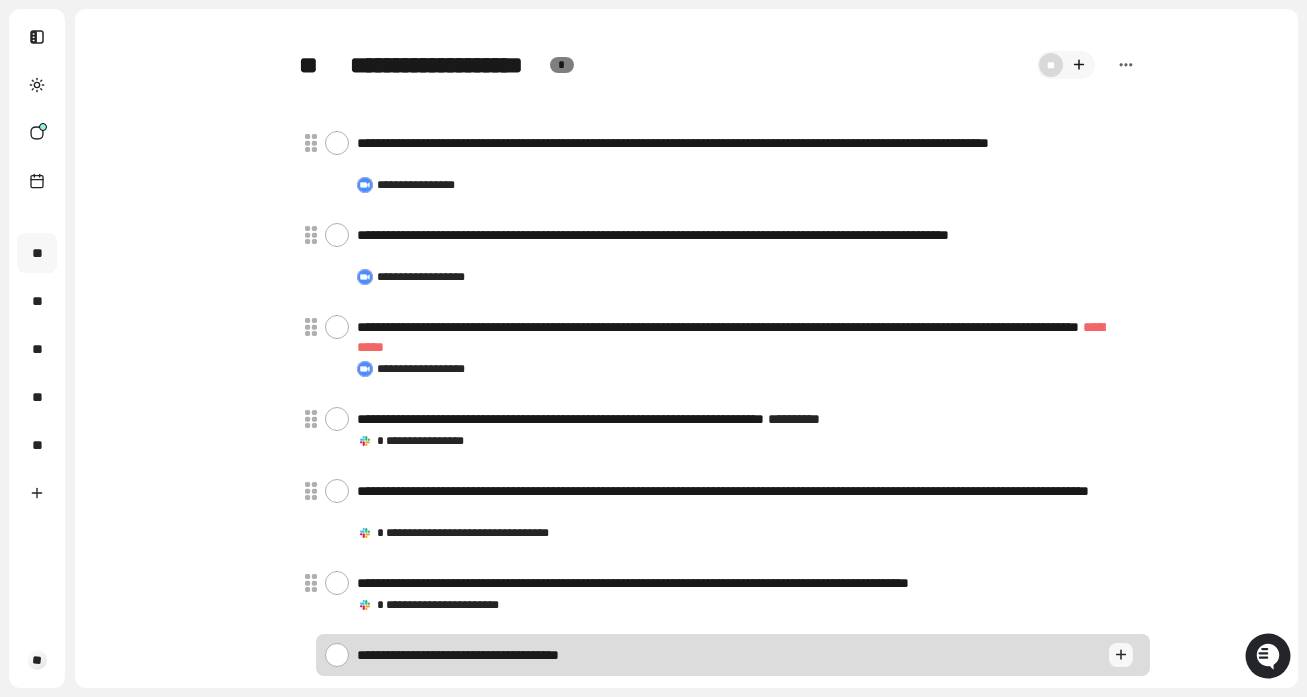type on "*" 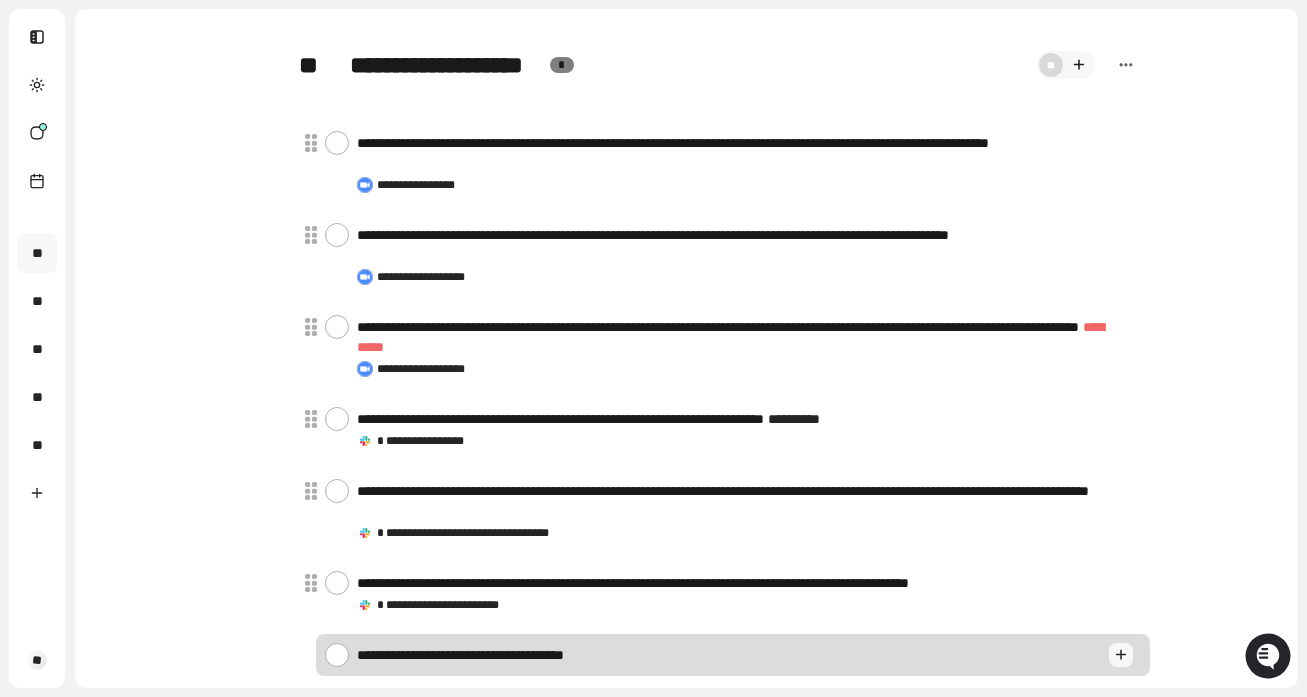 type on "*" 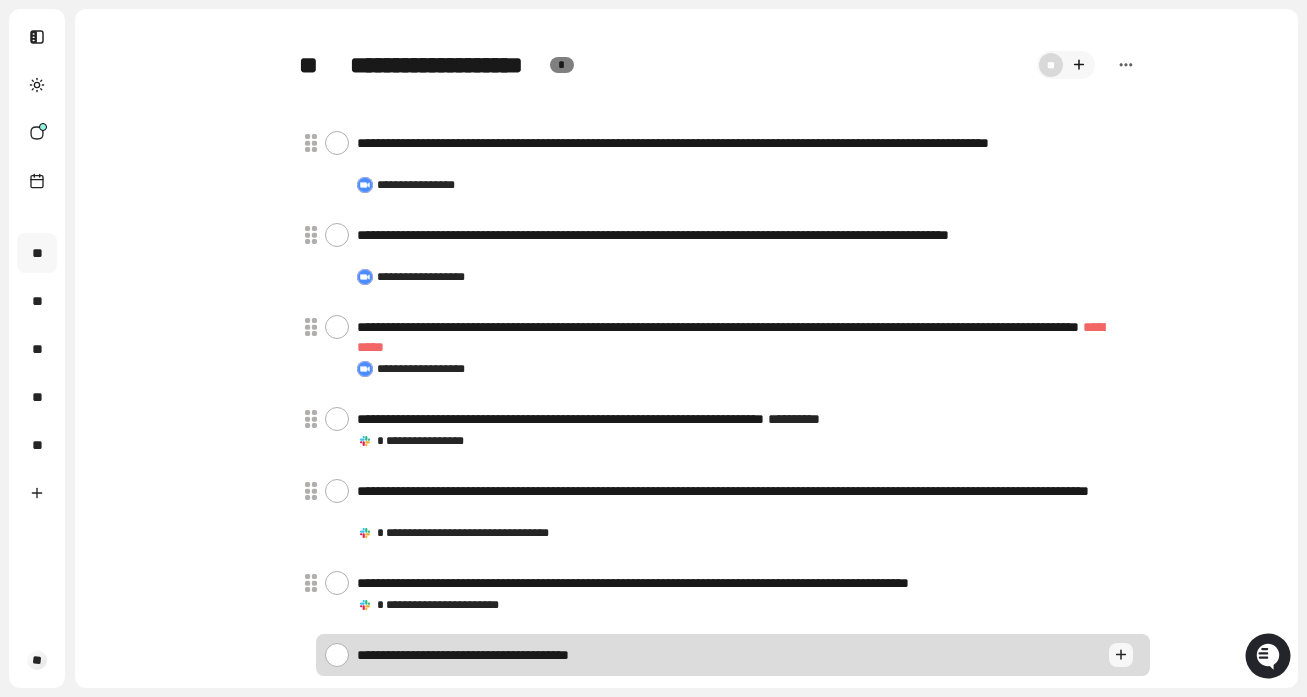 type on "*" 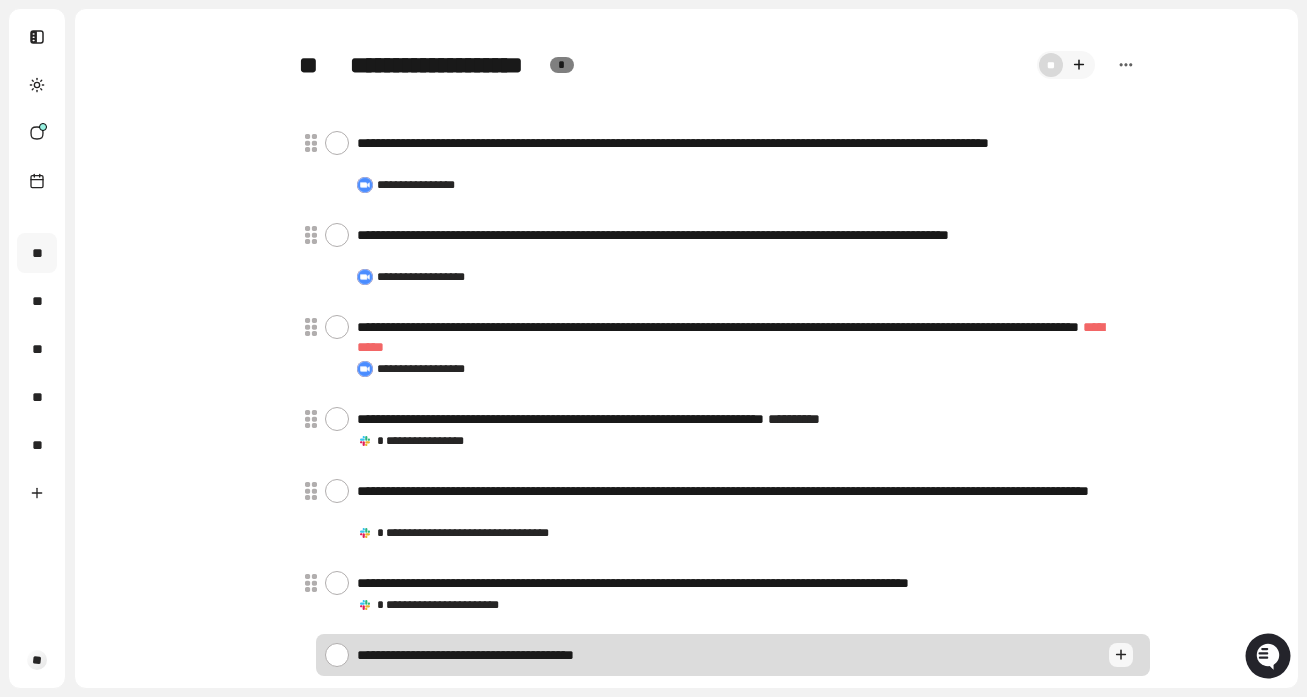 type on "*" 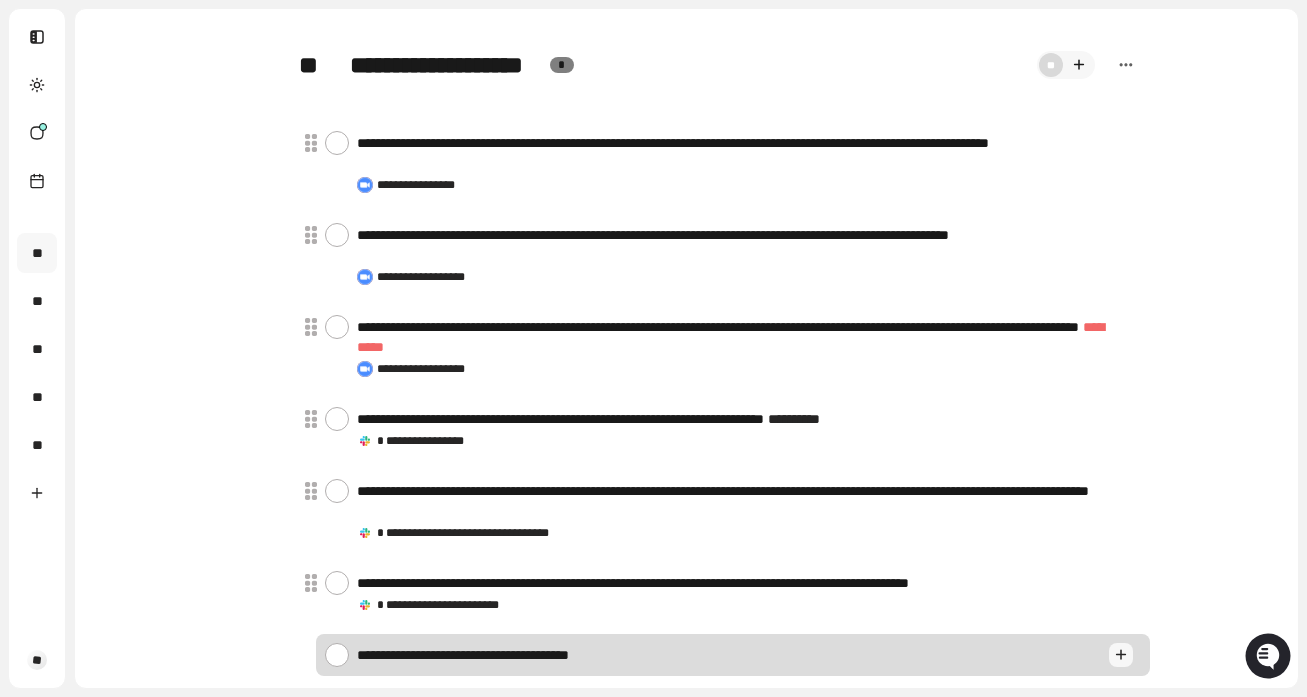 type on "*" 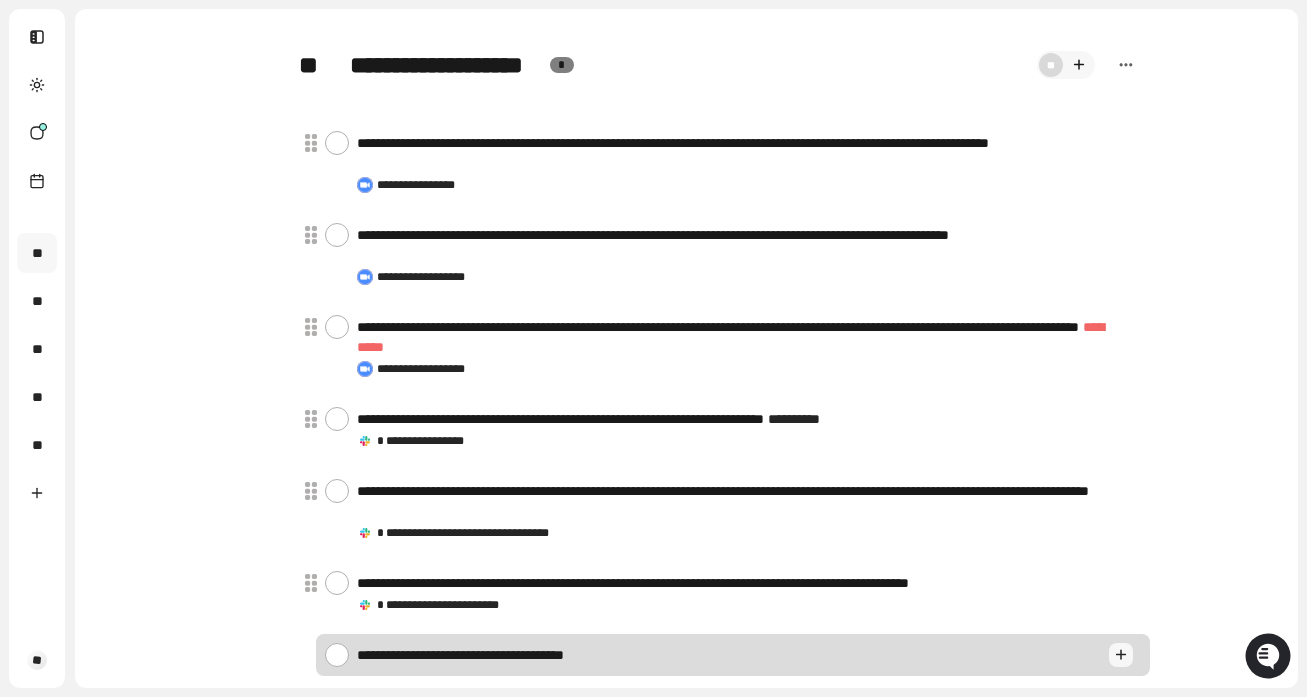 type on "*" 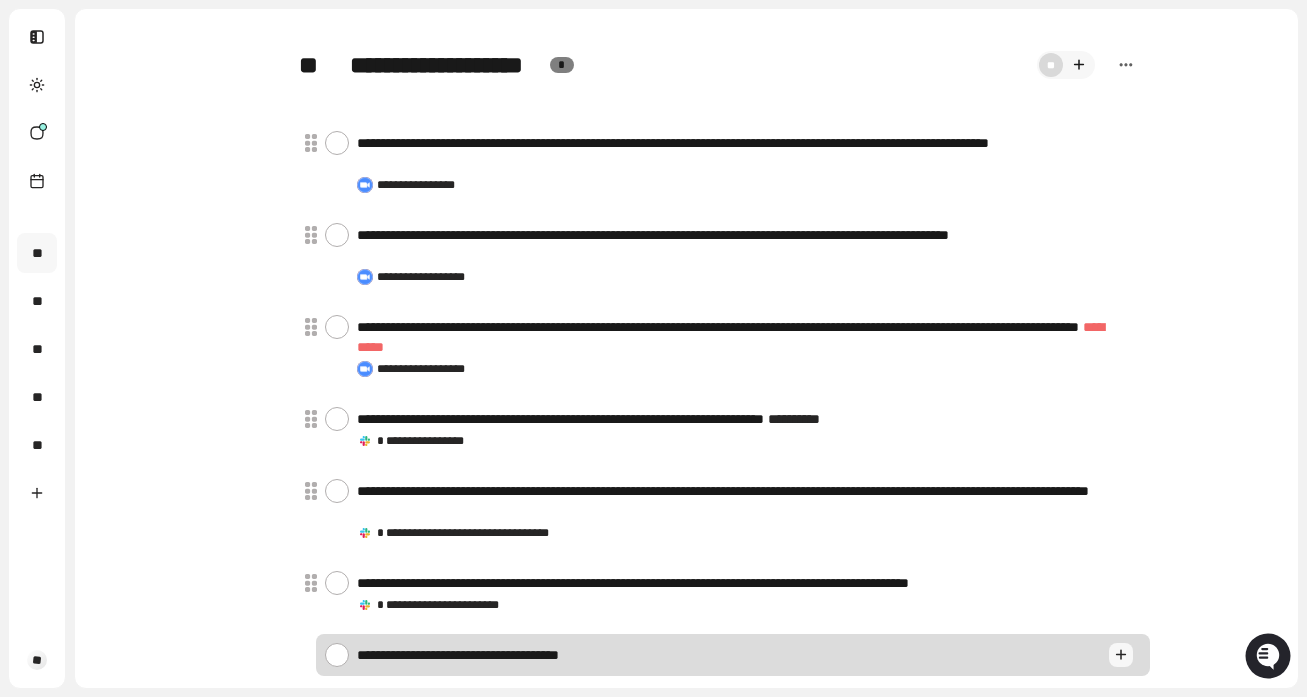type on "*" 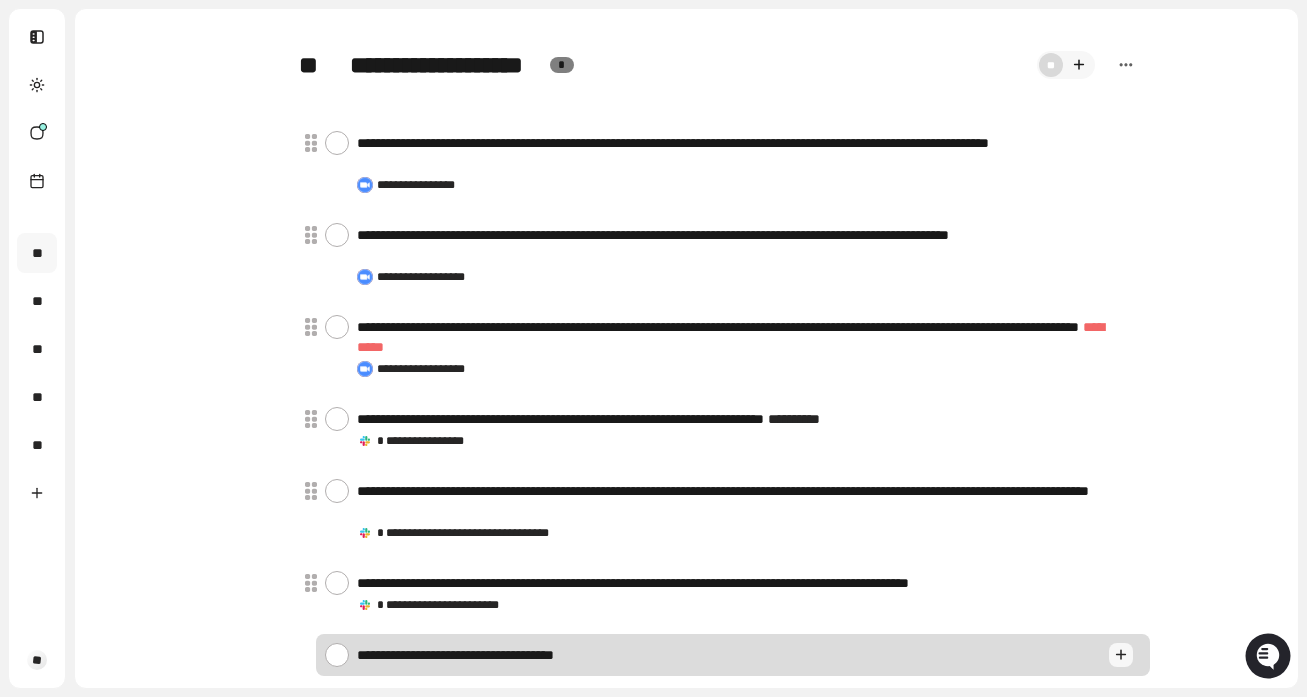 type on "*" 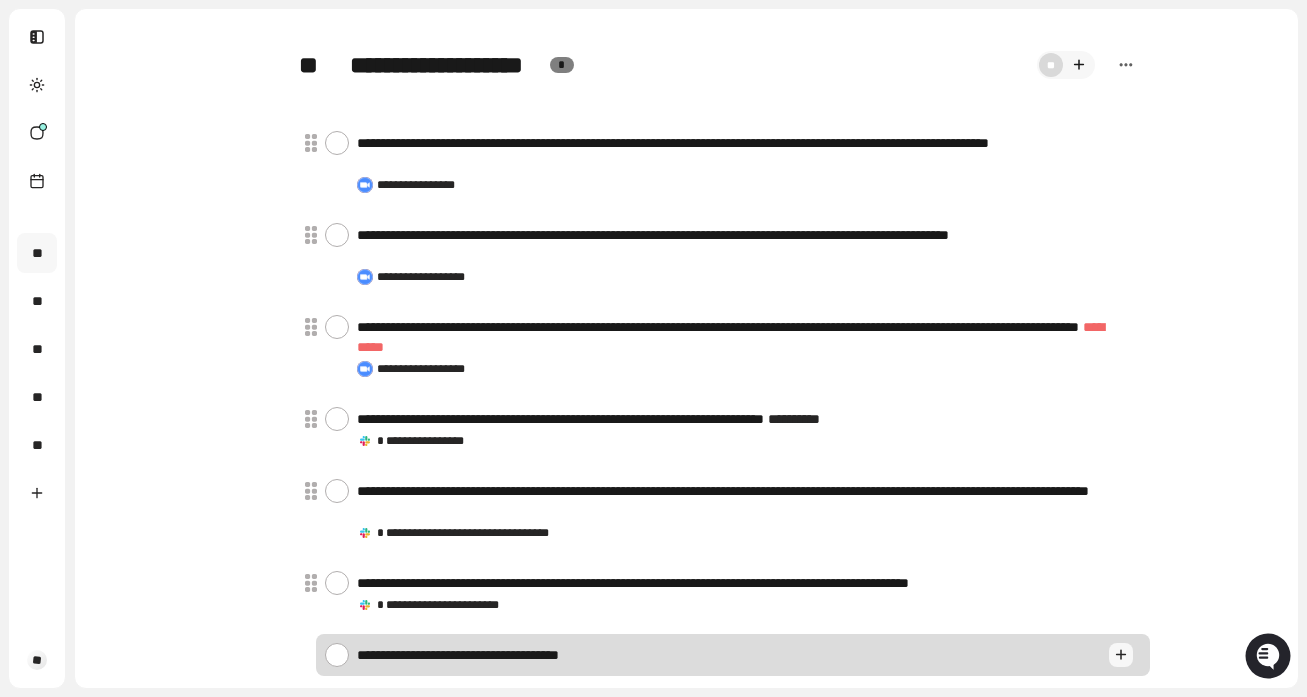 type on "*" 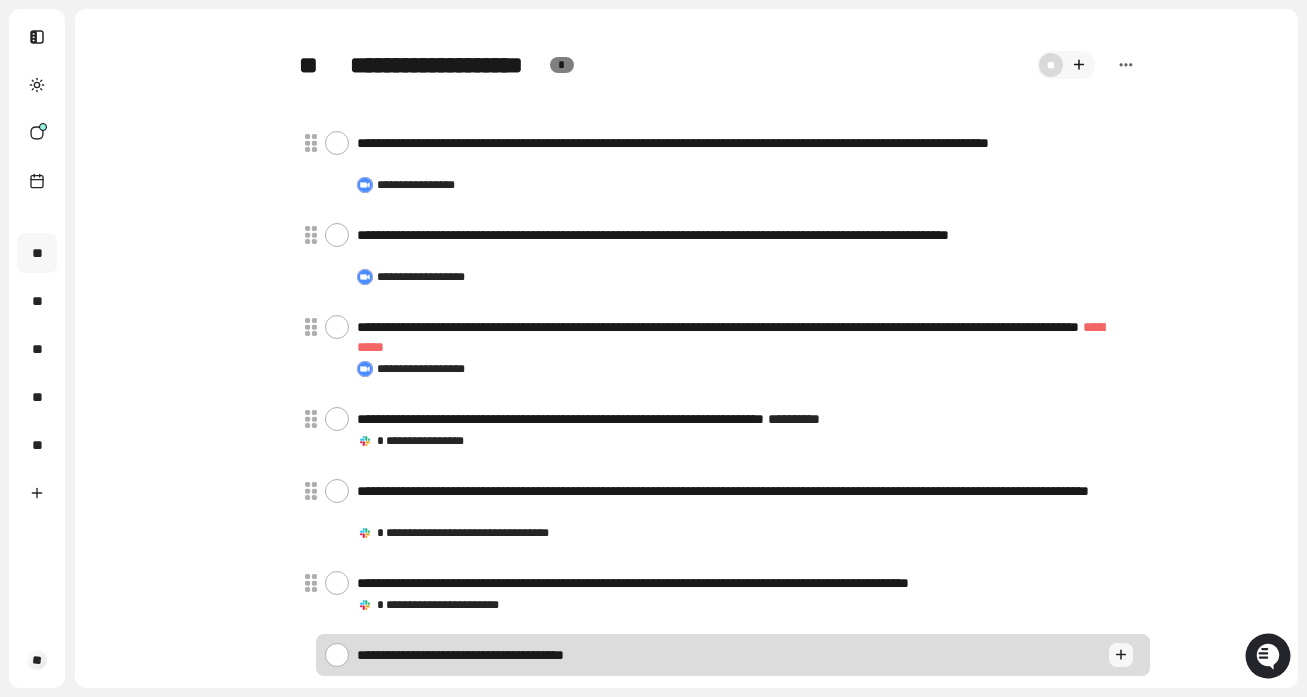 type on "*" 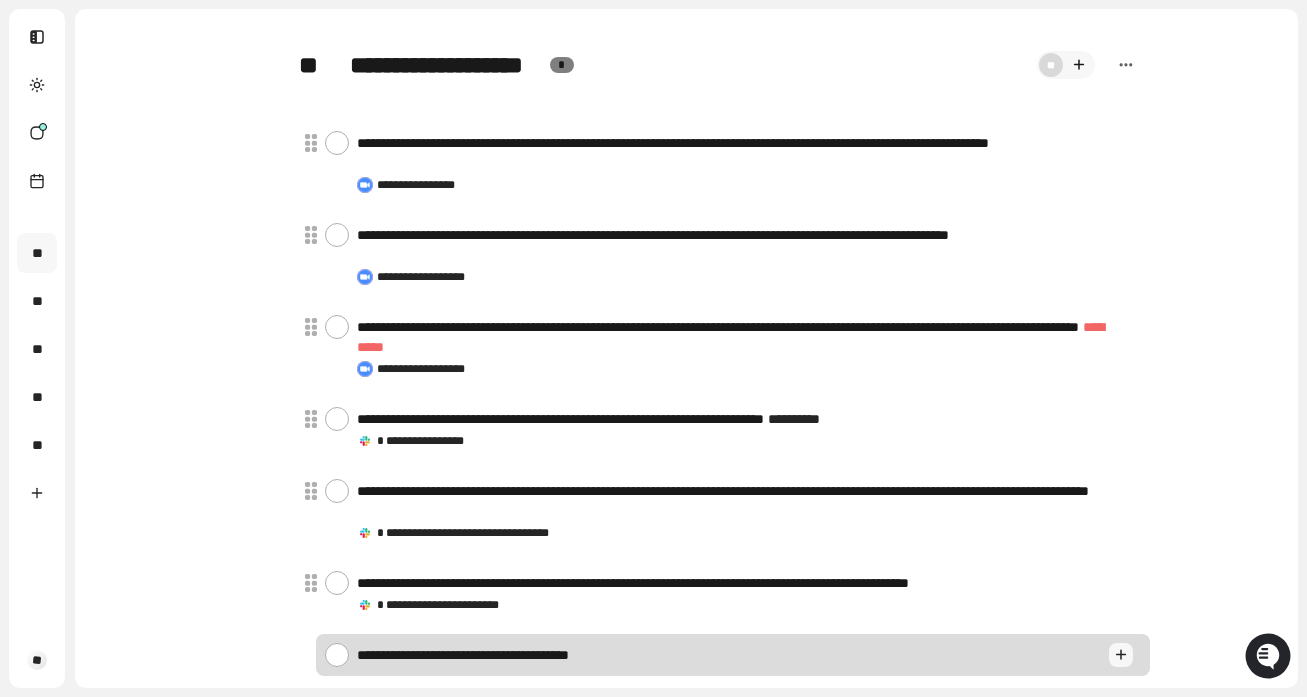type on "*" 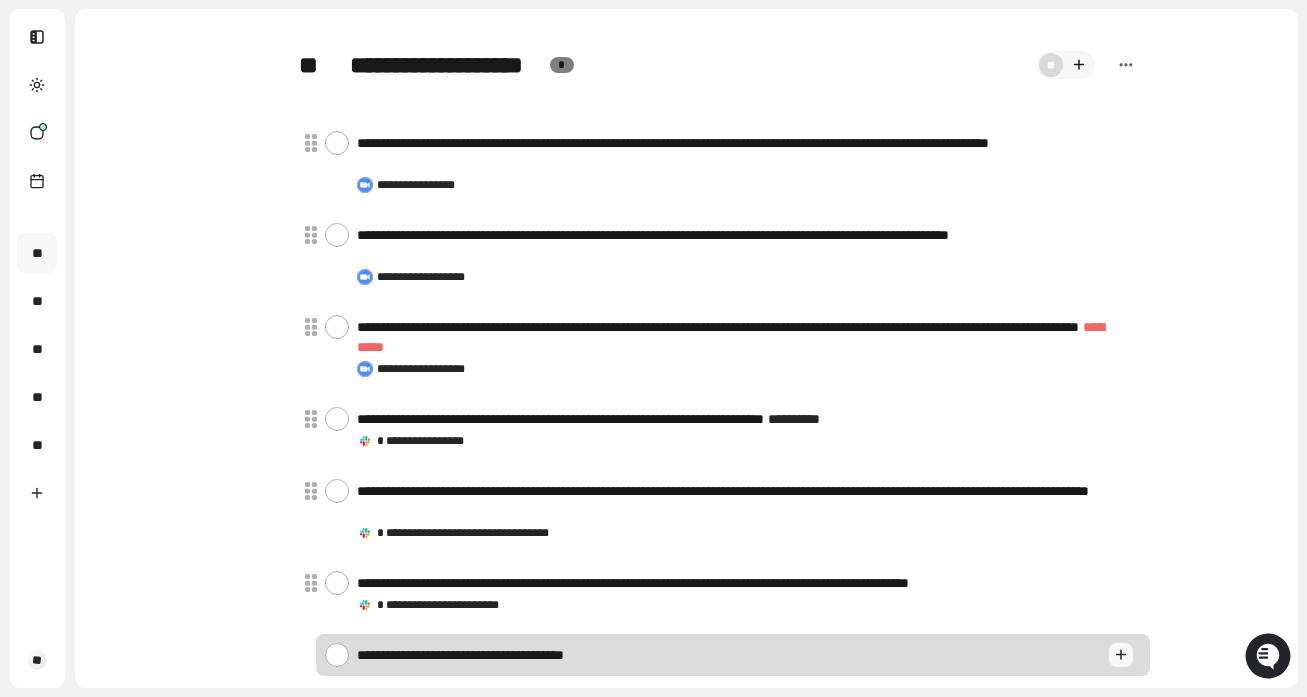 type on "*" 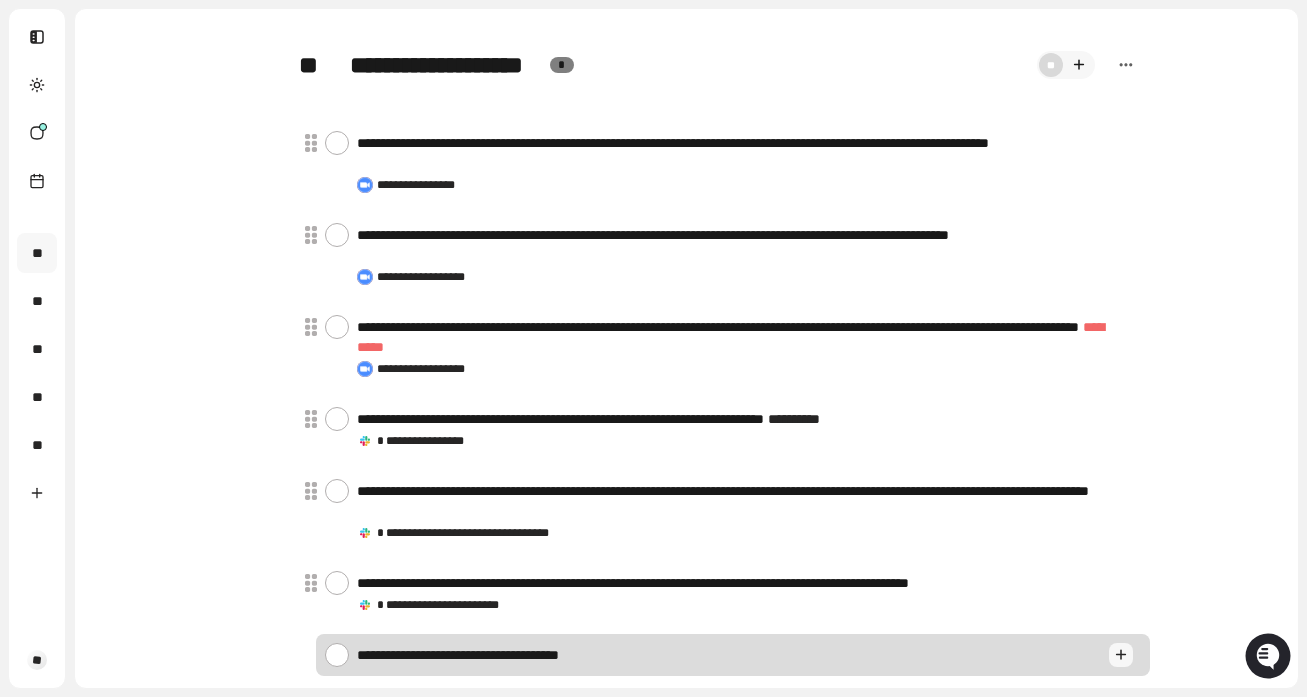 type on "*" 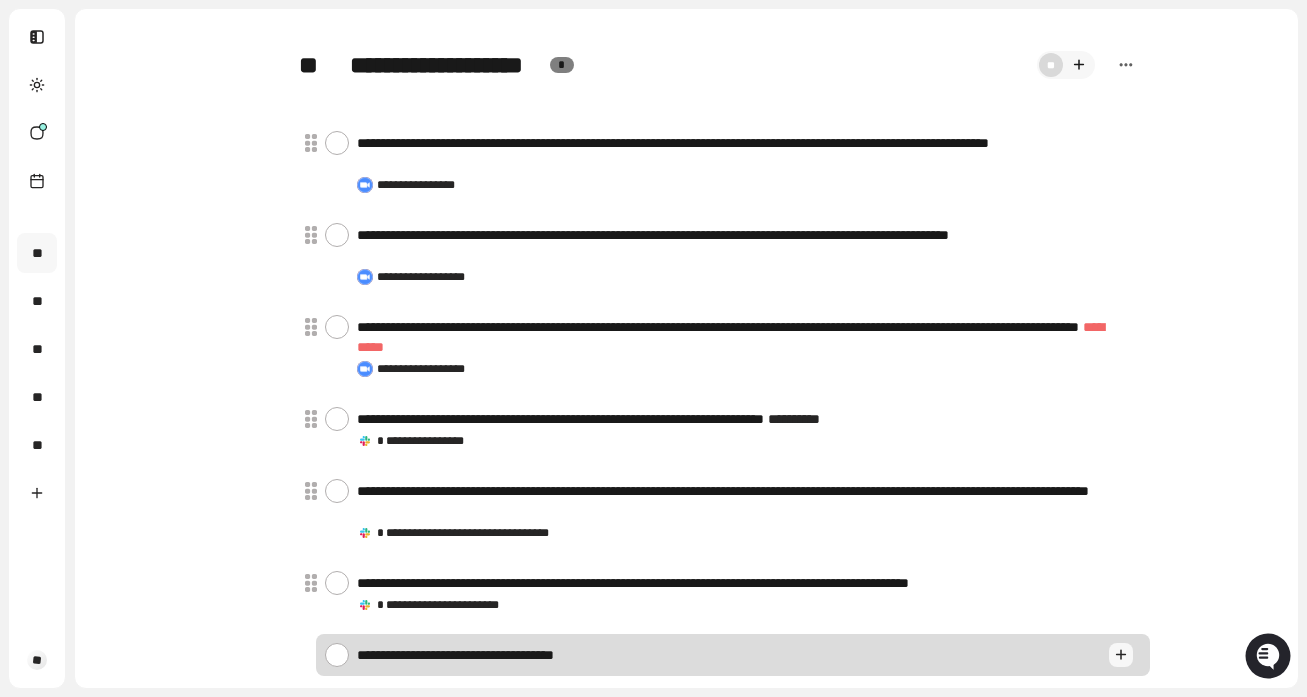 type on "*" 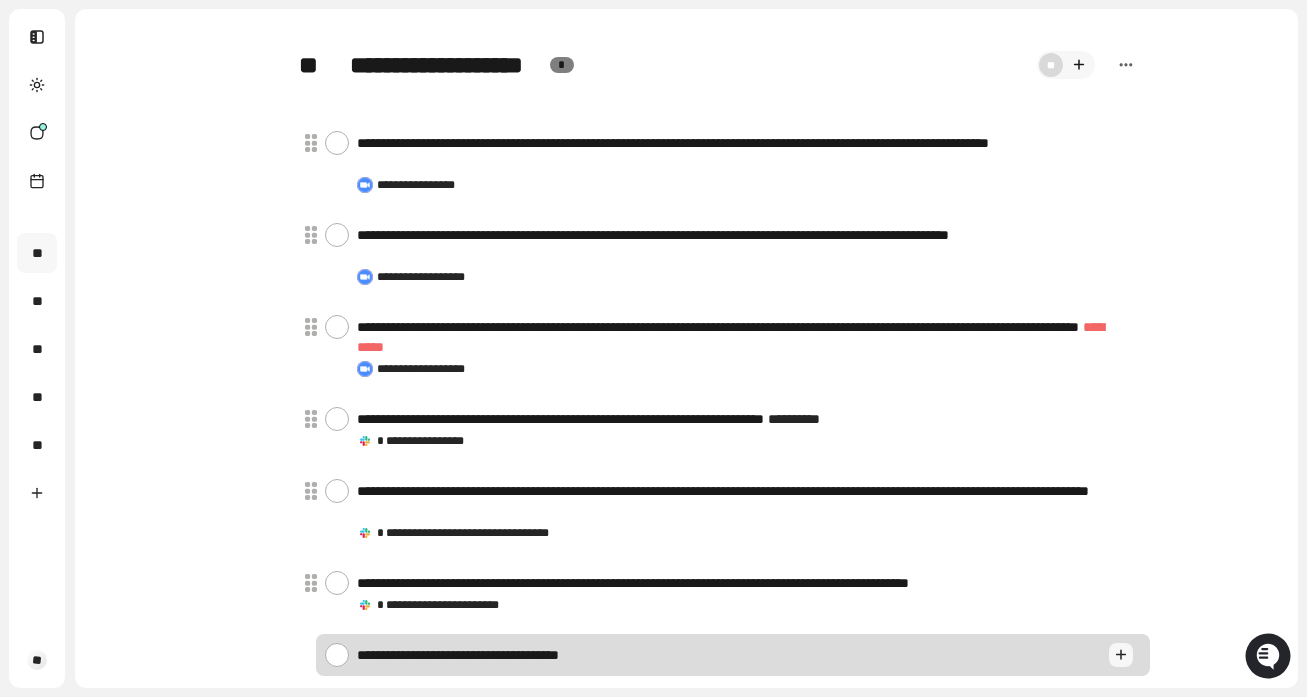 type on "*" 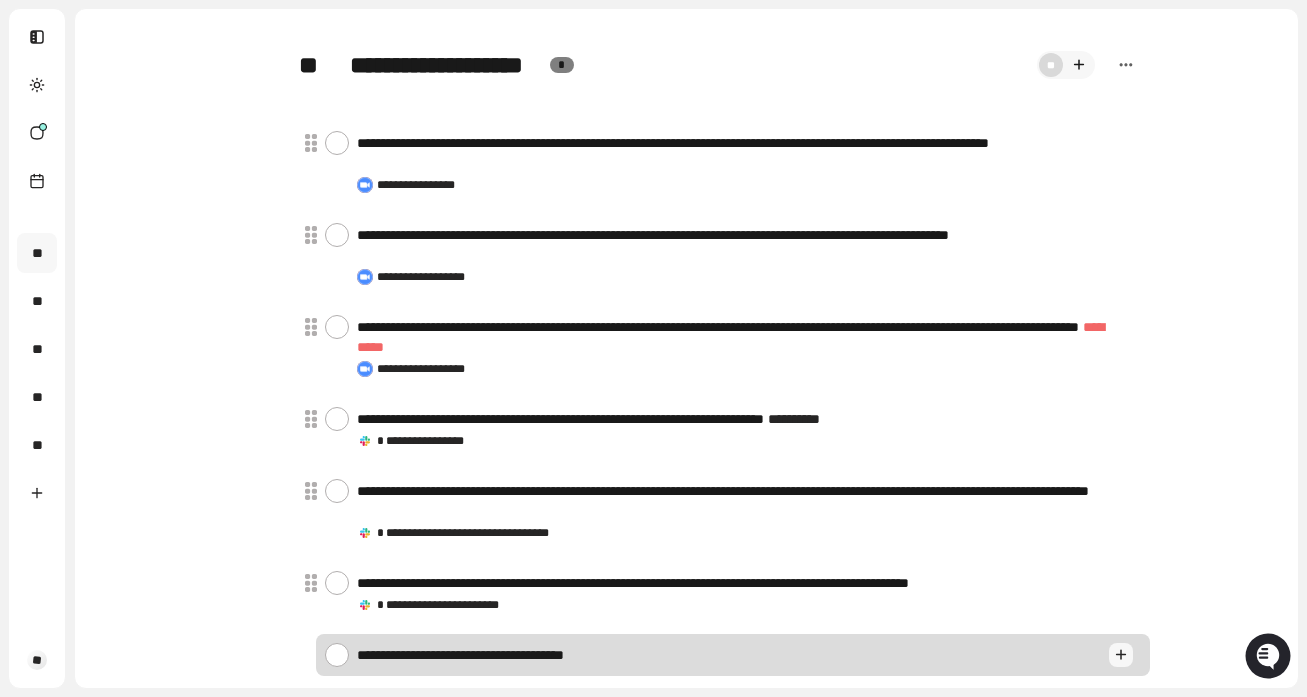 type on "*" 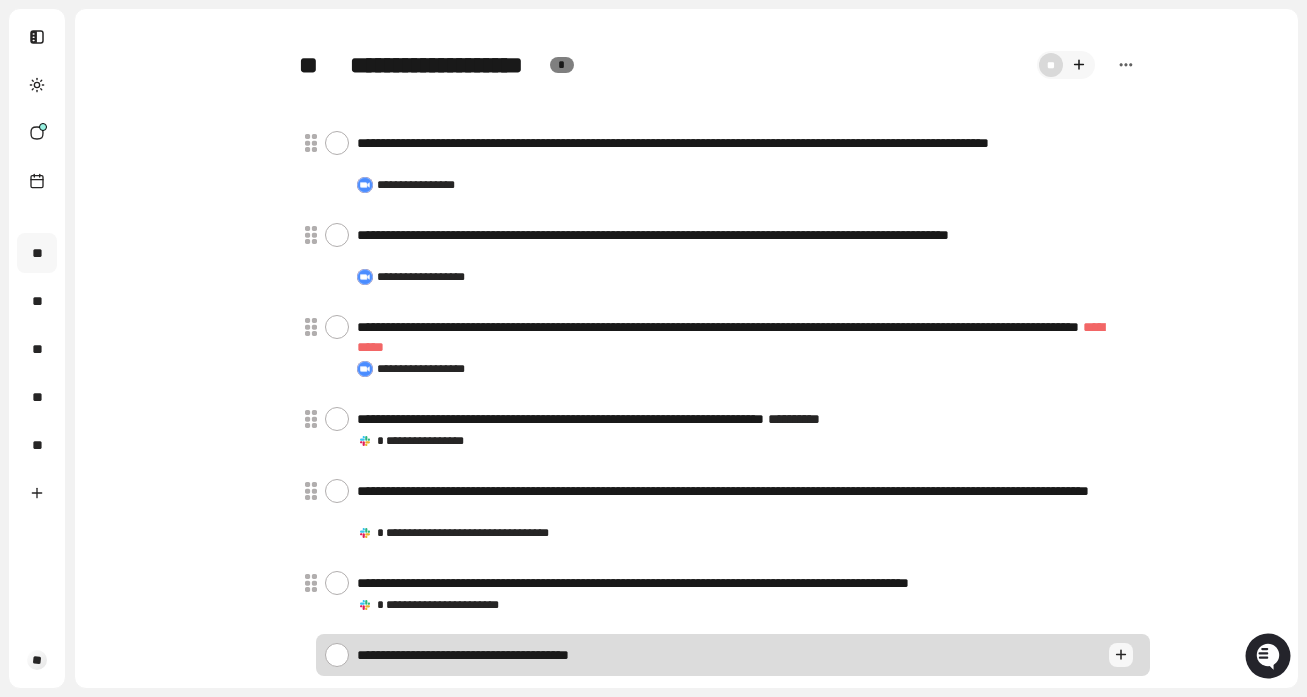 type on "*" 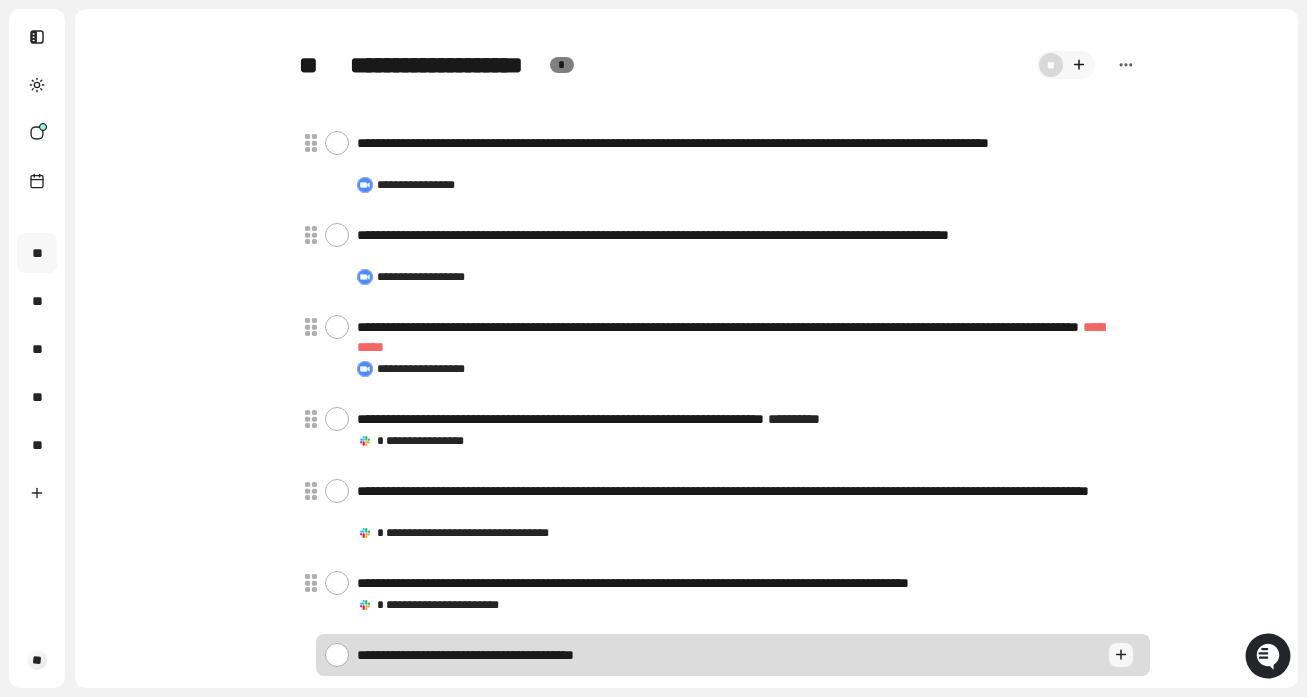 type on "*" 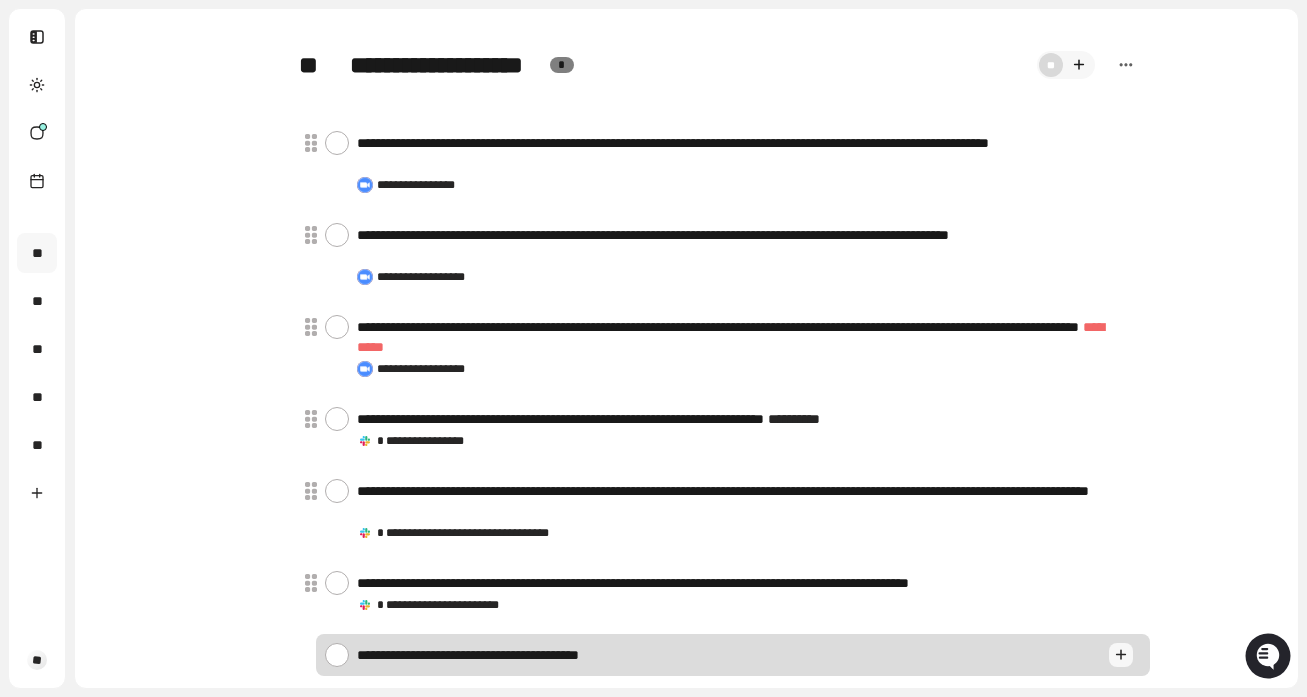 type on "*" 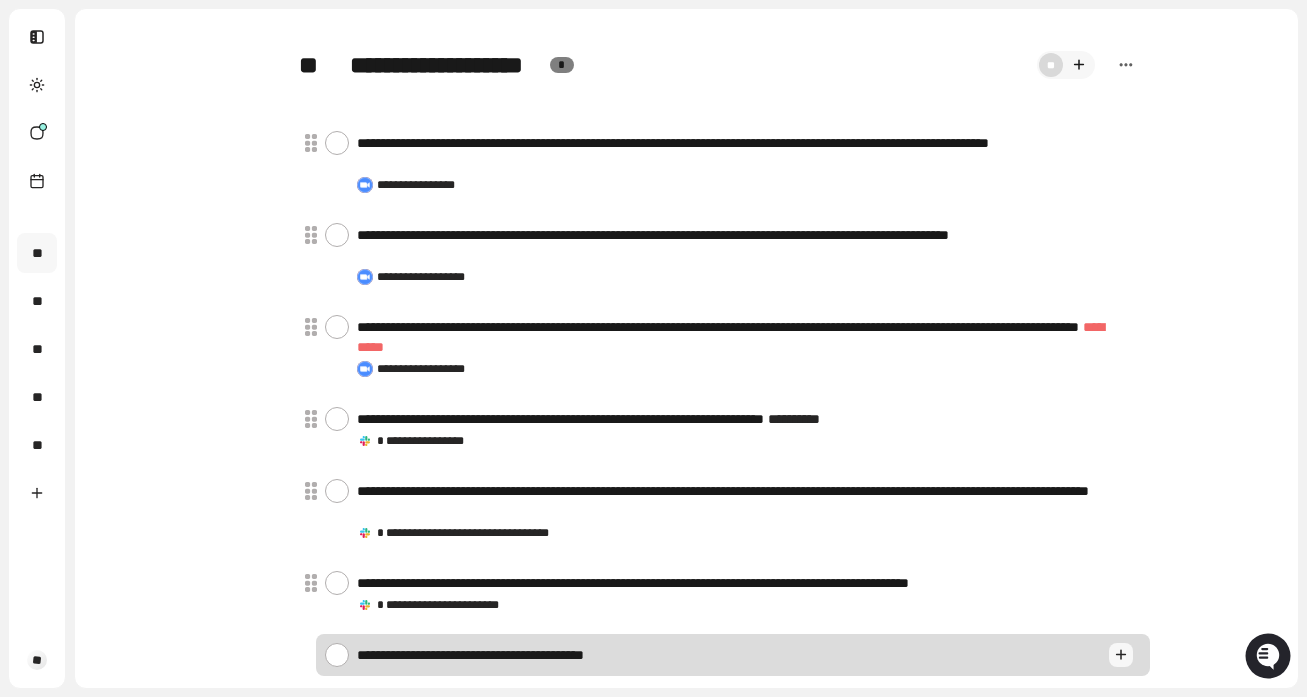 type on "*" 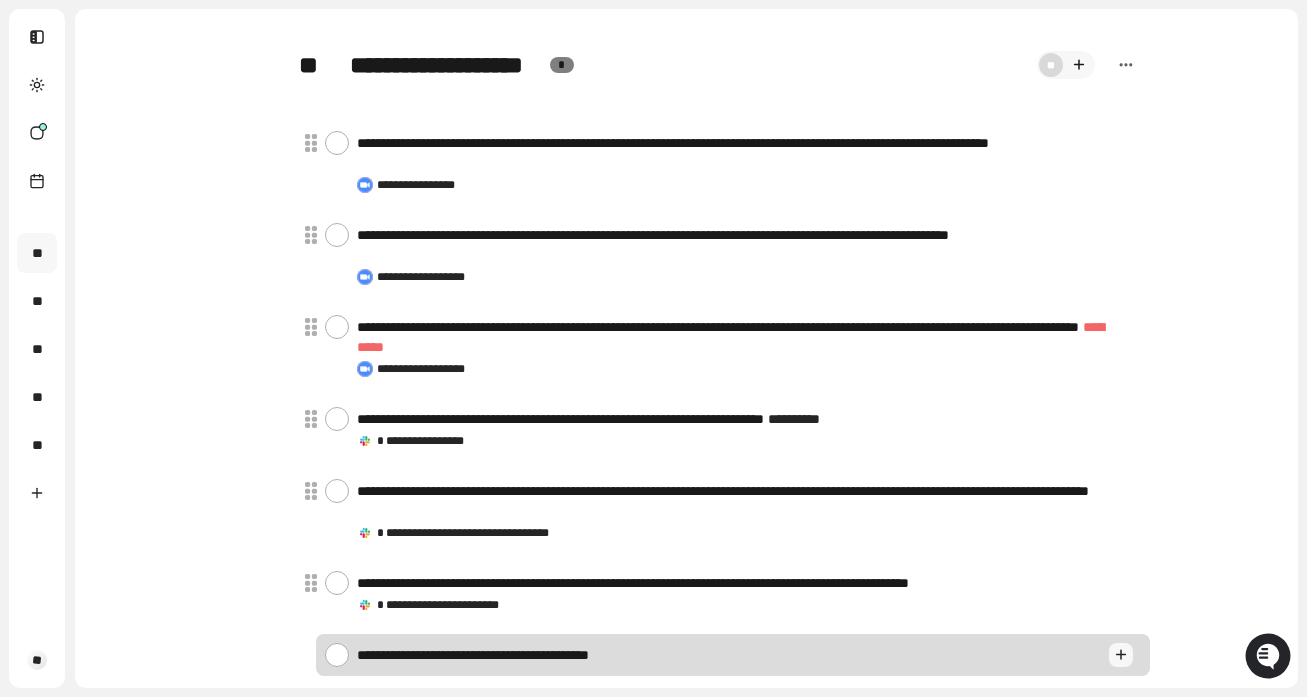 type on "*" 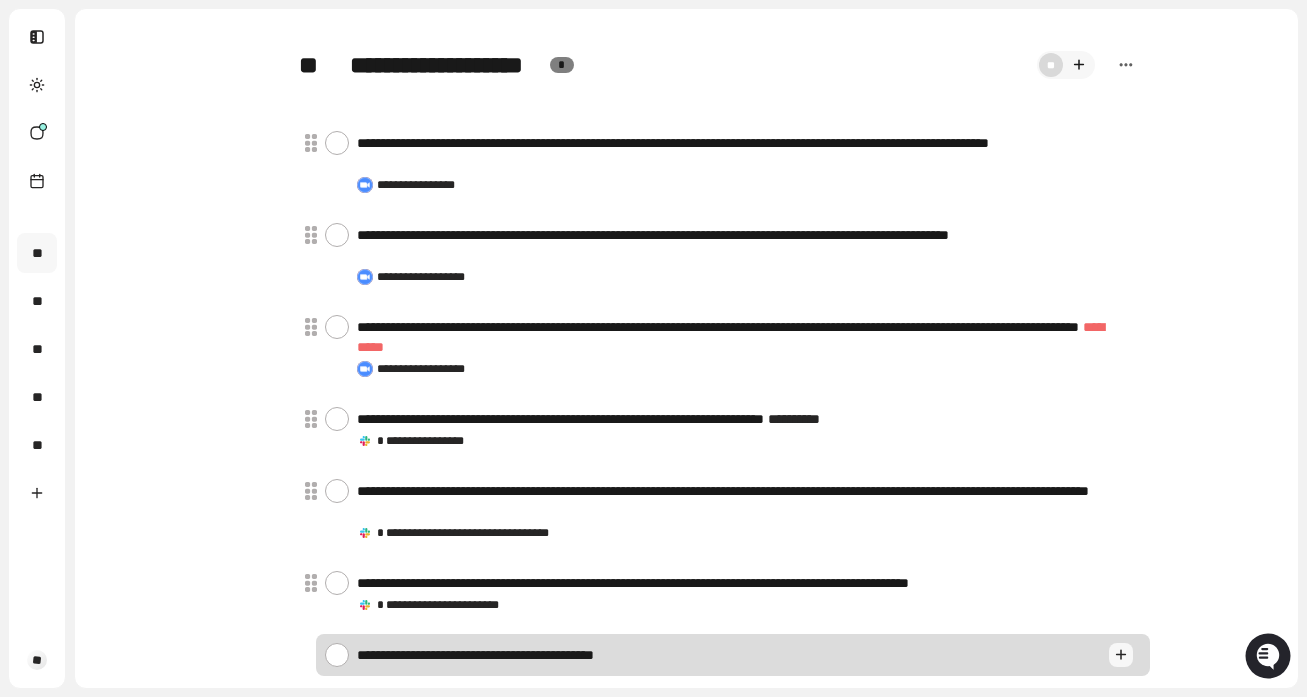 type on "*" 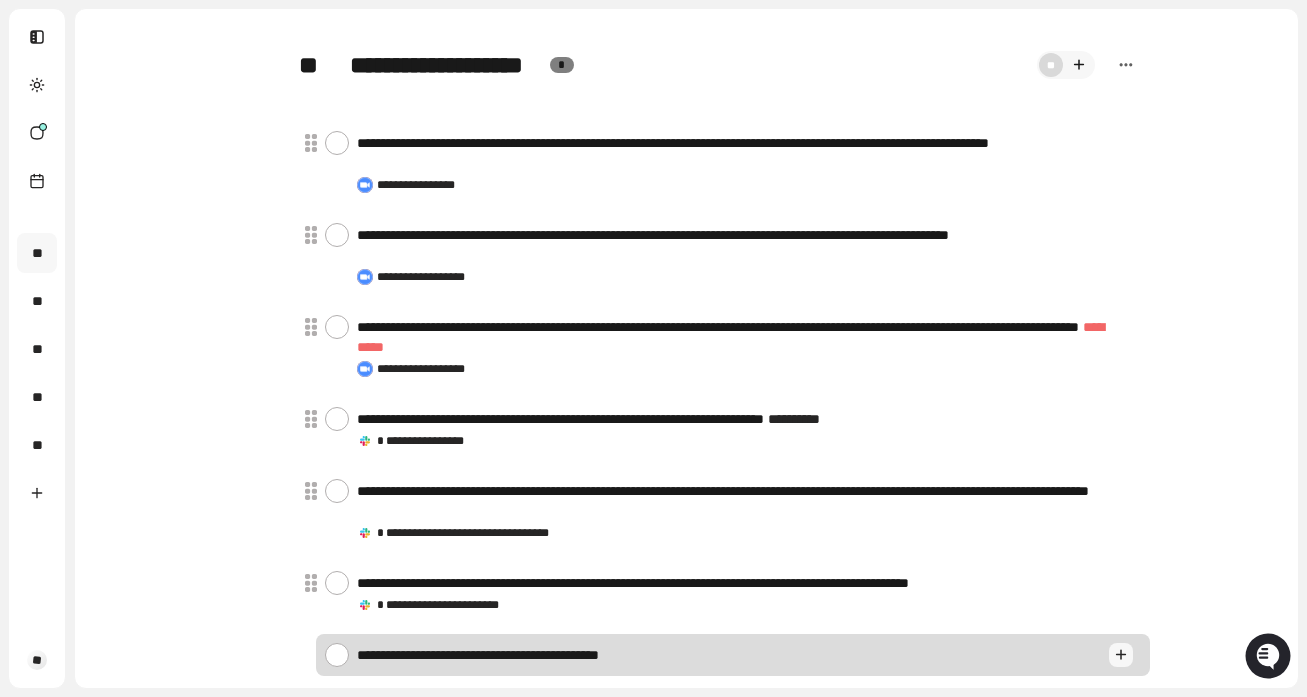 type on "**********" 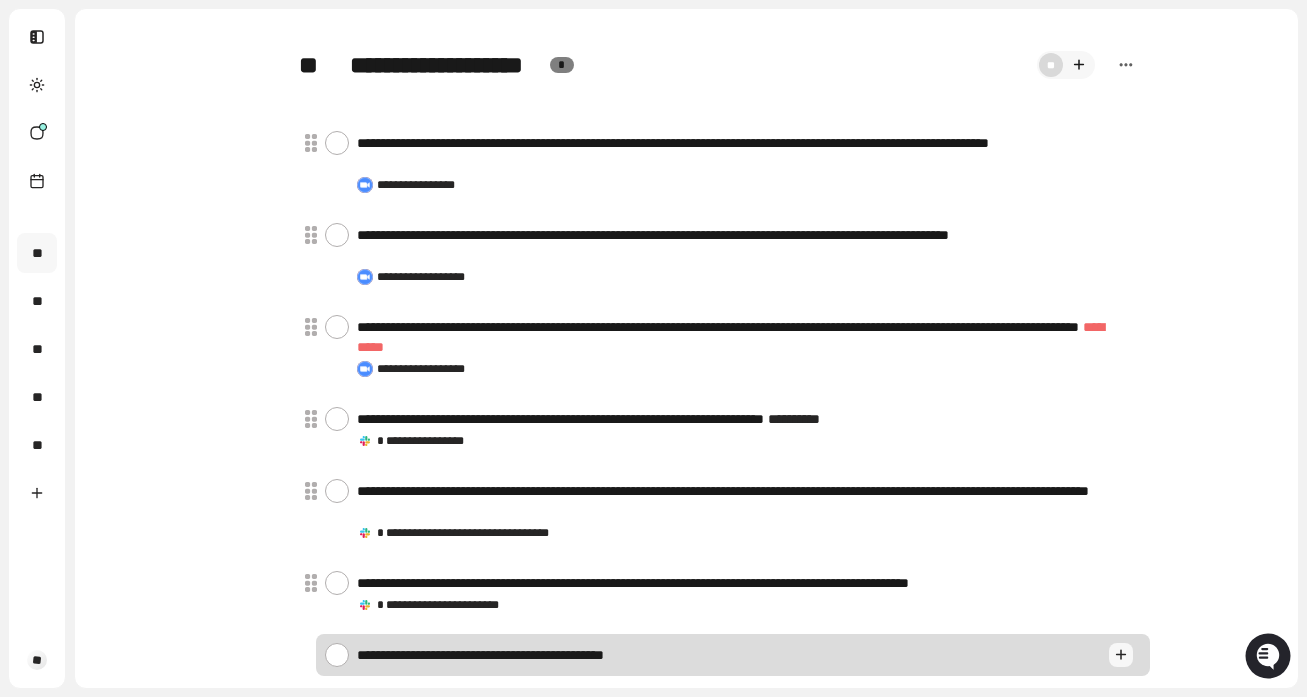 type on "*" 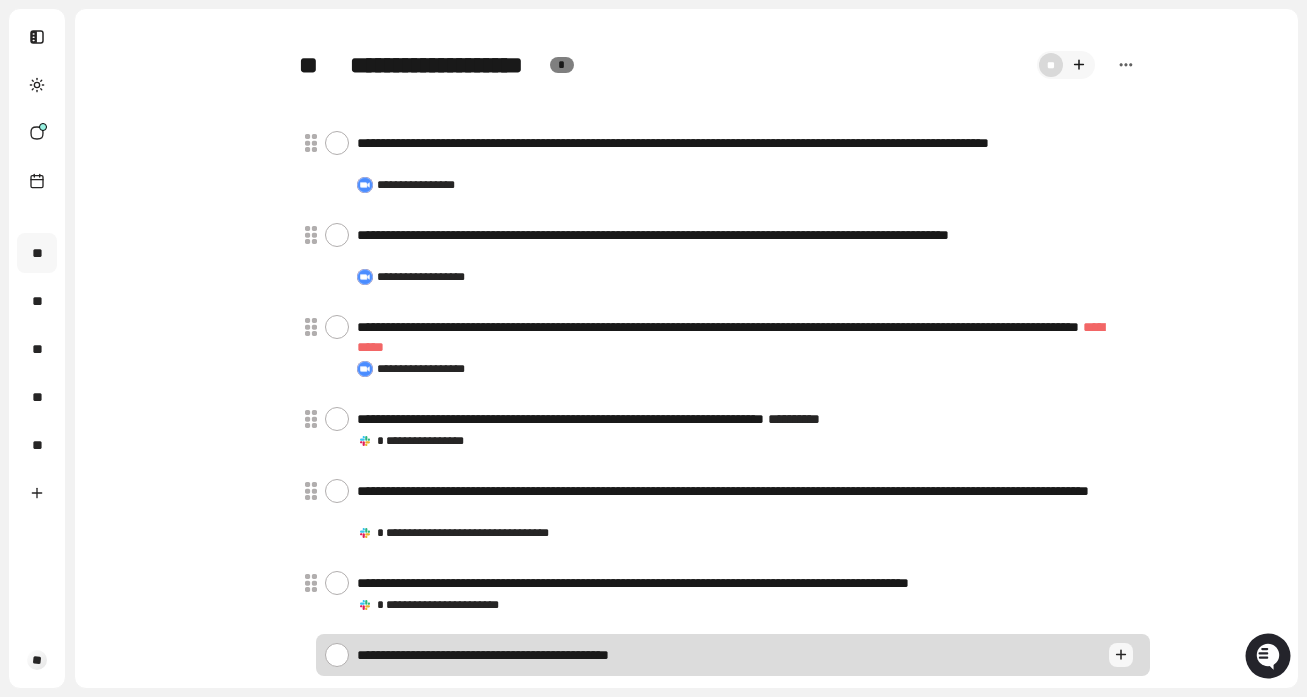 type on "*" 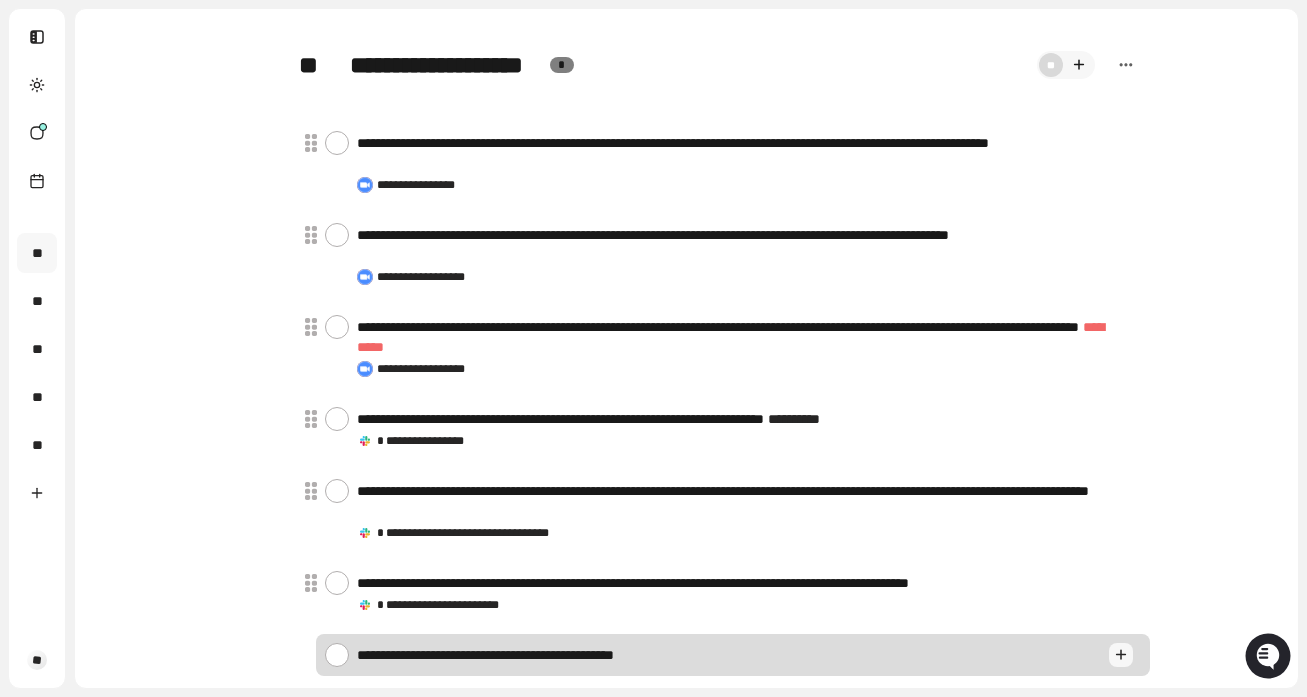type on "*" 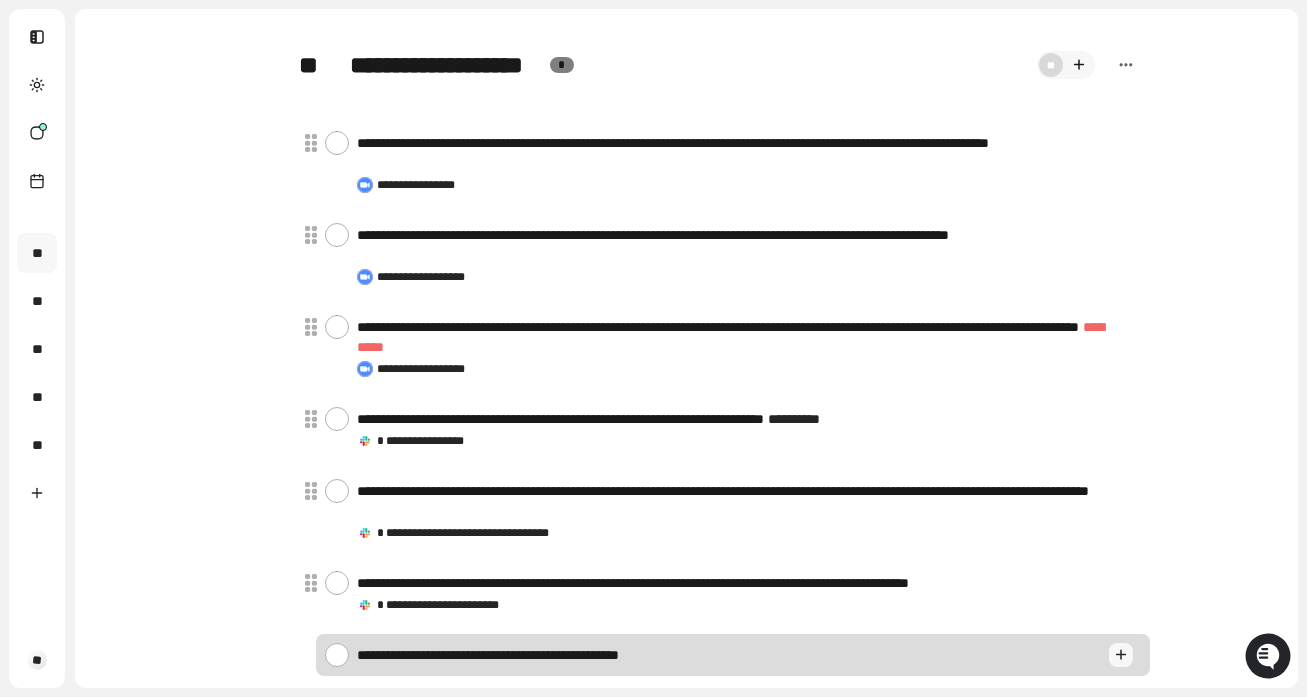 type on "*" 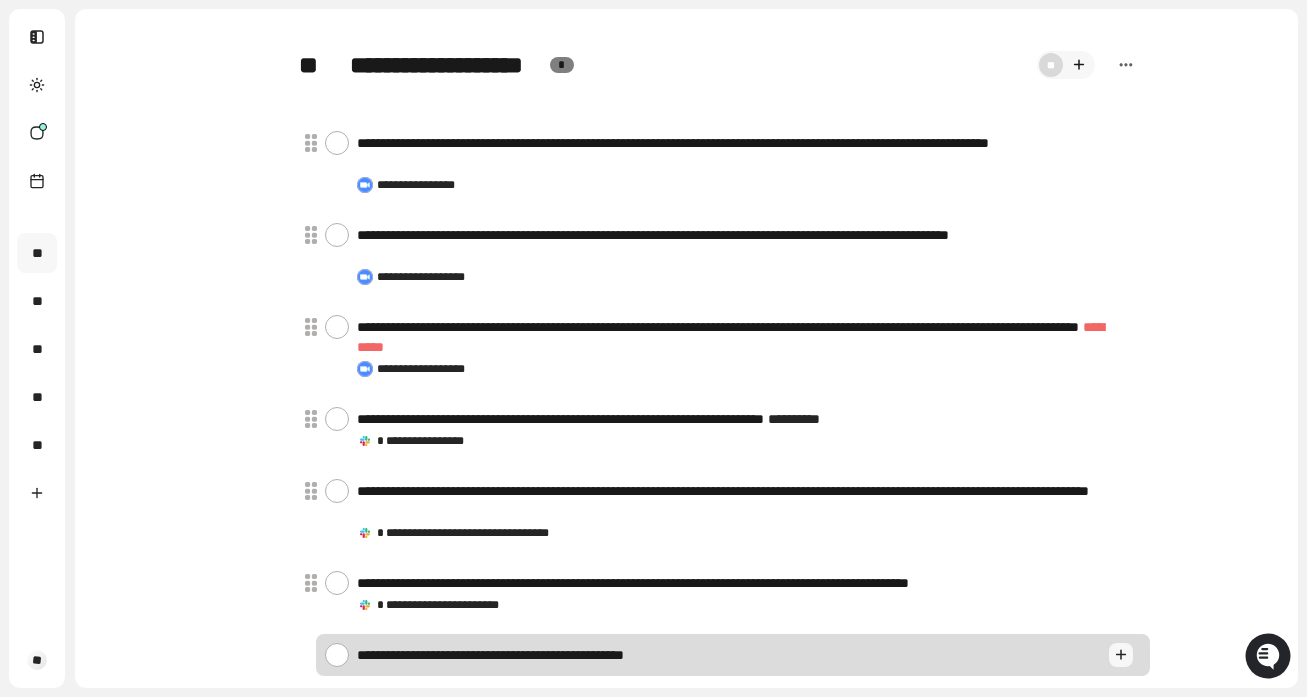 type on "*" 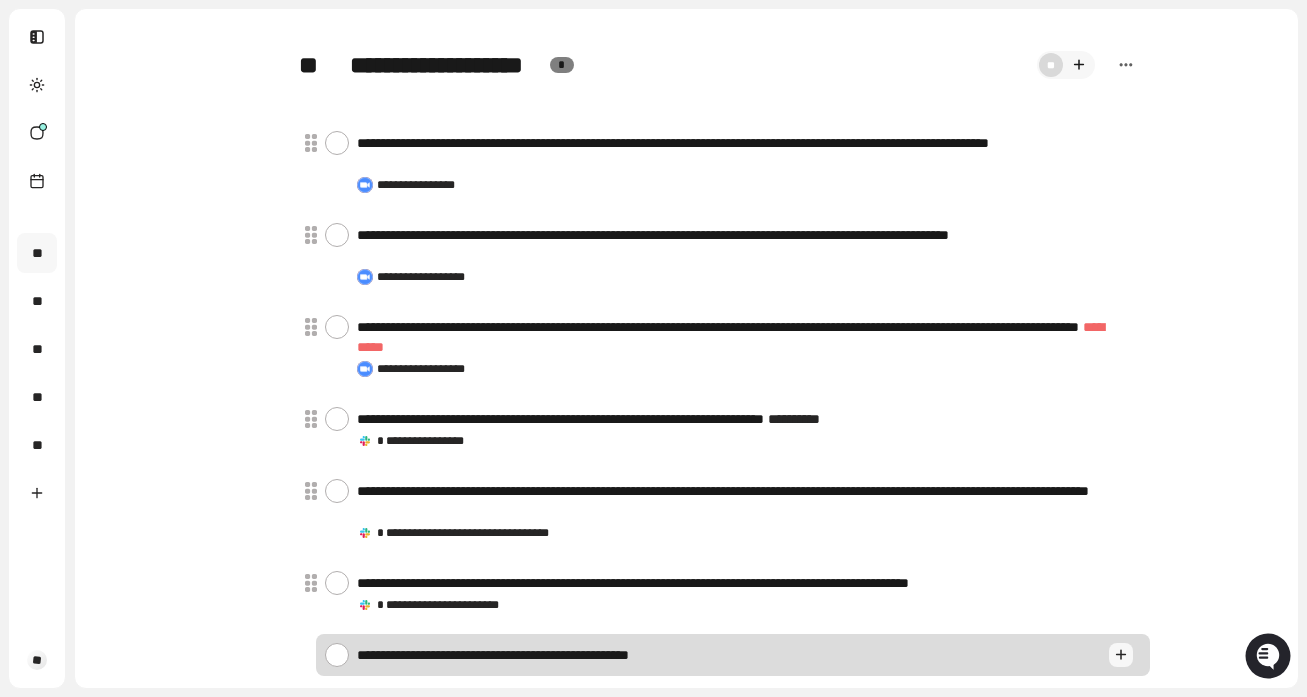 type on "*" 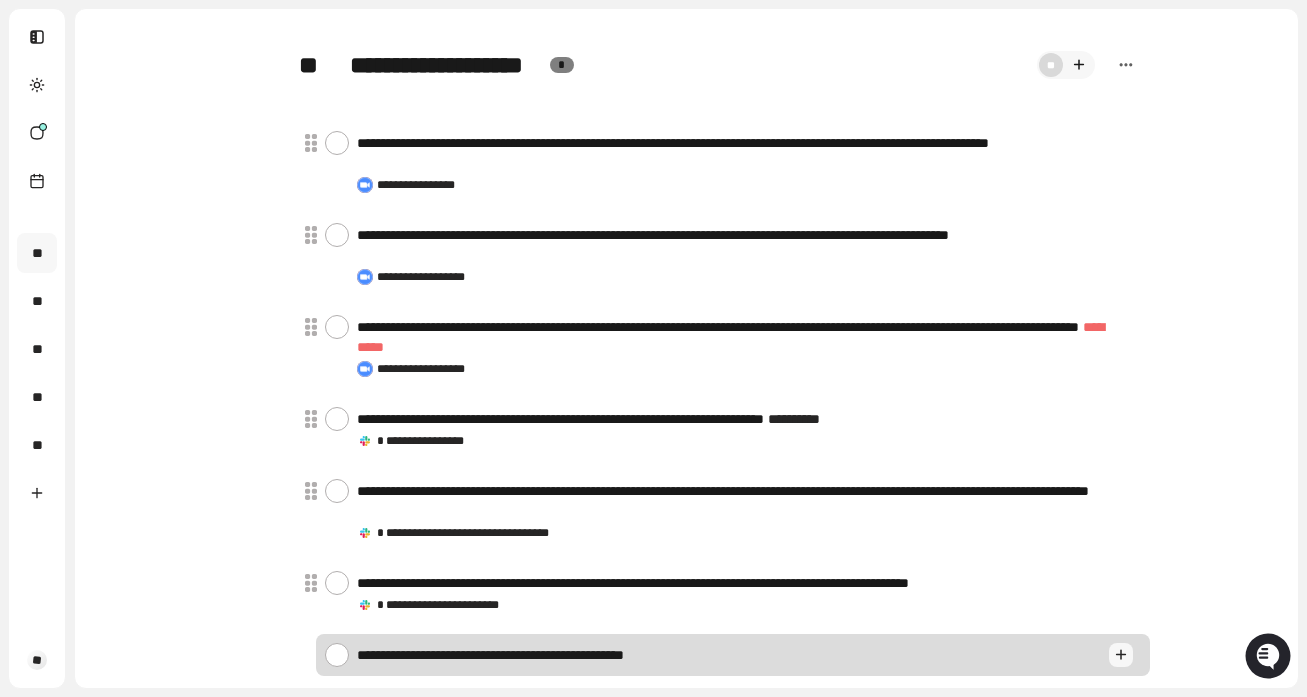type on "*" 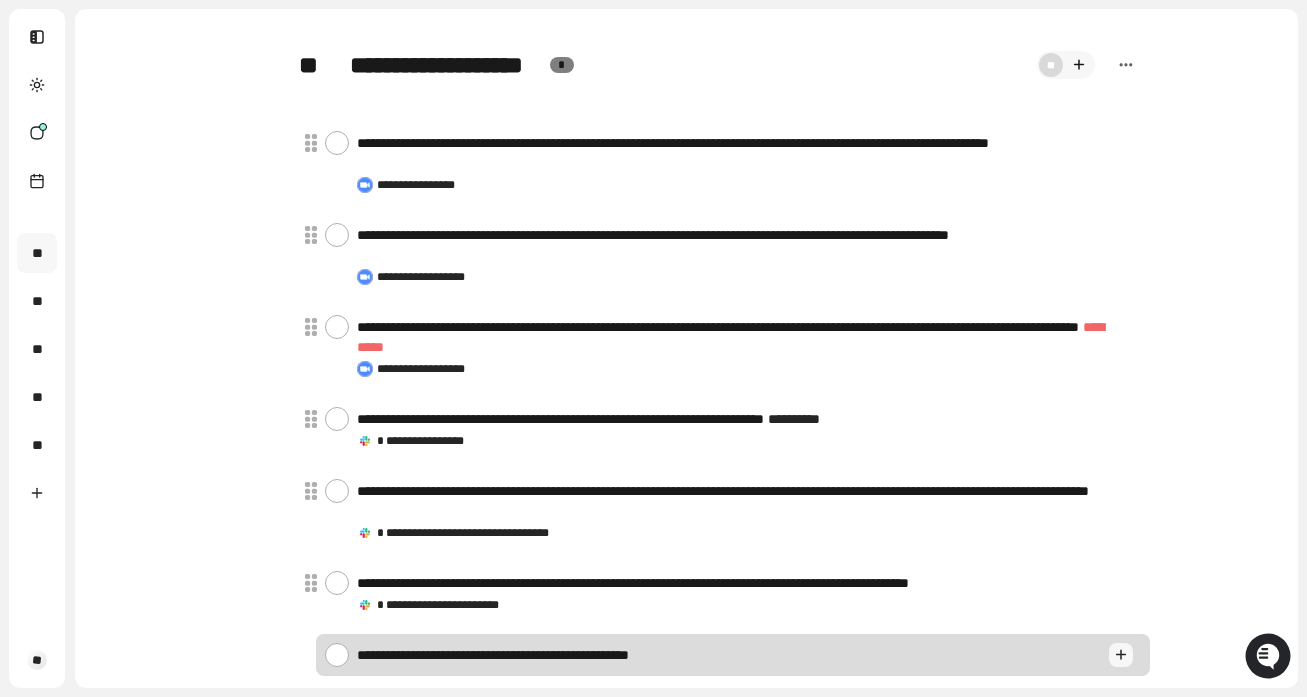 type on "*" 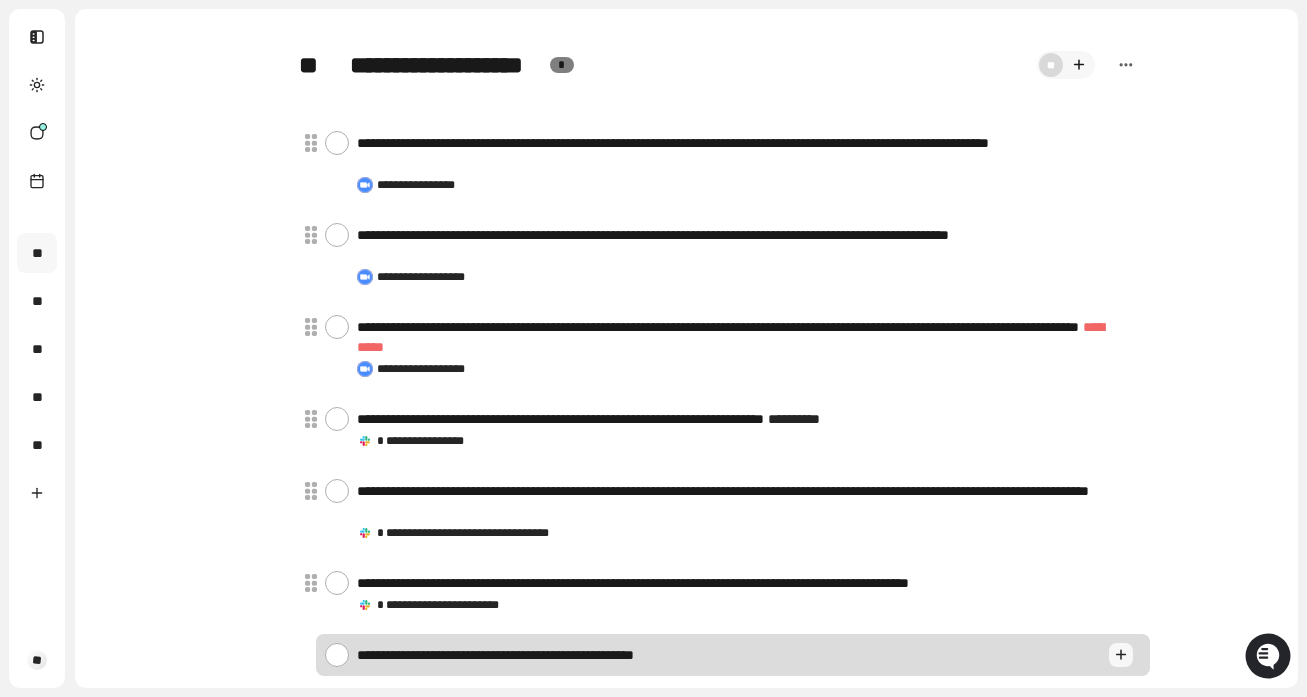 type on "*" 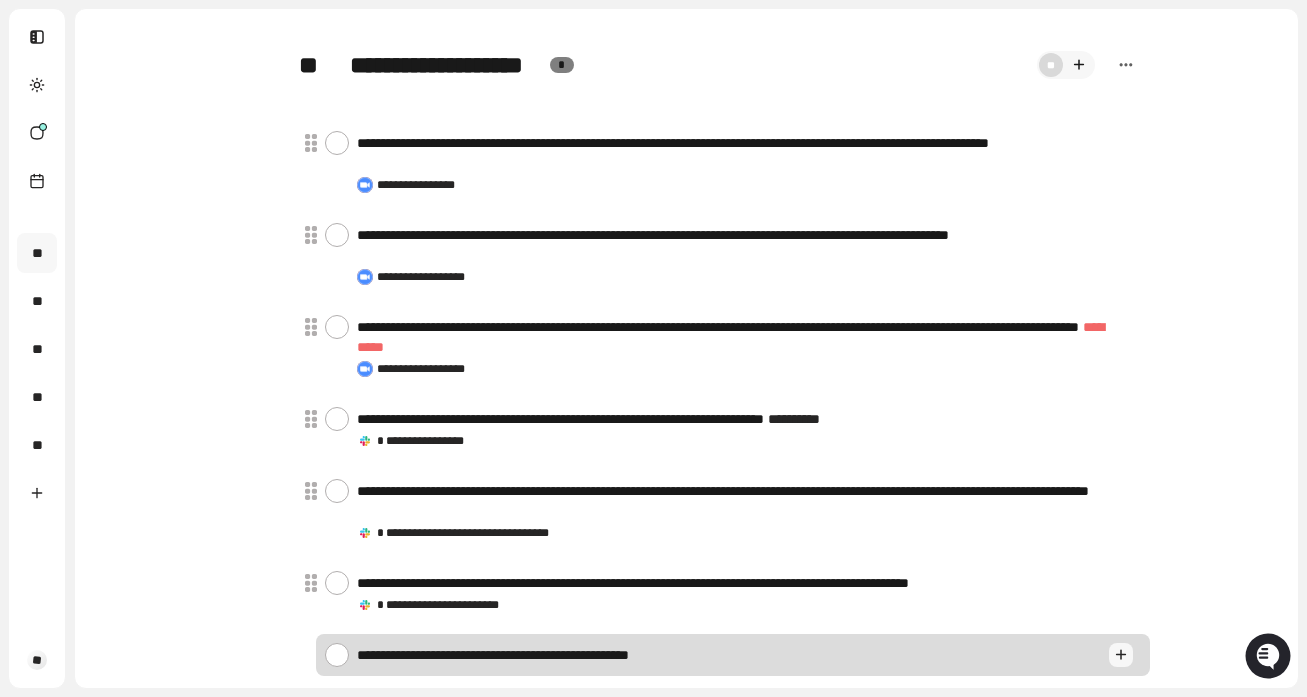 type on "*" 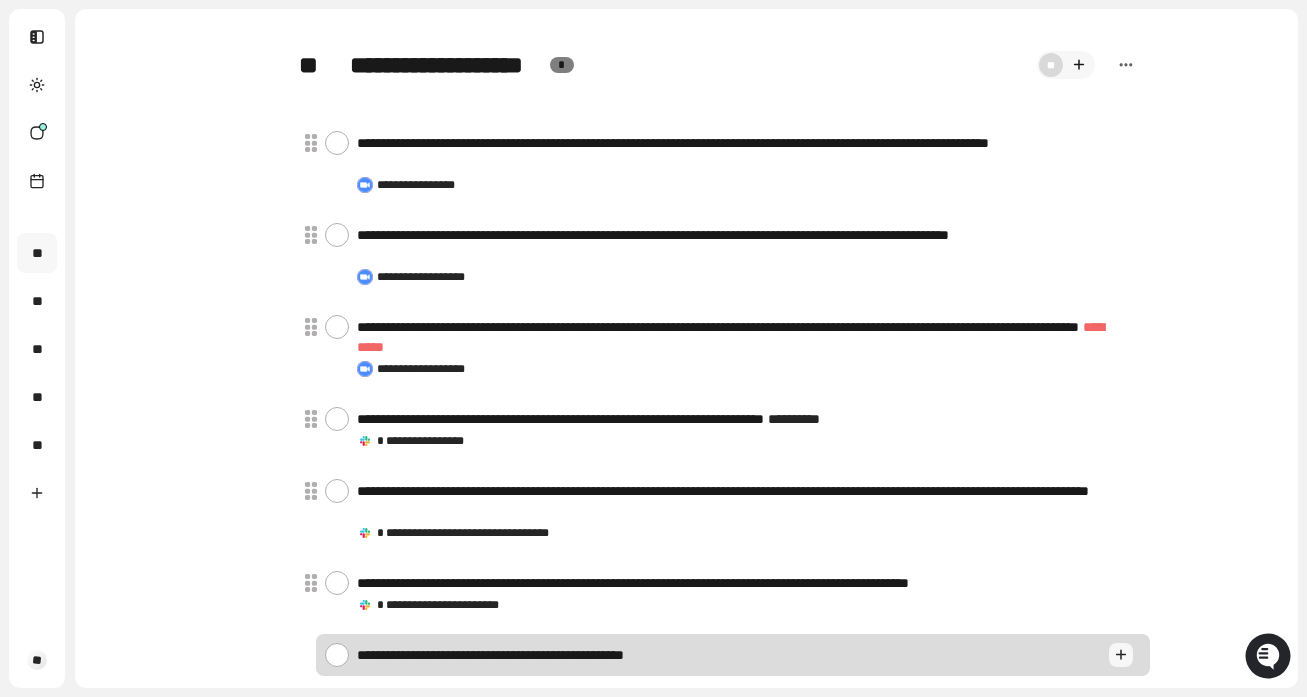 type on "*" 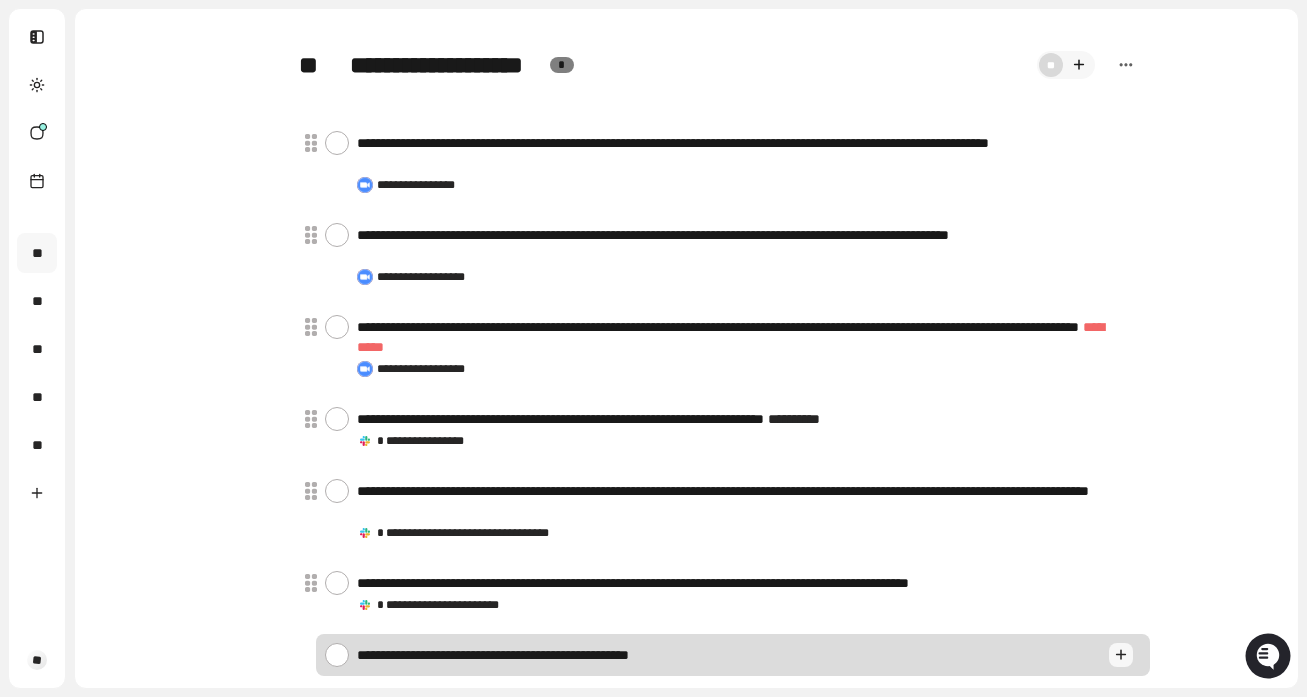 type on "*" 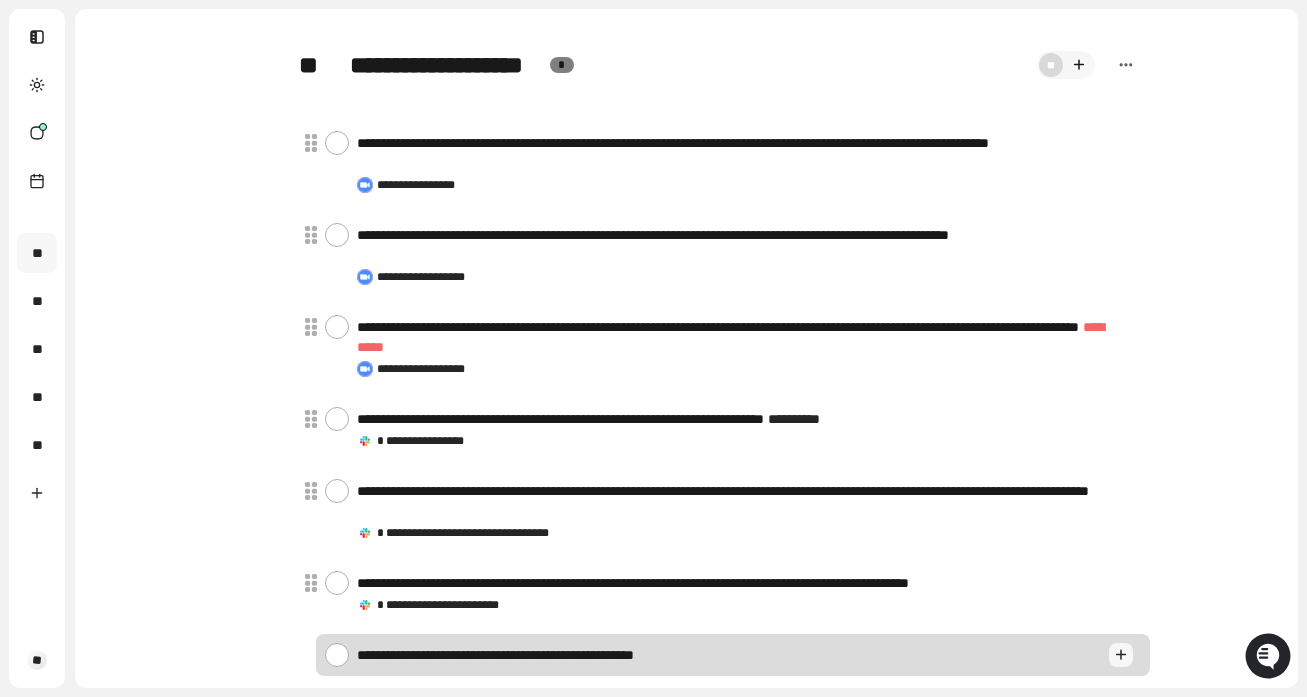 type on "*" 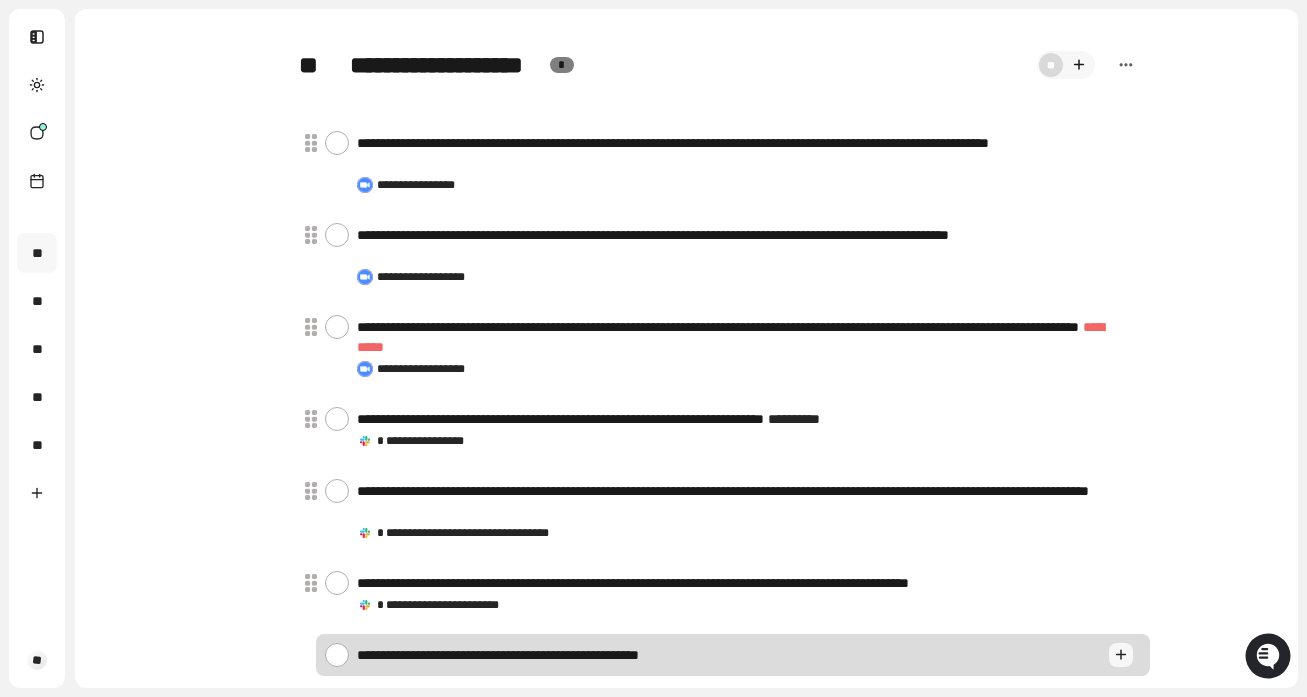 type on "*" 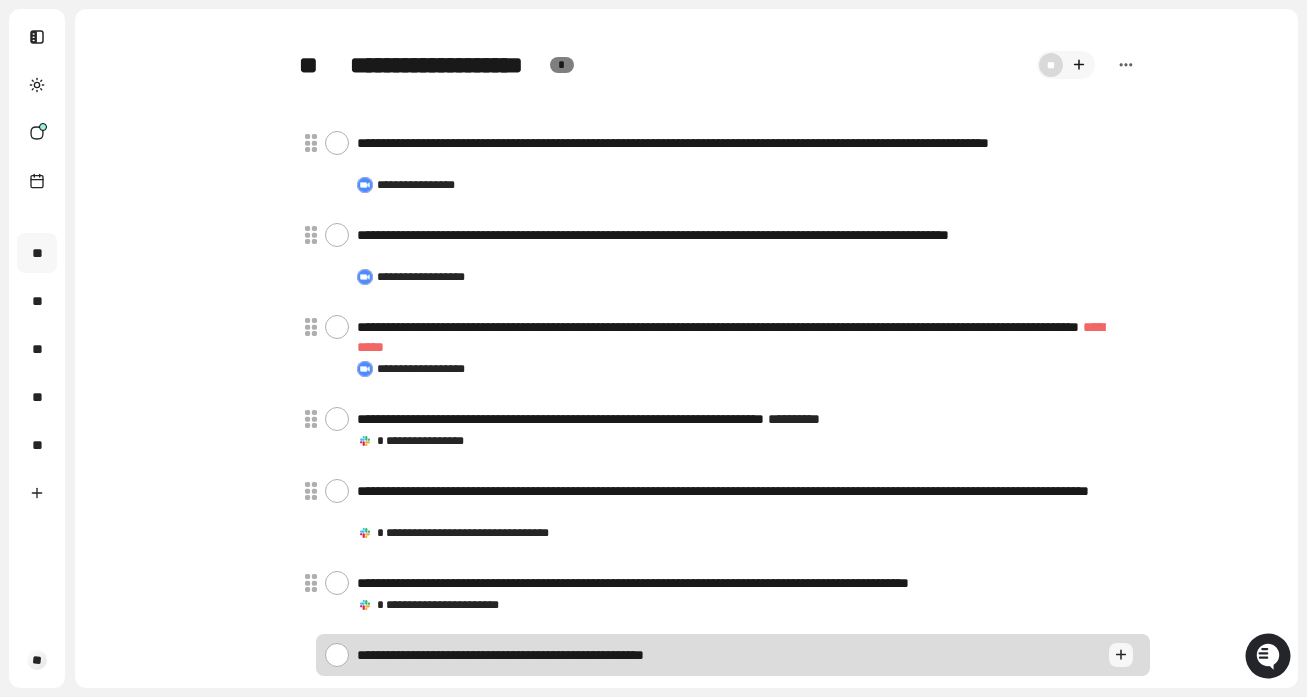 type on "*" 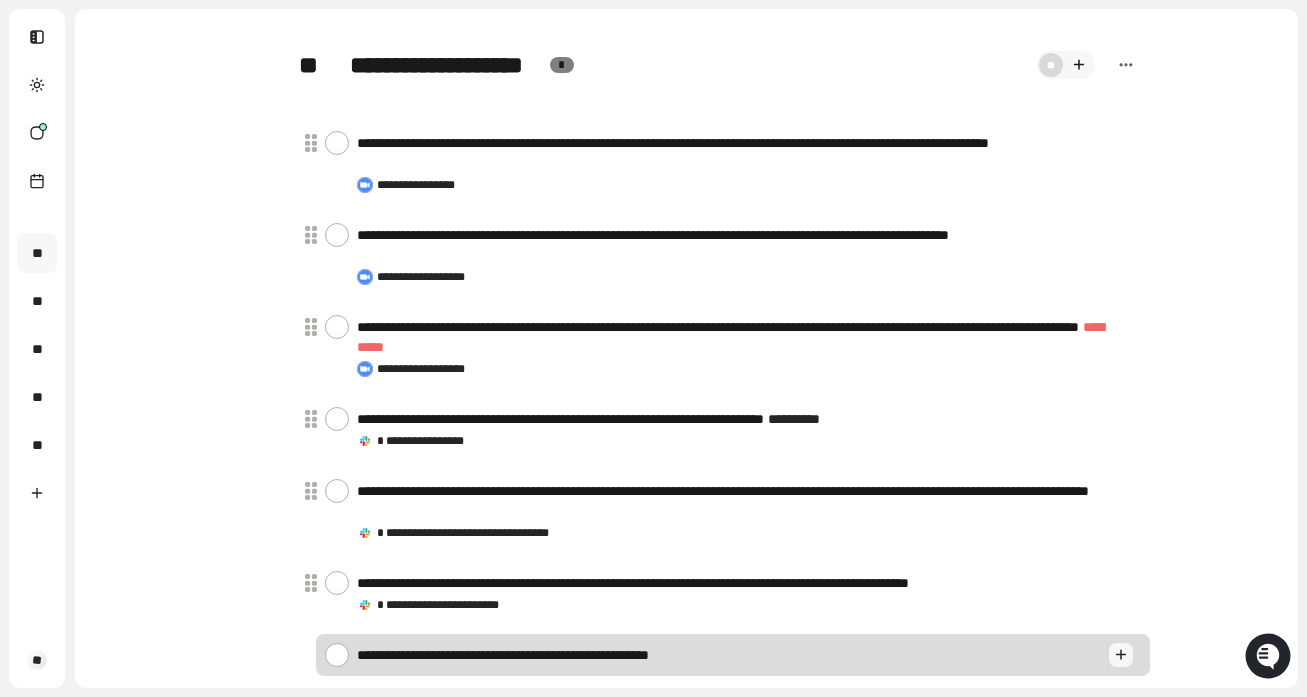 type on "*" 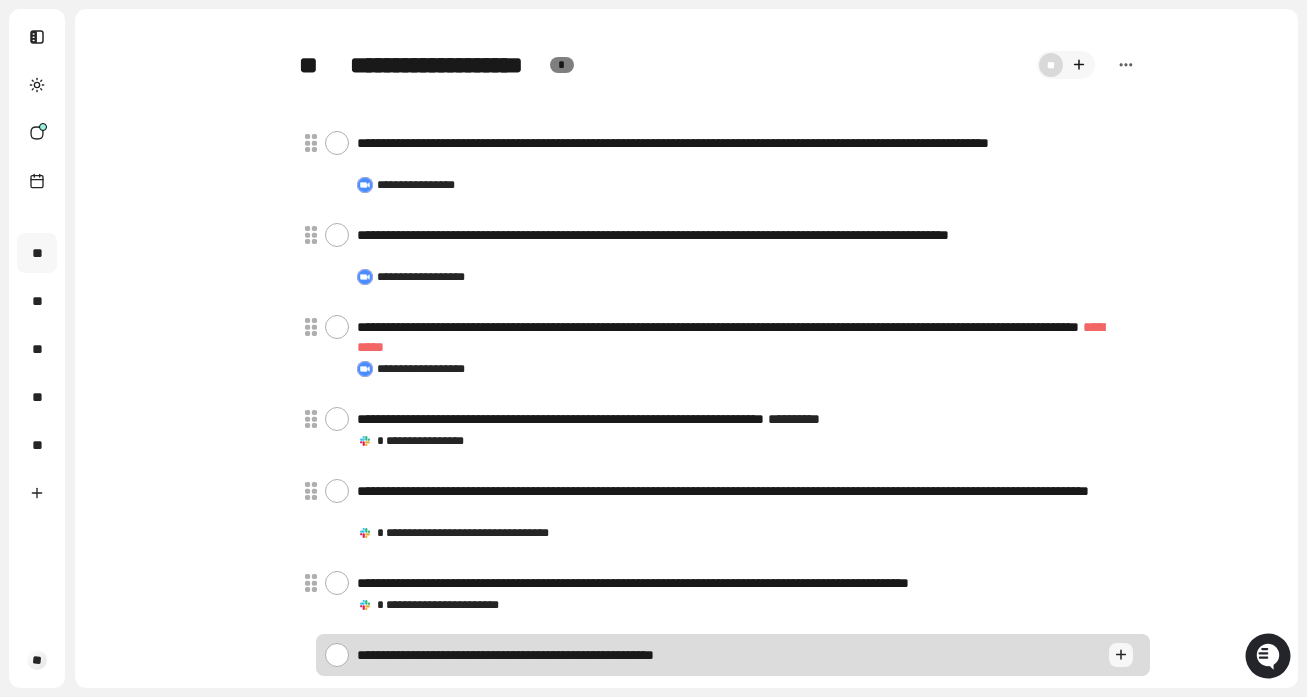 type on "*" 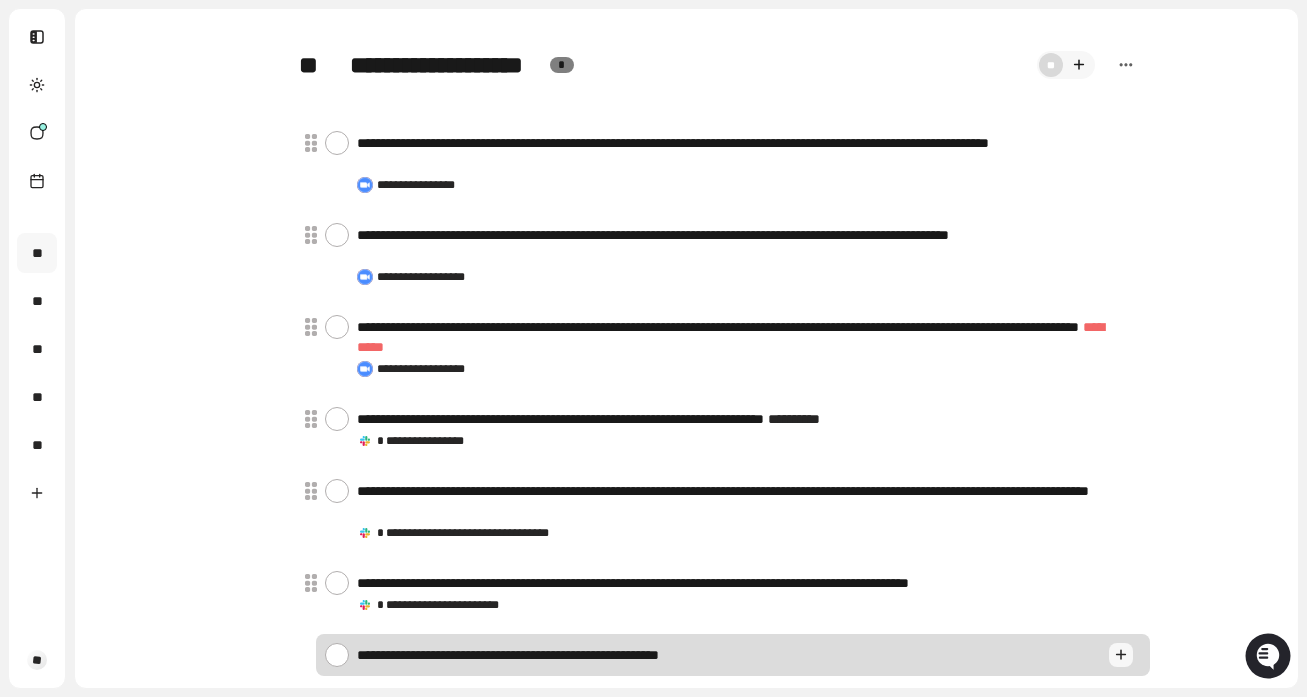 type 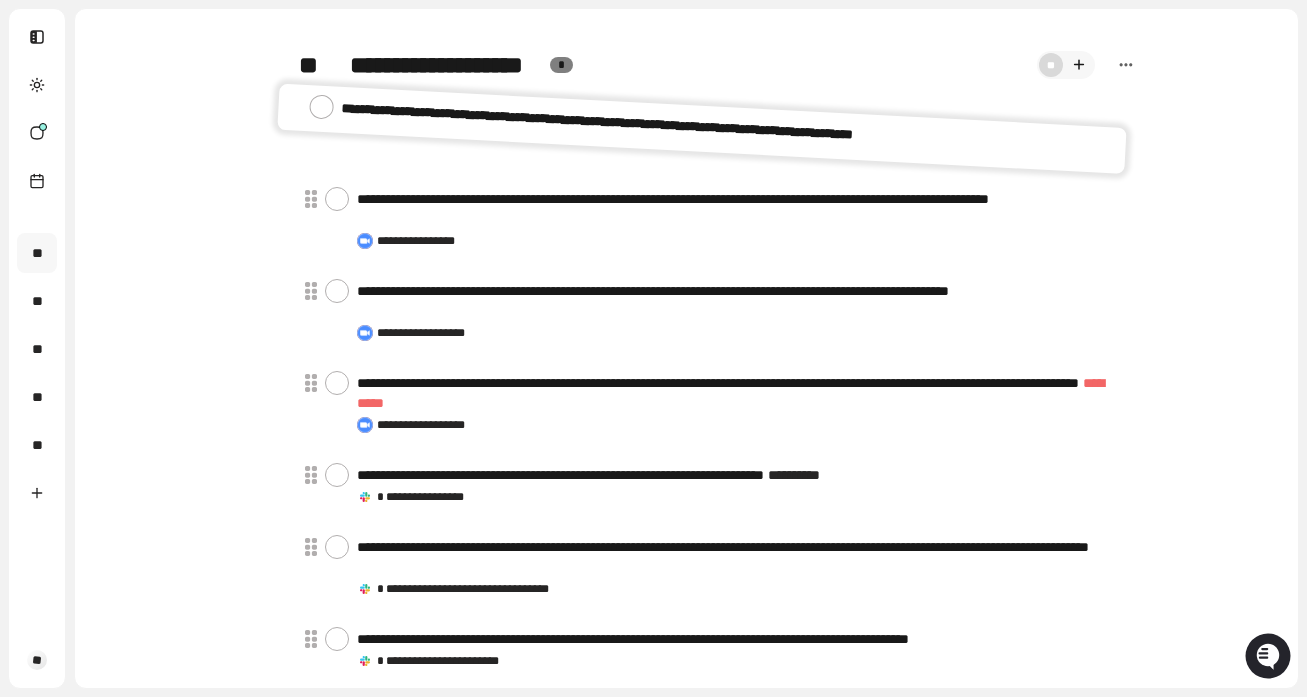 drag, startPoint x: 557, startPoint y: 647, endPoint x: 540, endPoint y: 116, distance: 531.27203 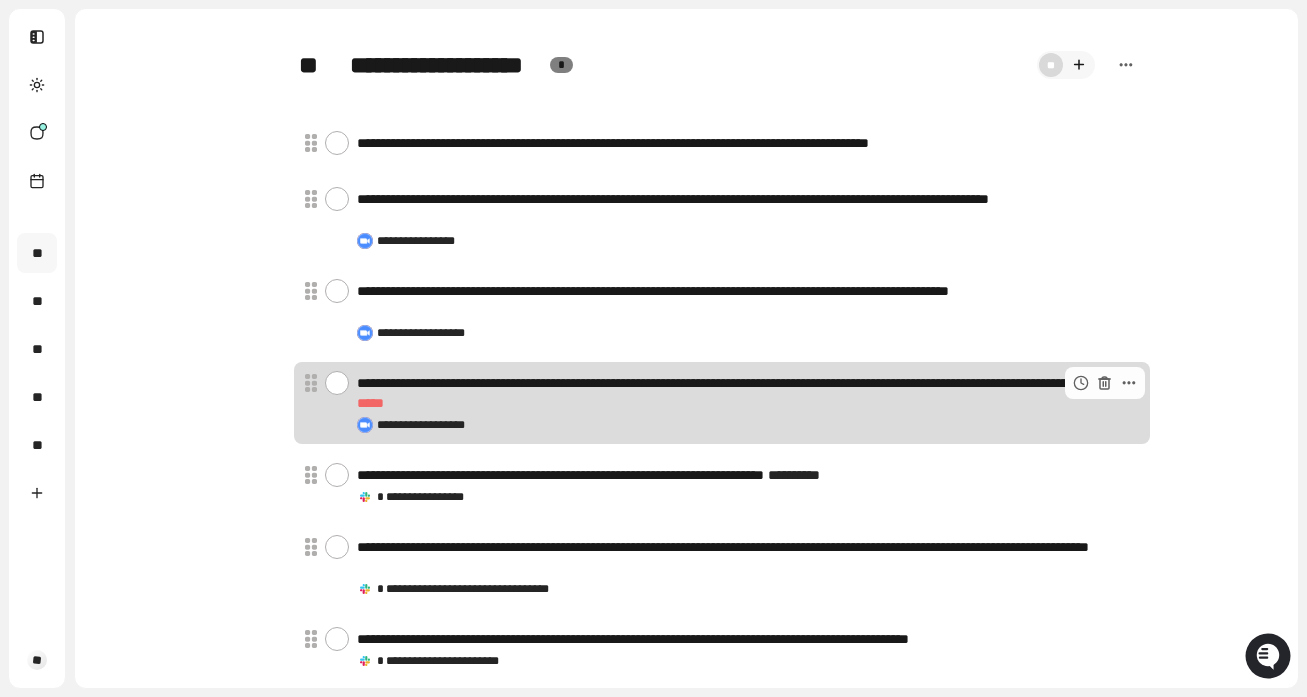 click on "**********" at bounding box center [745, 393] 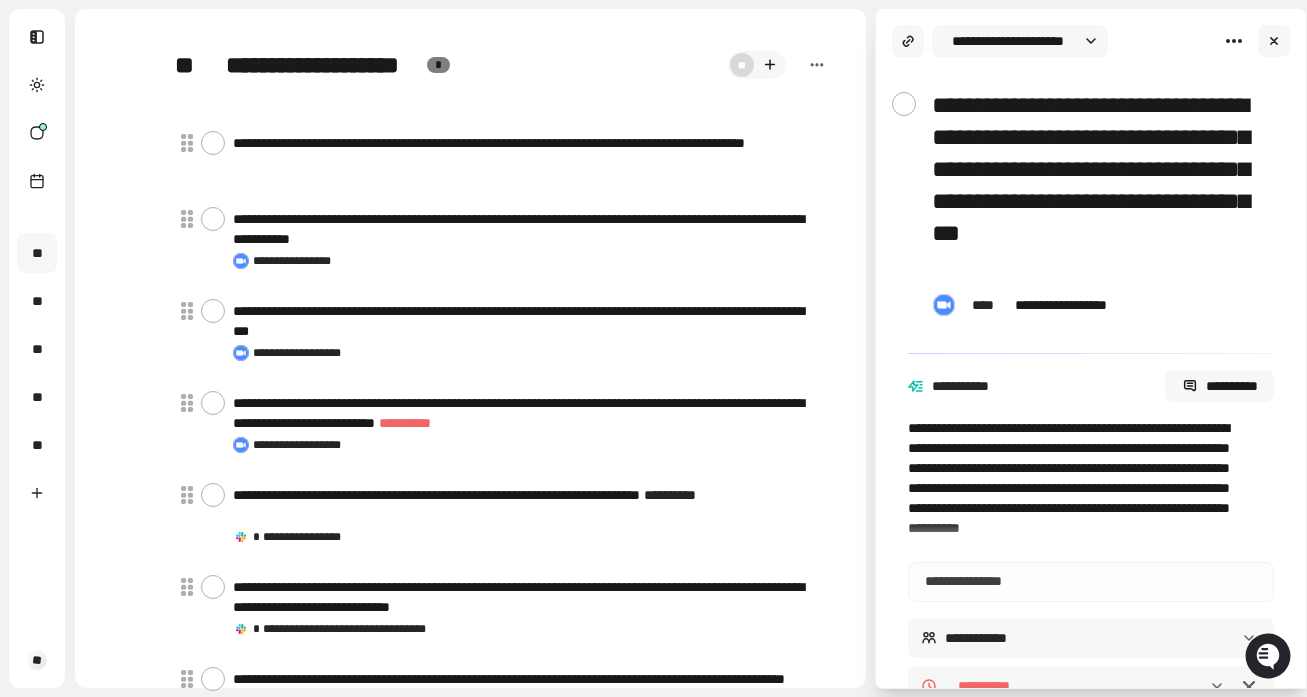 click on "**********" at bounding box center (1099, 185) 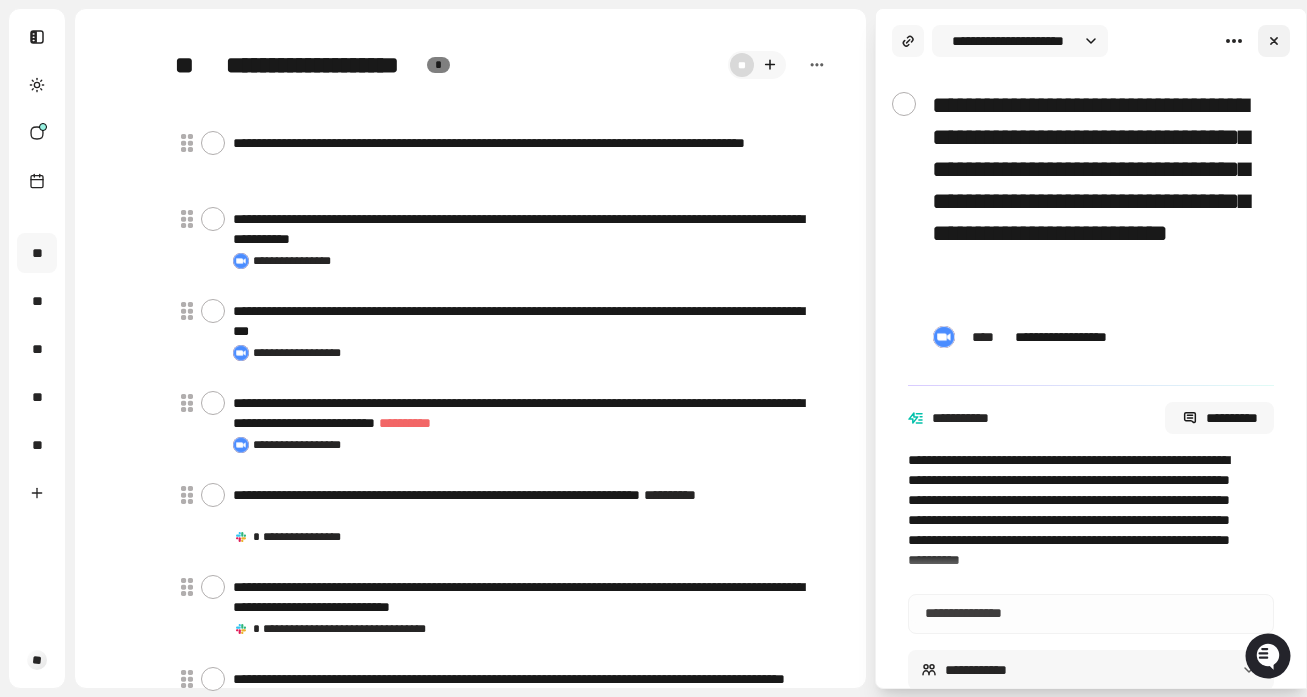 click at bounding box center [1274, 41] 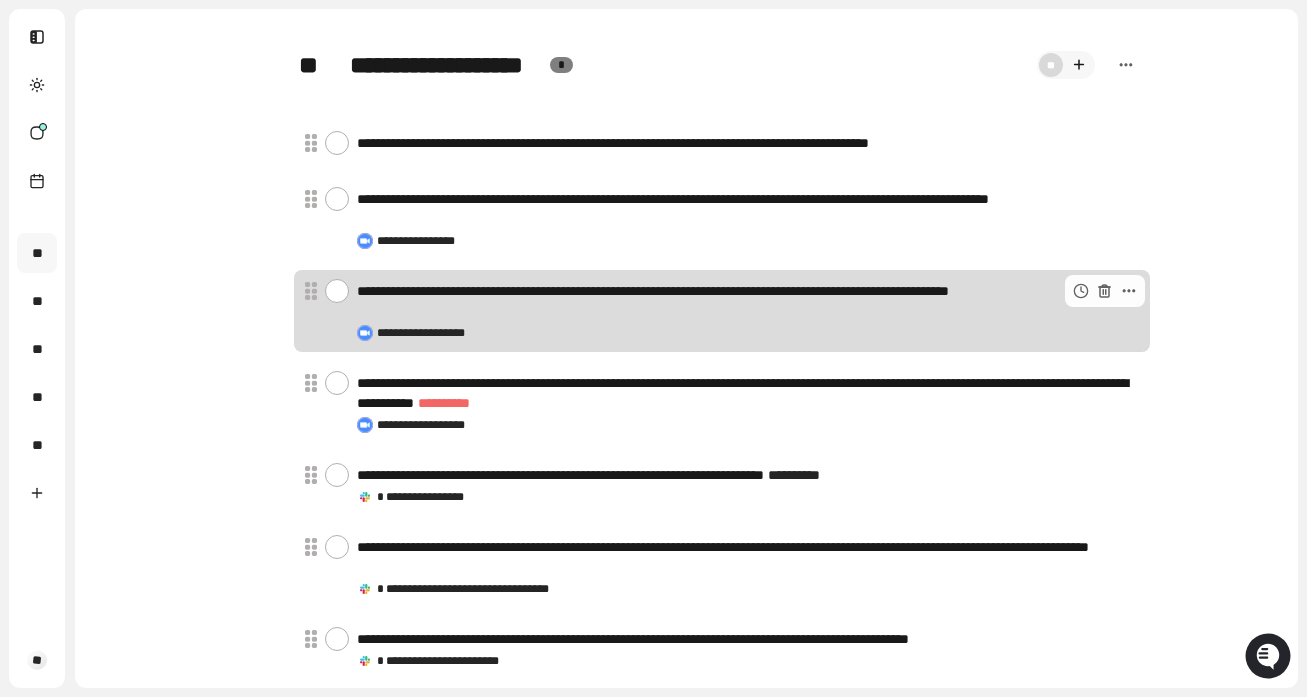 click on "**********" at bounding box center (745, 301) 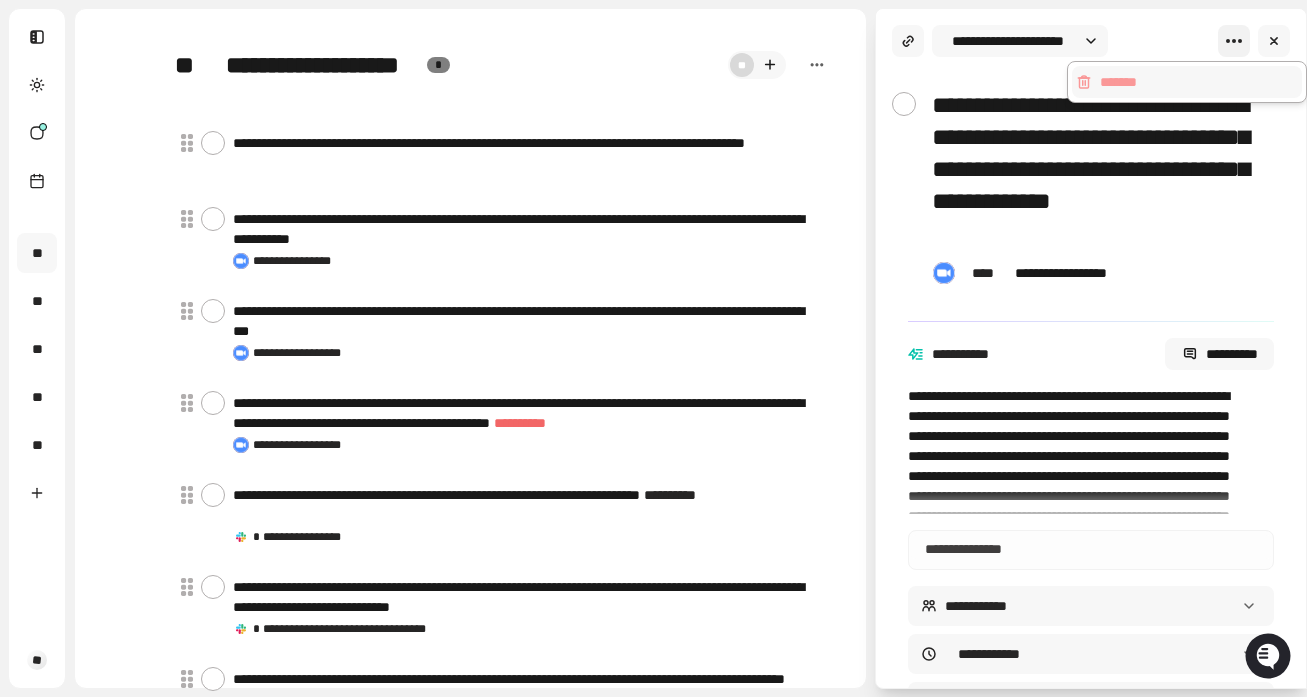 click on "**********" at bounding box center [653, 348] 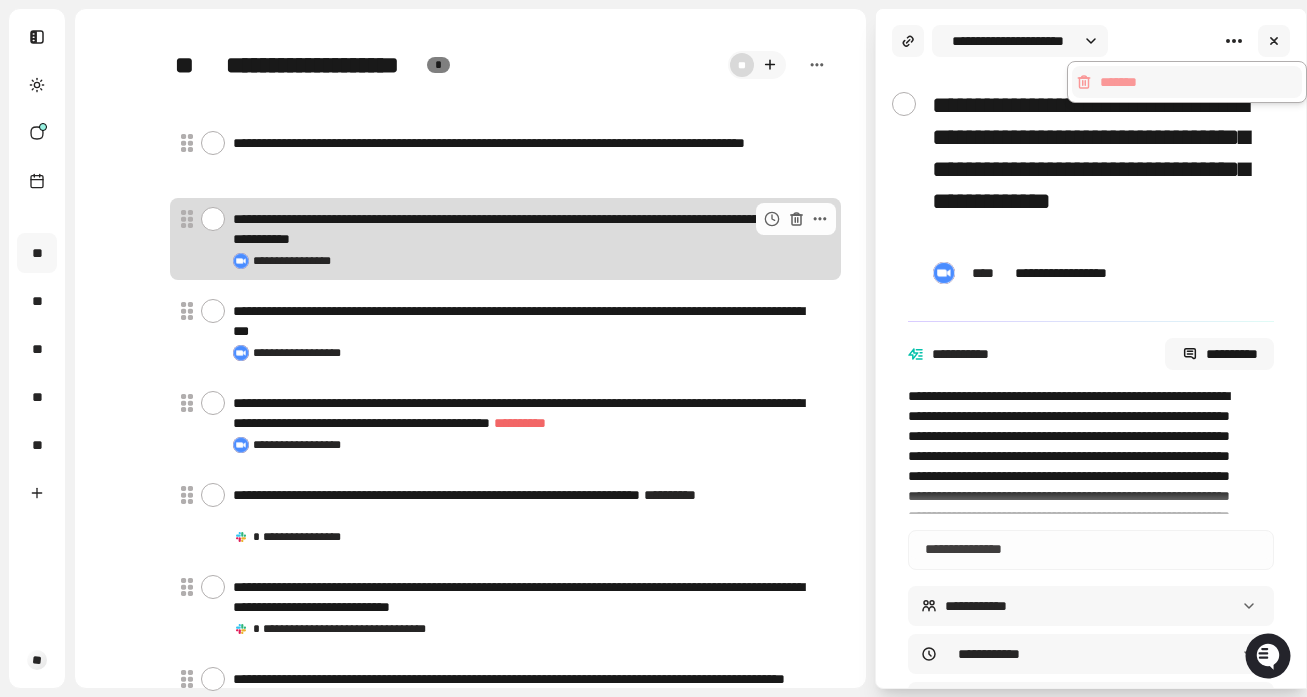 click on "**********" at bounding box center (653, 348) 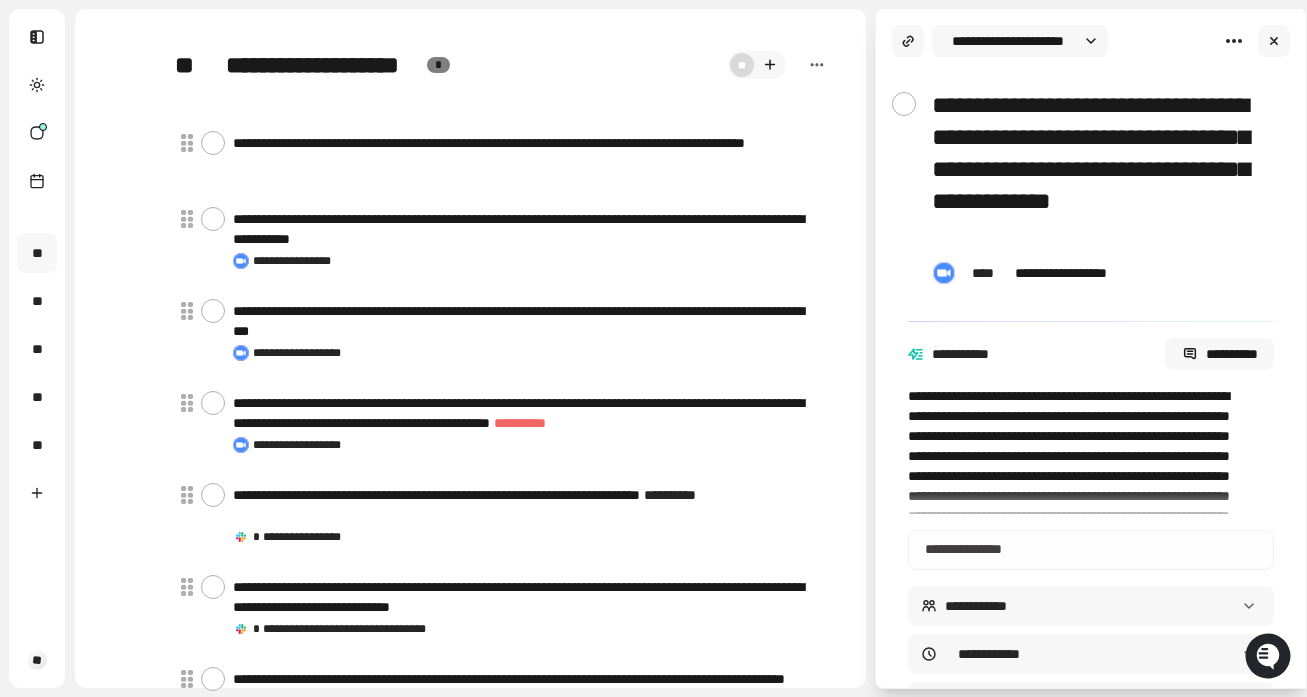 click on "**********" at bounding box center [1099, 169] 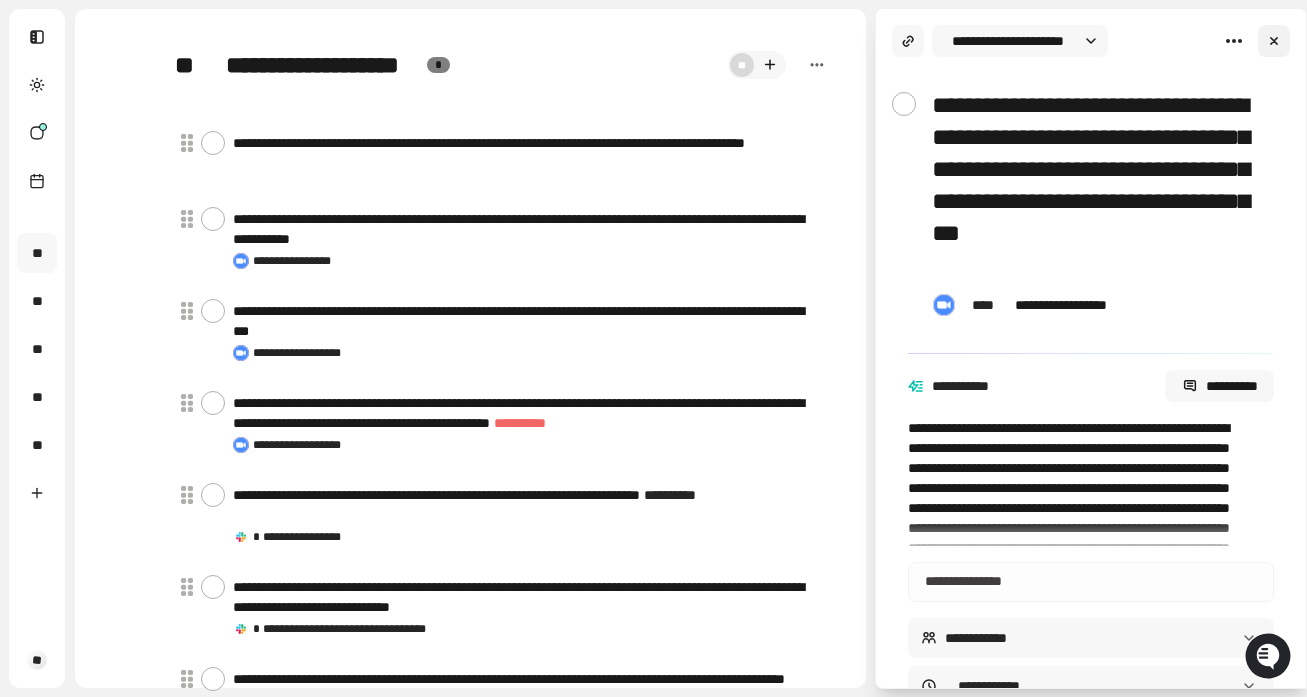 click at bounding box center (1274, 41) 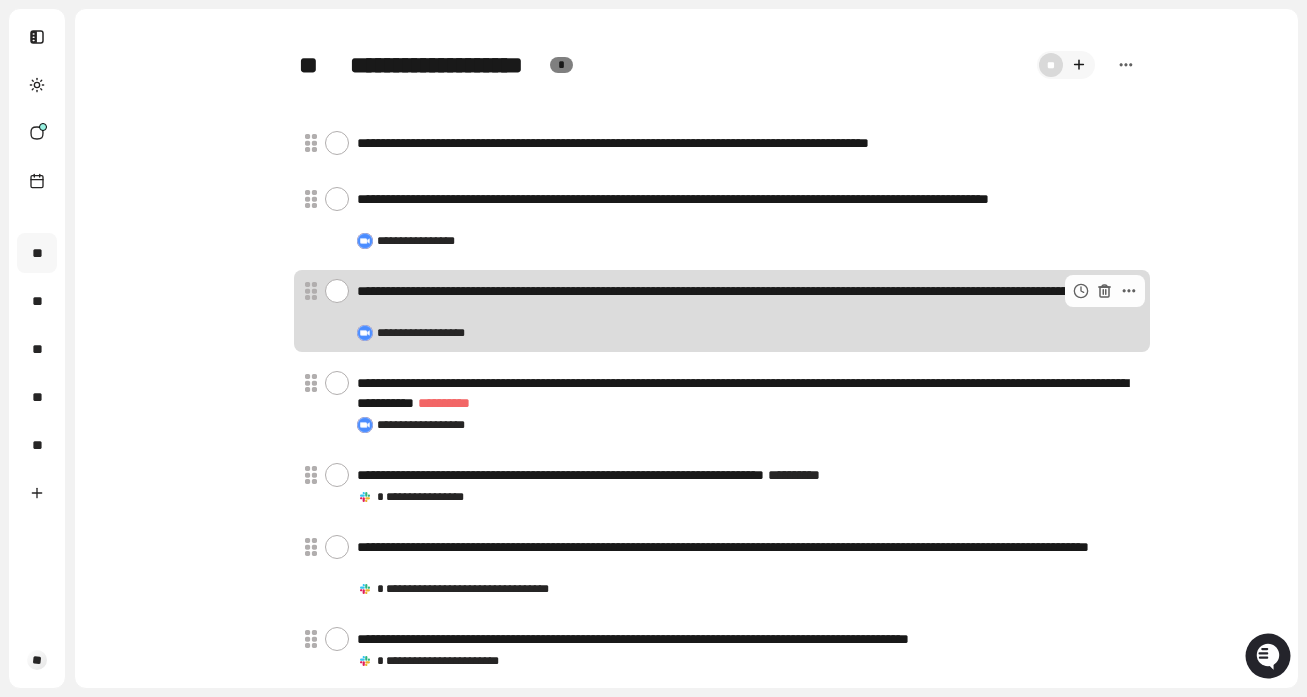 click on "**********" at bounding box center [745, 301] 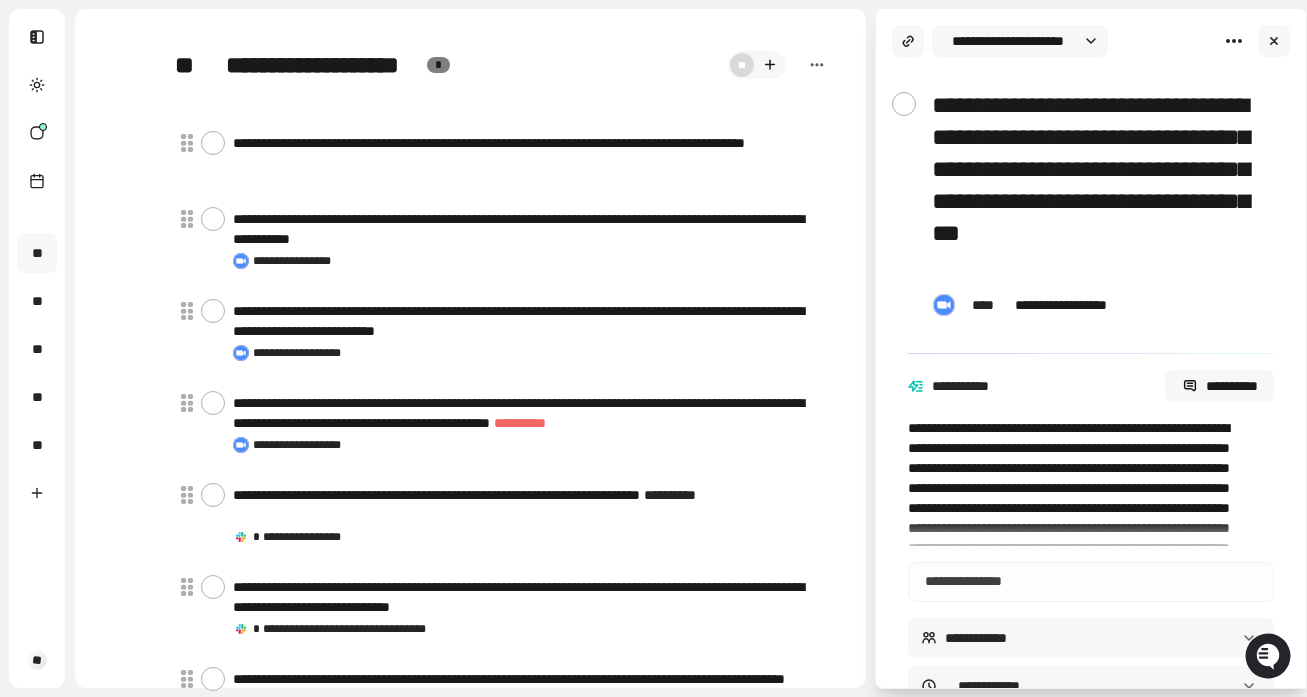 click on "**********" at bounding box center [1091, 173] 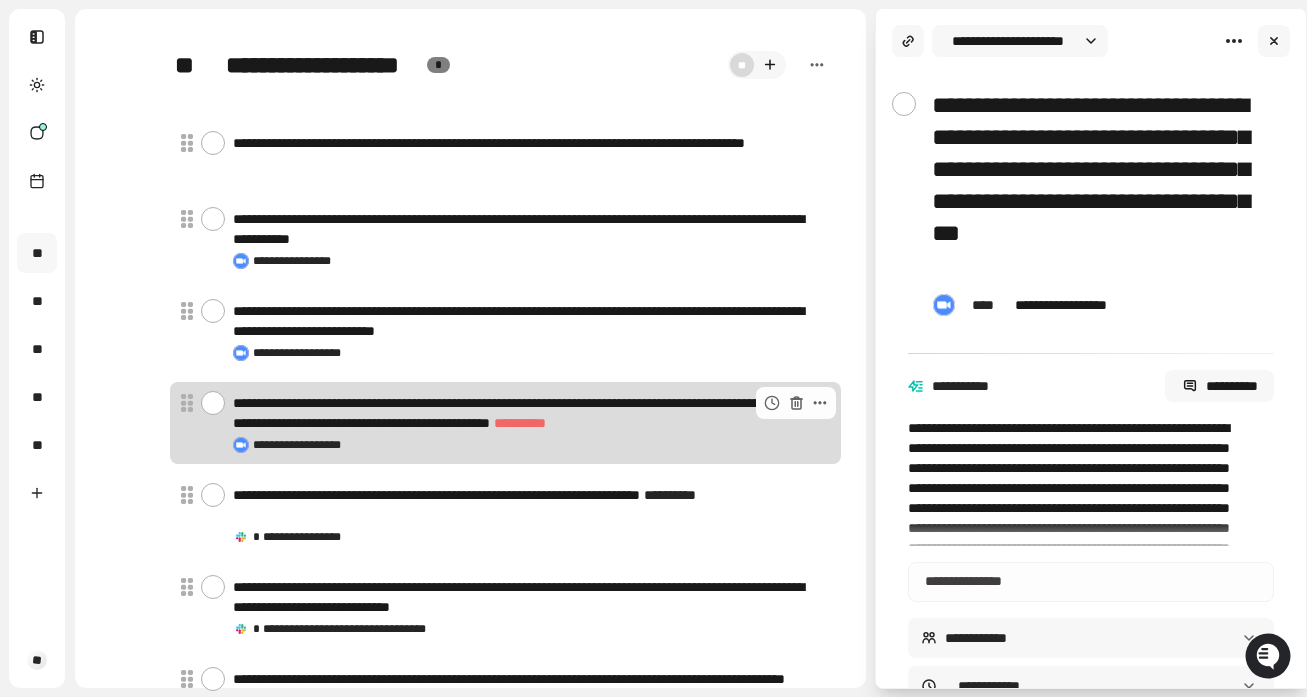 click on "**********" at bounding box center [528, 413] 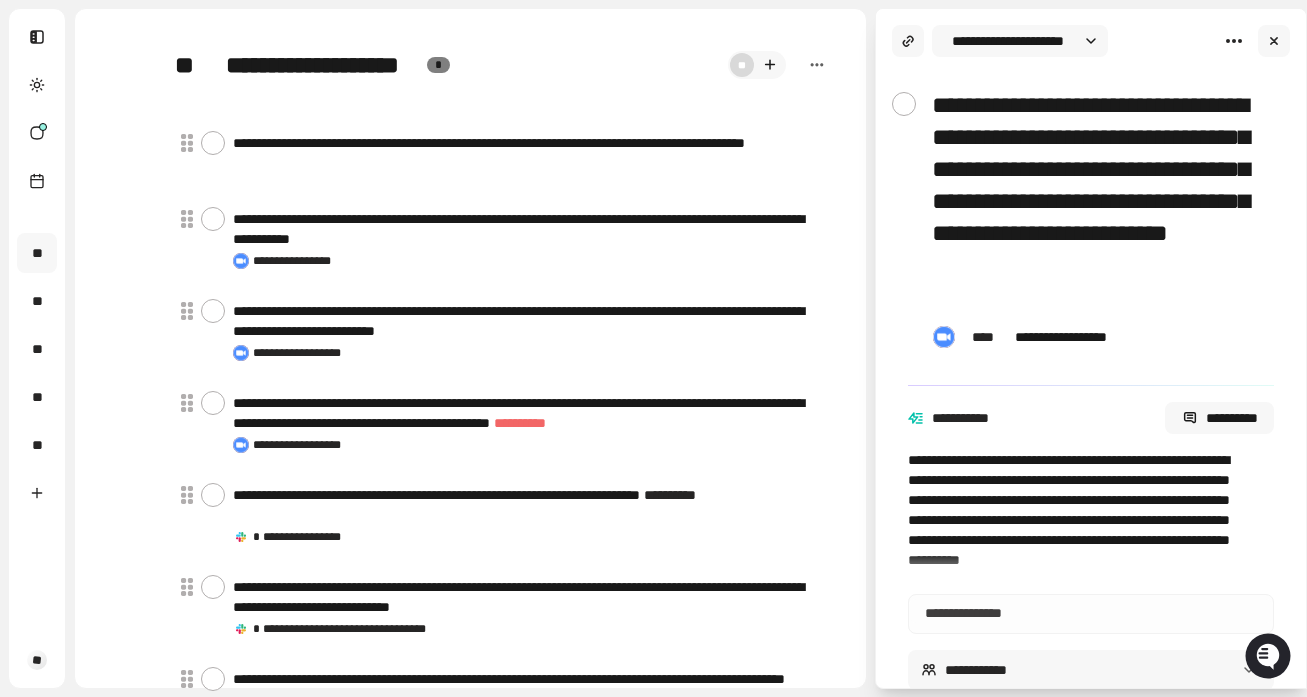 click on "**********" at bounding box center [1099, 201] 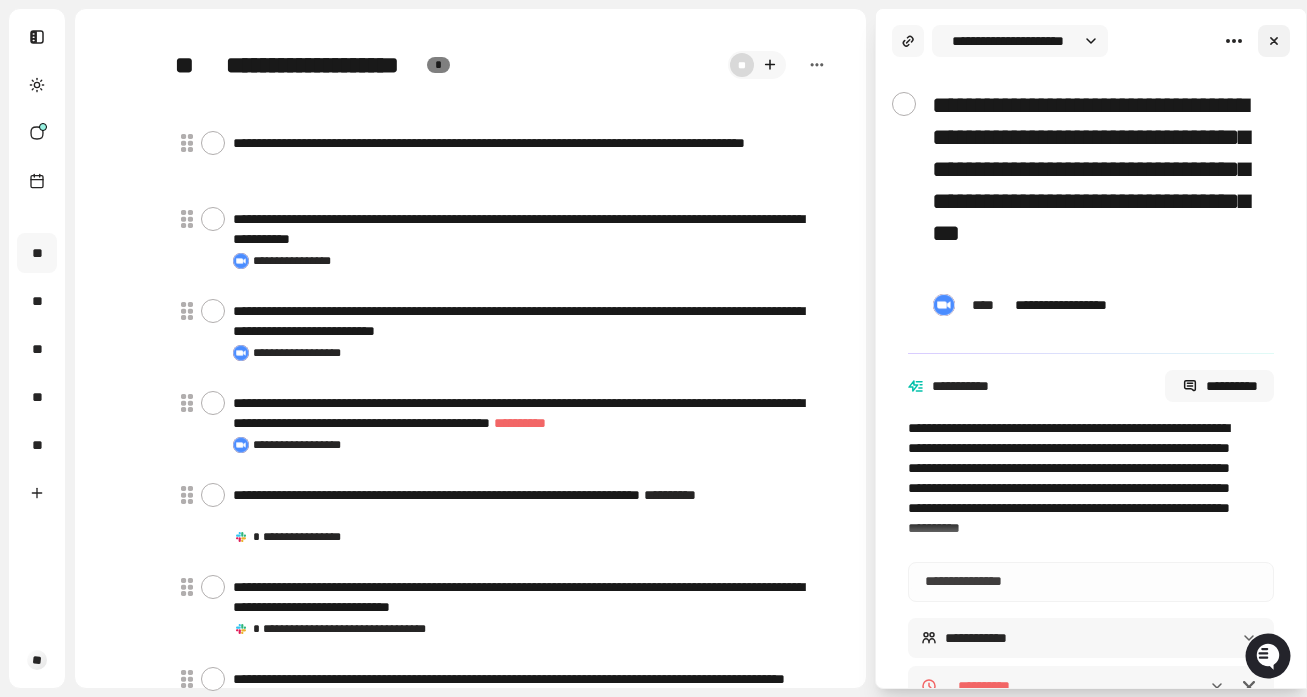 click at bounding box center (1274, 41) 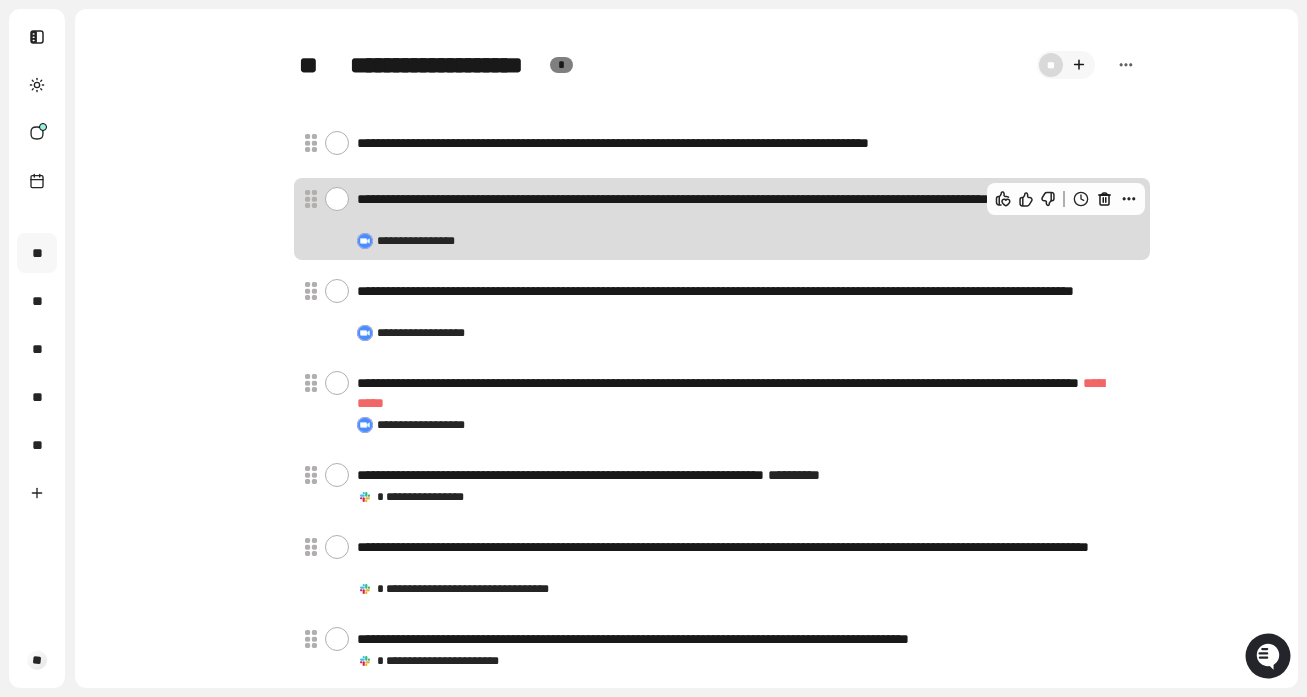 click 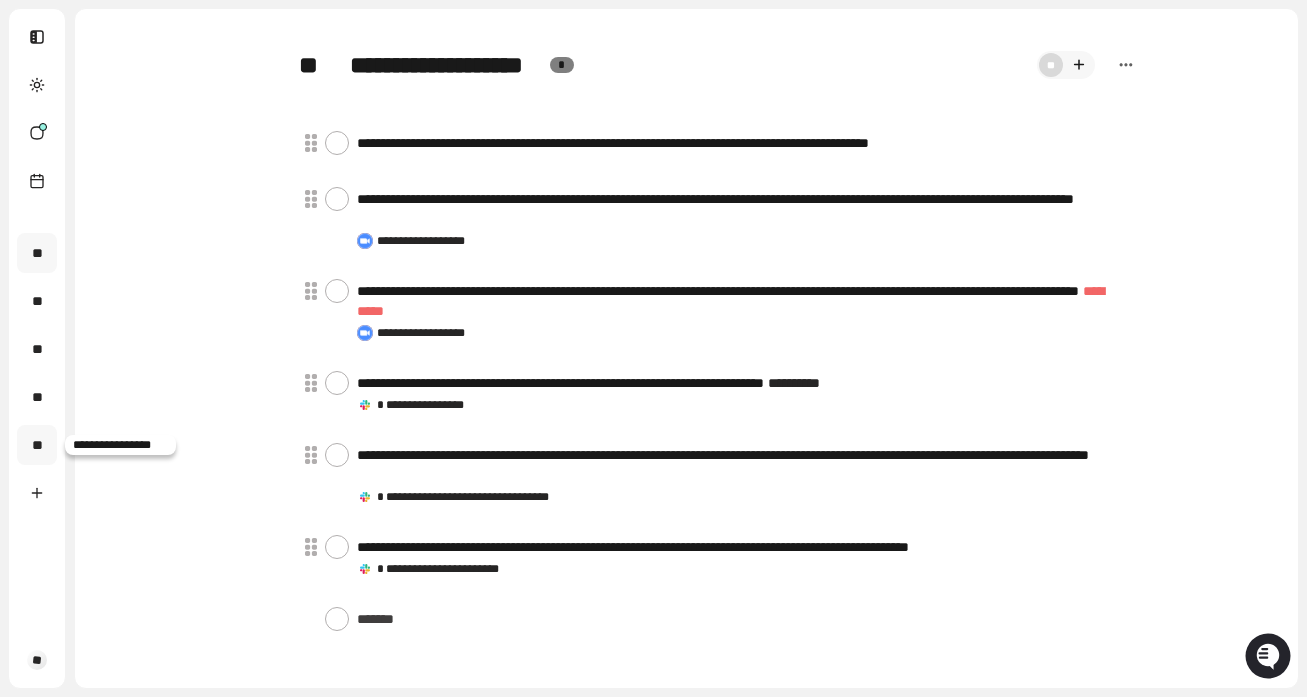 click on "**" at bounding box center (37, 445) 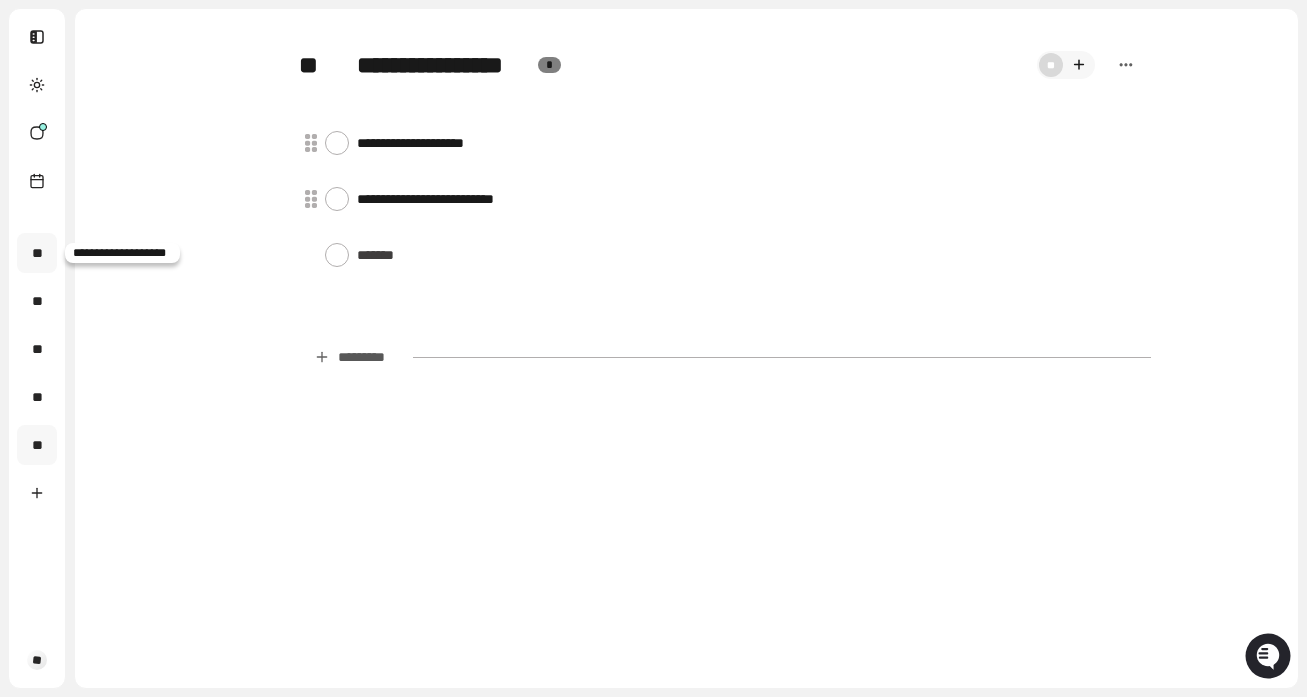 click on "**" at bounding box center [37, 253] 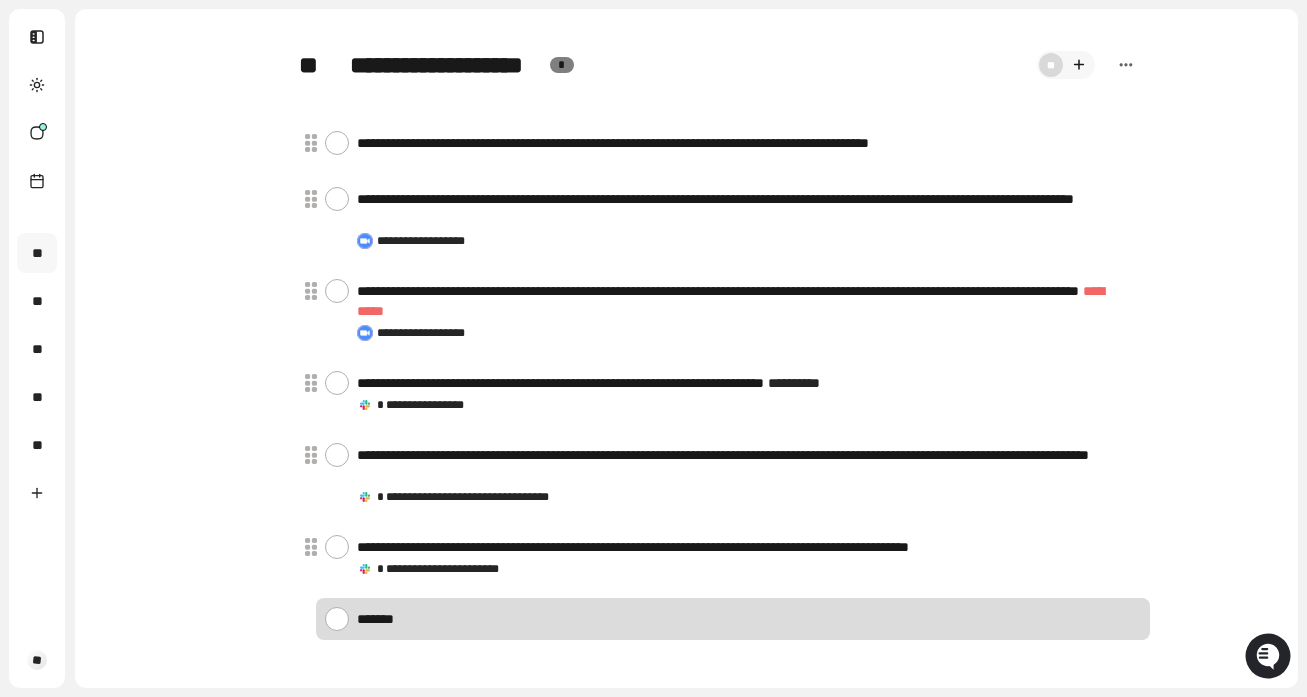 click at bounding box center (749, 618) 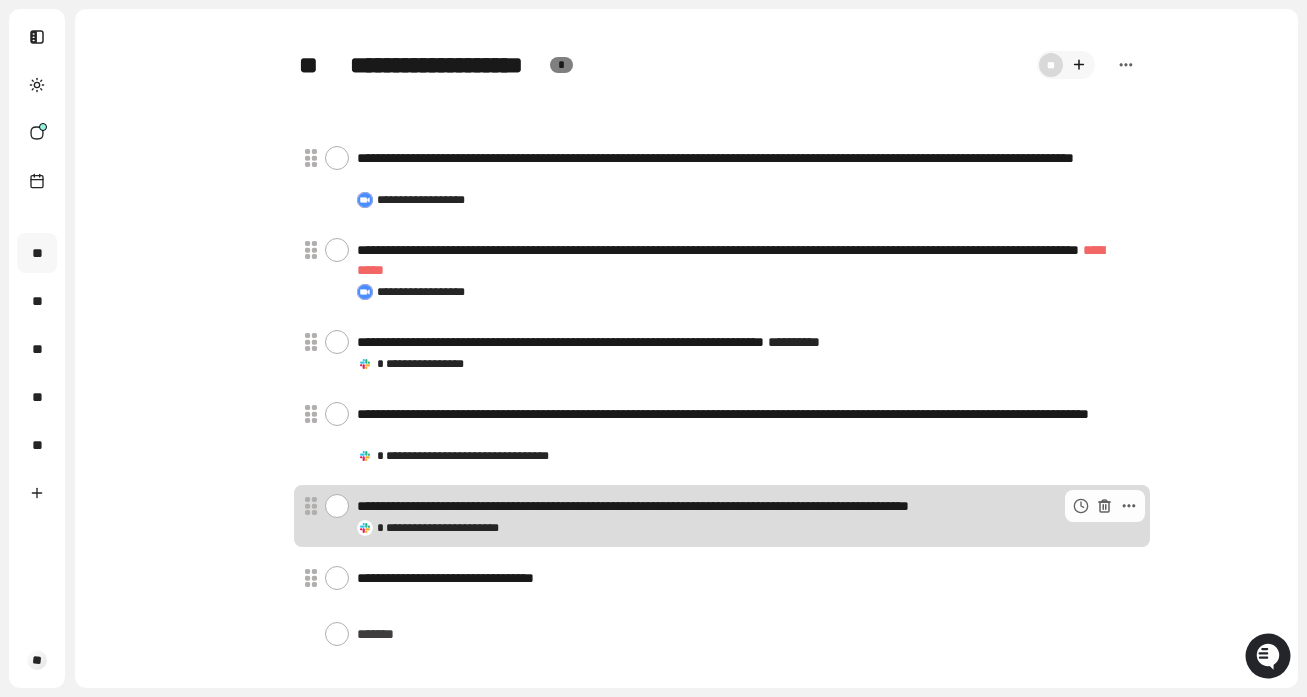 scroll, scrollTop: 0, scrollLeft: 0, axis: both 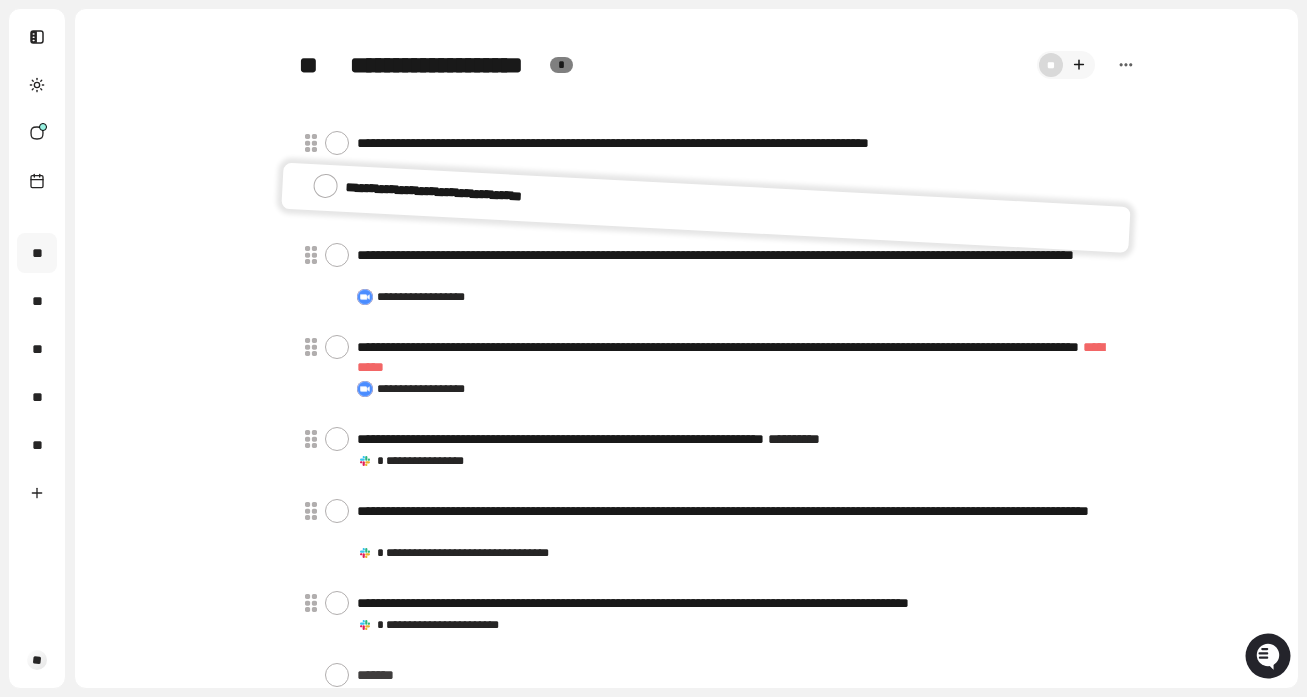 drag, startPoint x: 423, startPoint y: 603, endPoint x: 409, endPoint y: 186, distance: 417.23495 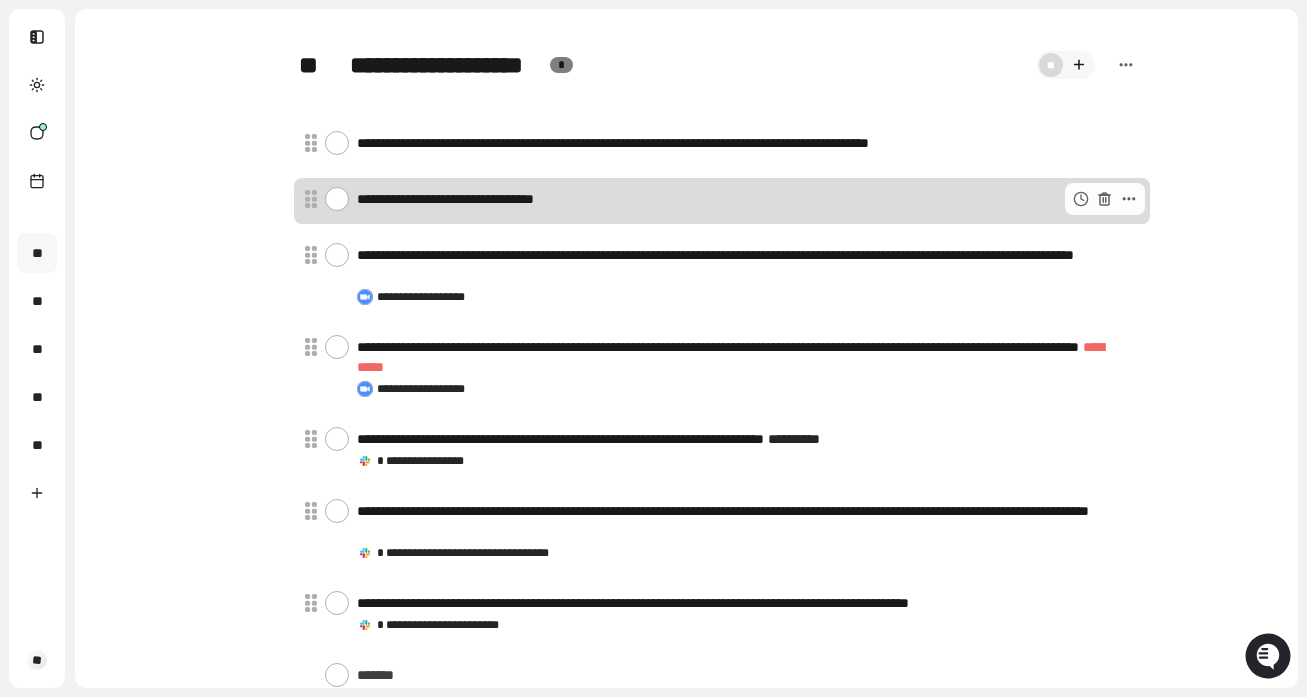 click on "**********" at bounding box center [745, 199] 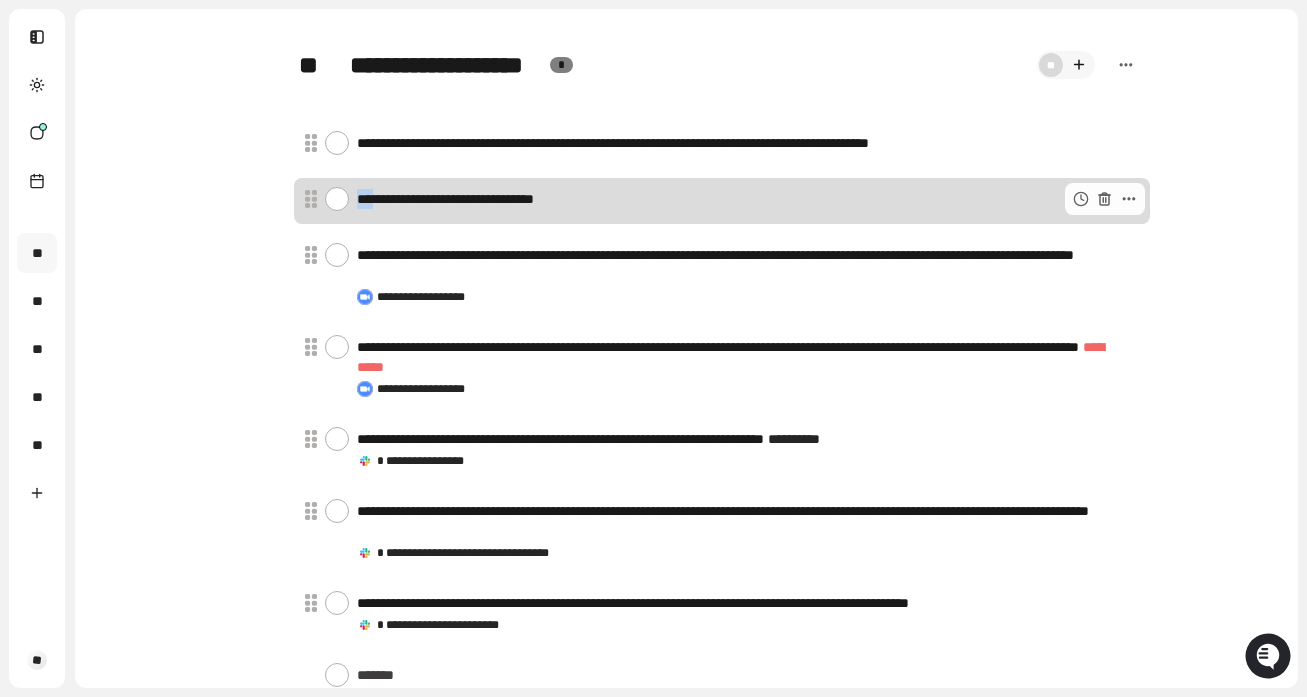 click on "**********" at bounding box center (687, 409) 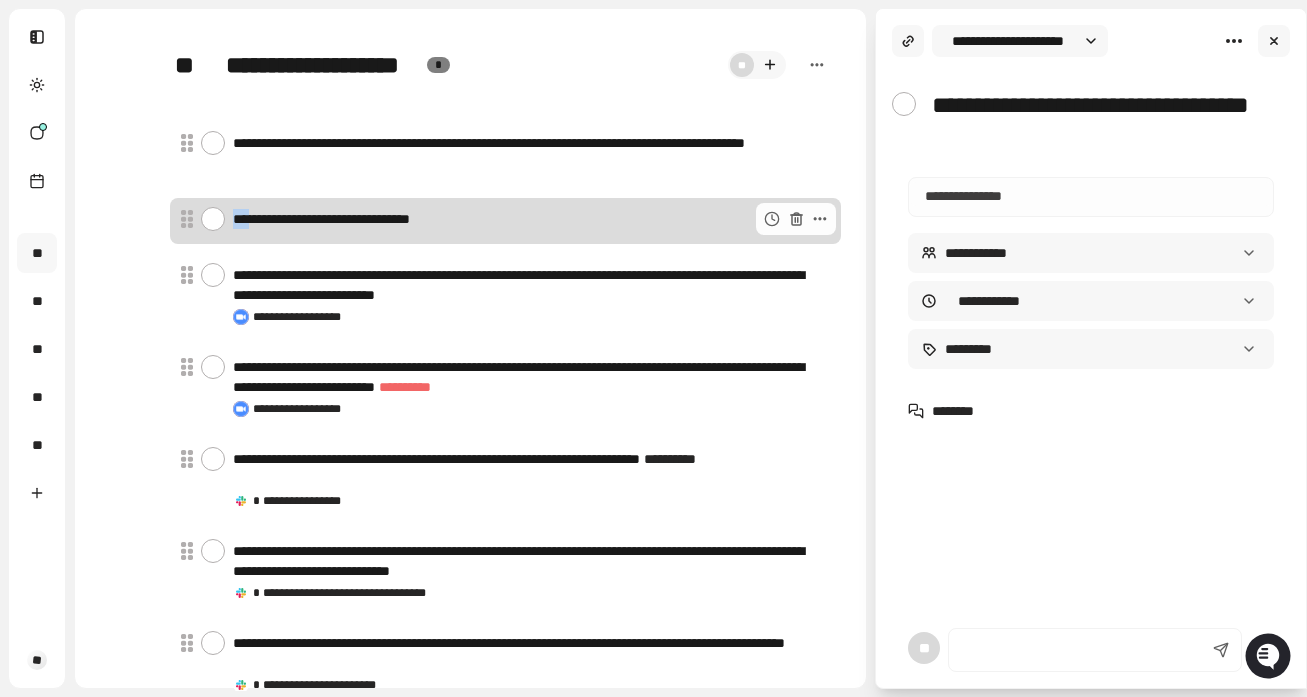 click on "**********" at bounding box center [528, 219] 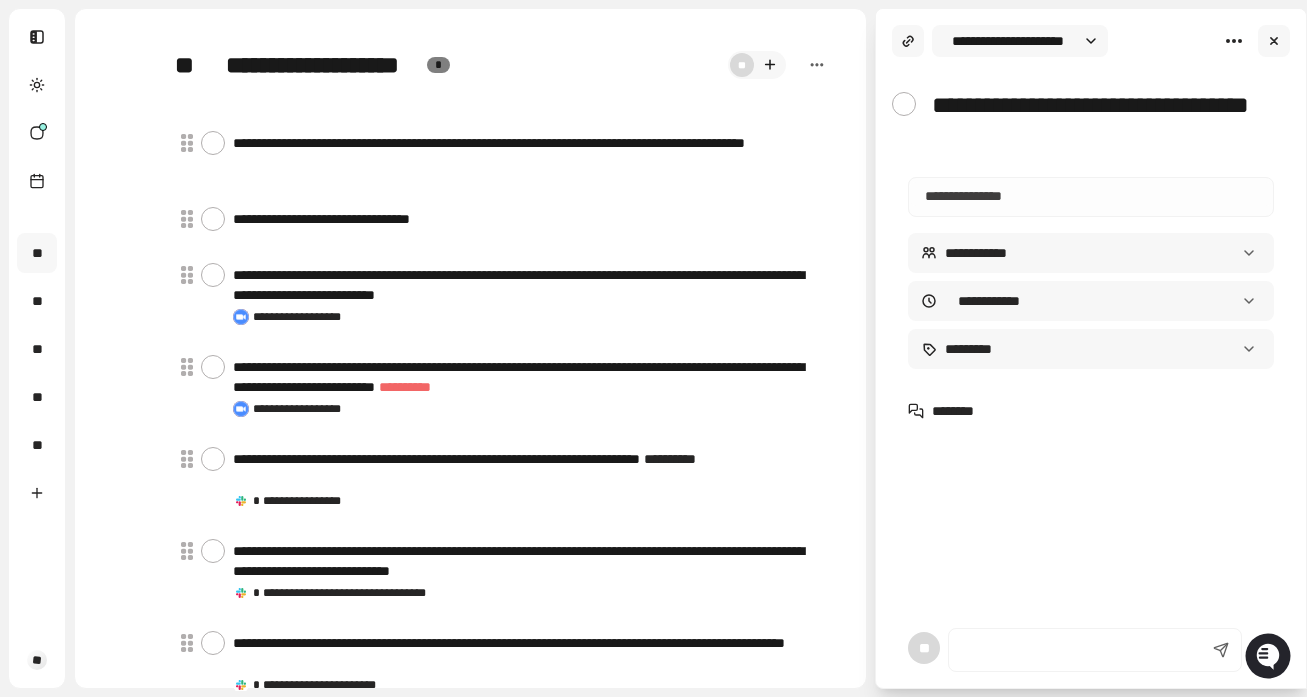 click on "**********" at bounding box center [1091, 89] 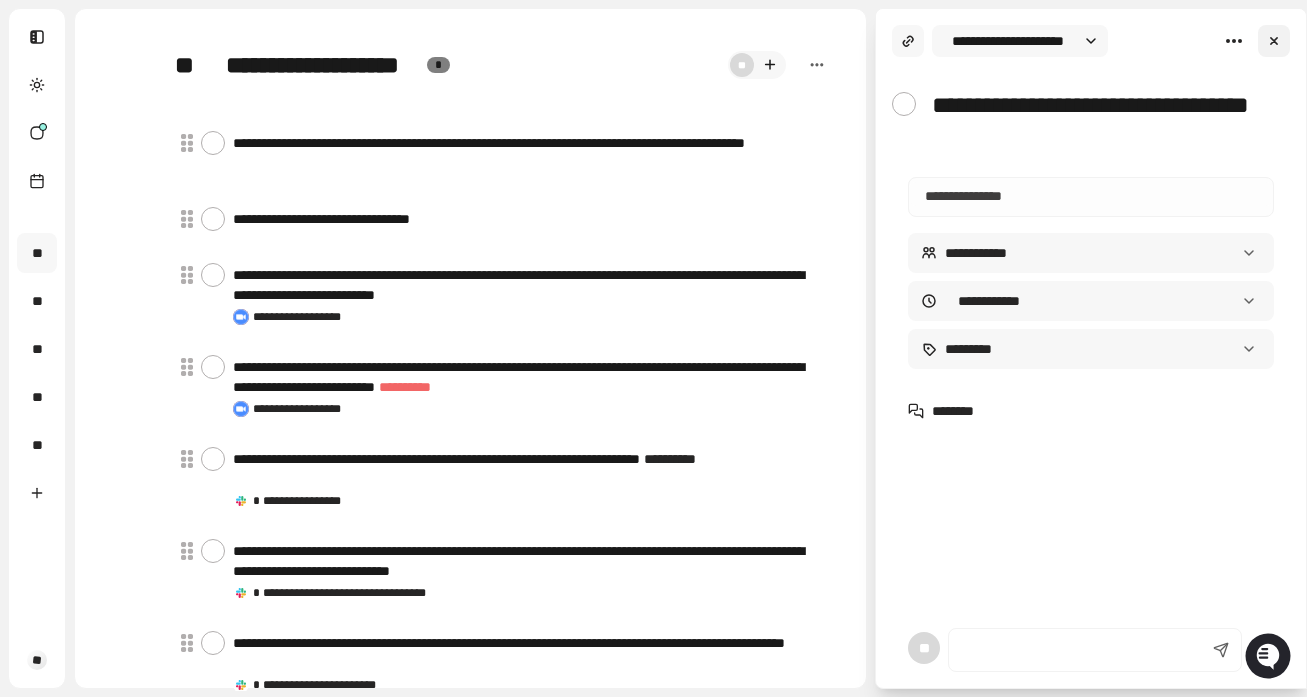 click at bounding box center (1274, 41) 